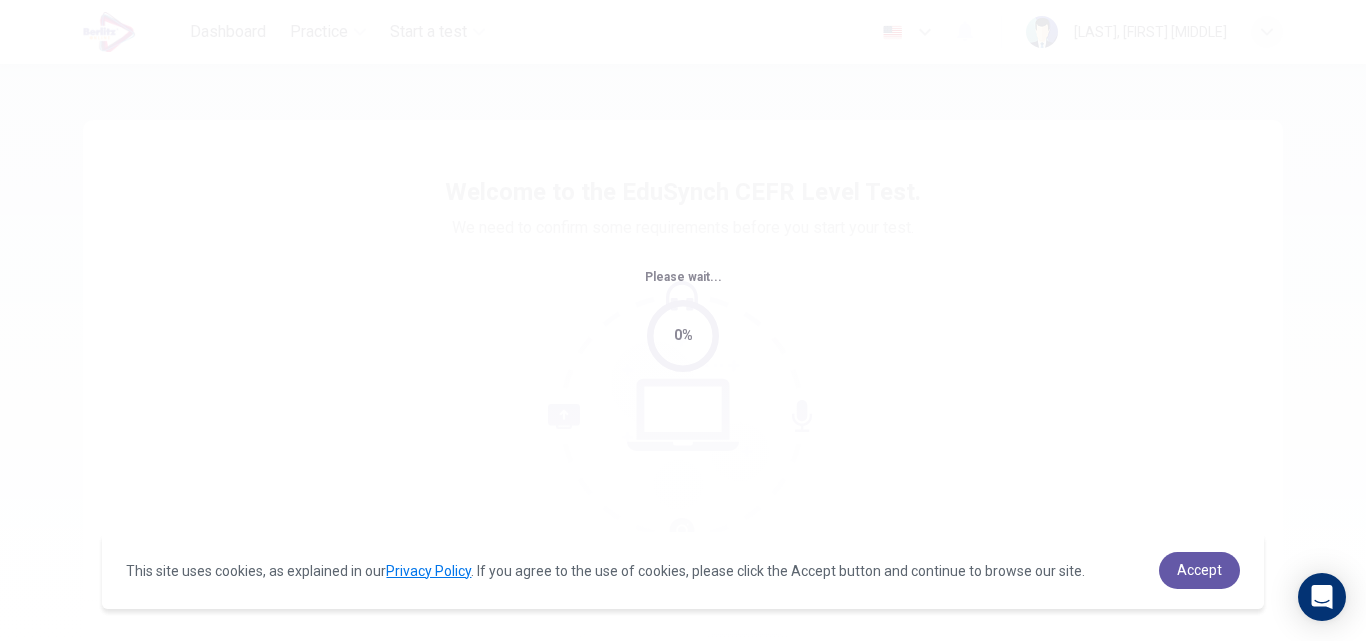 scroll, scrollTop: 0, scrollLeft: 0, axis: both 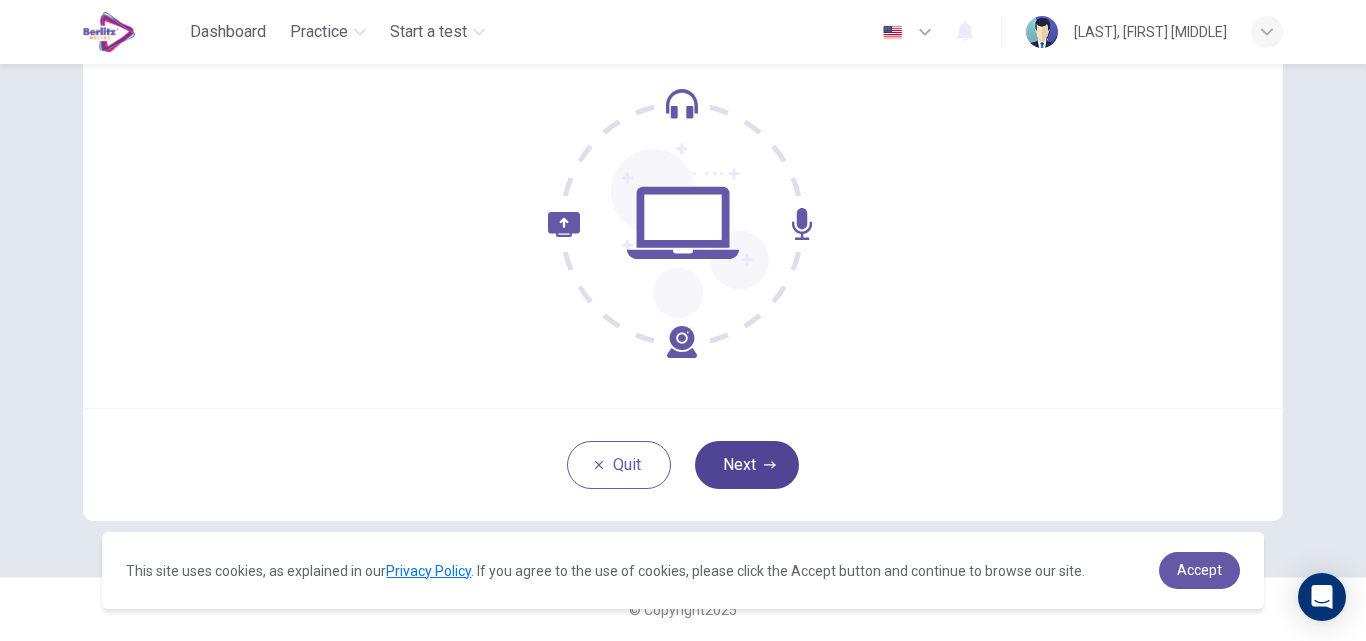 click on "Next" at bounding box center (747, 465) 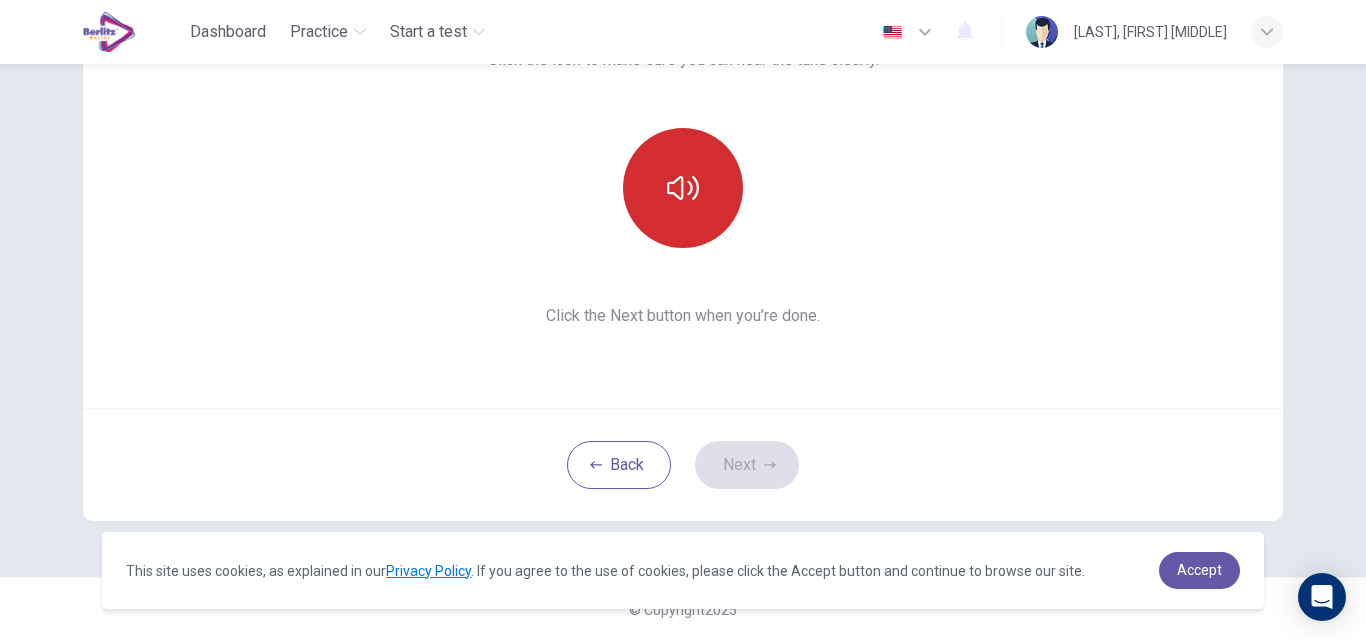 click at bounding box center [683, 188] 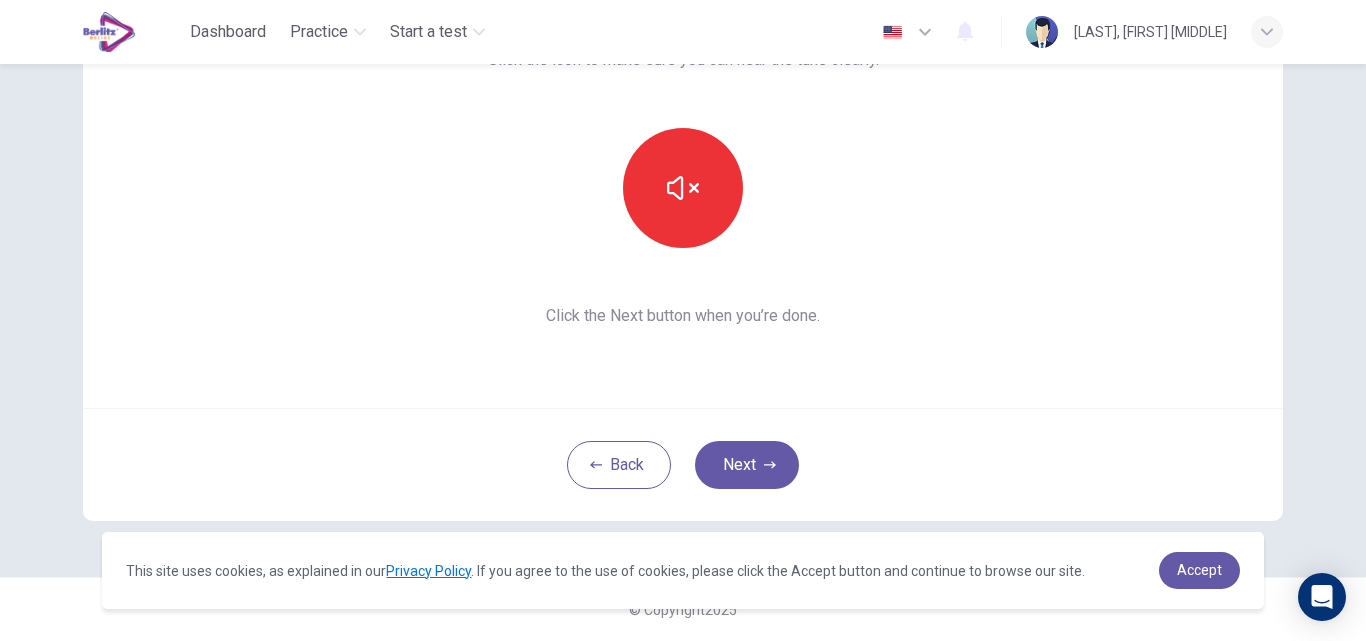 click on "Next" at bounding box center [747, 465] 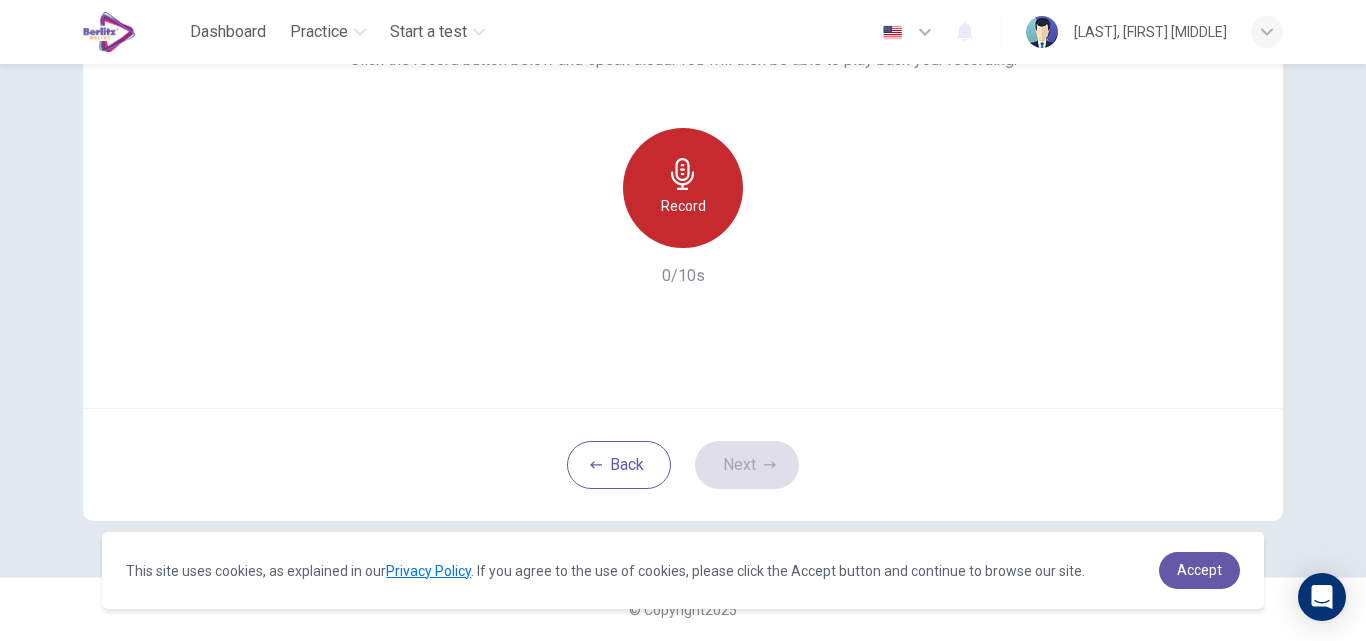 click at bounding box center [683, 174] 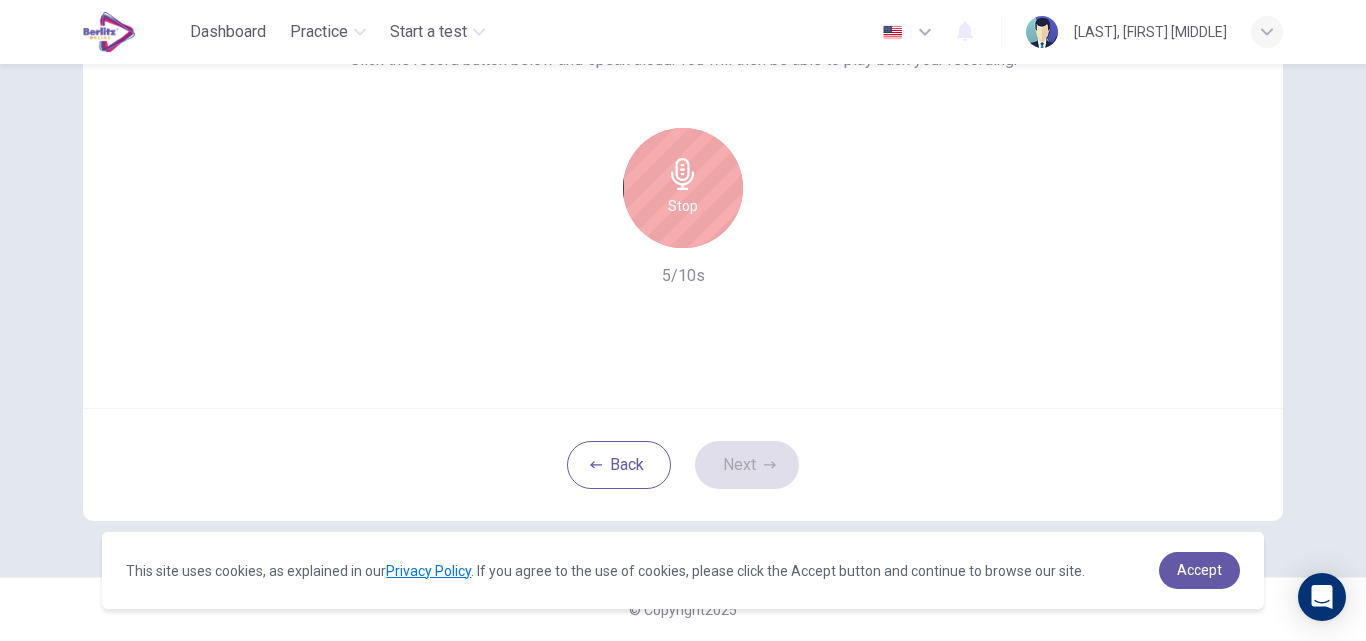 drag, startPoint x: 685, startPoint y: 160, endPoint x: 679, endPoint y: 171, distance: 12.529964 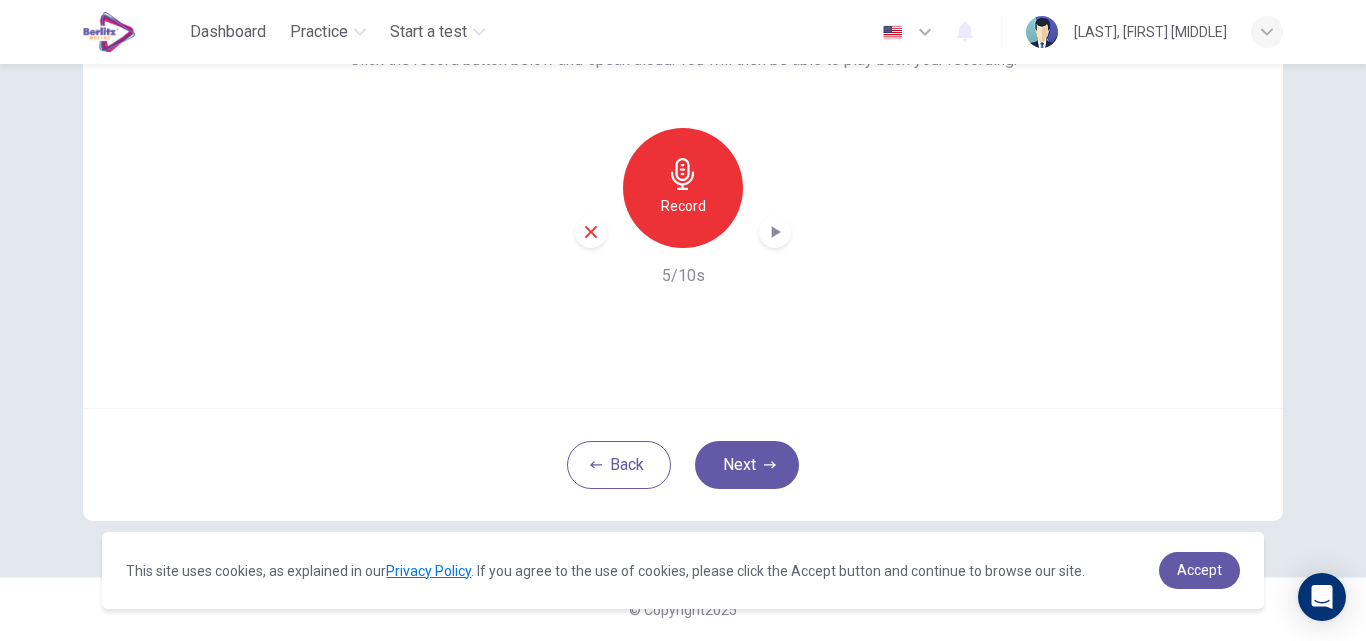 click at bounding box center [775, 232] 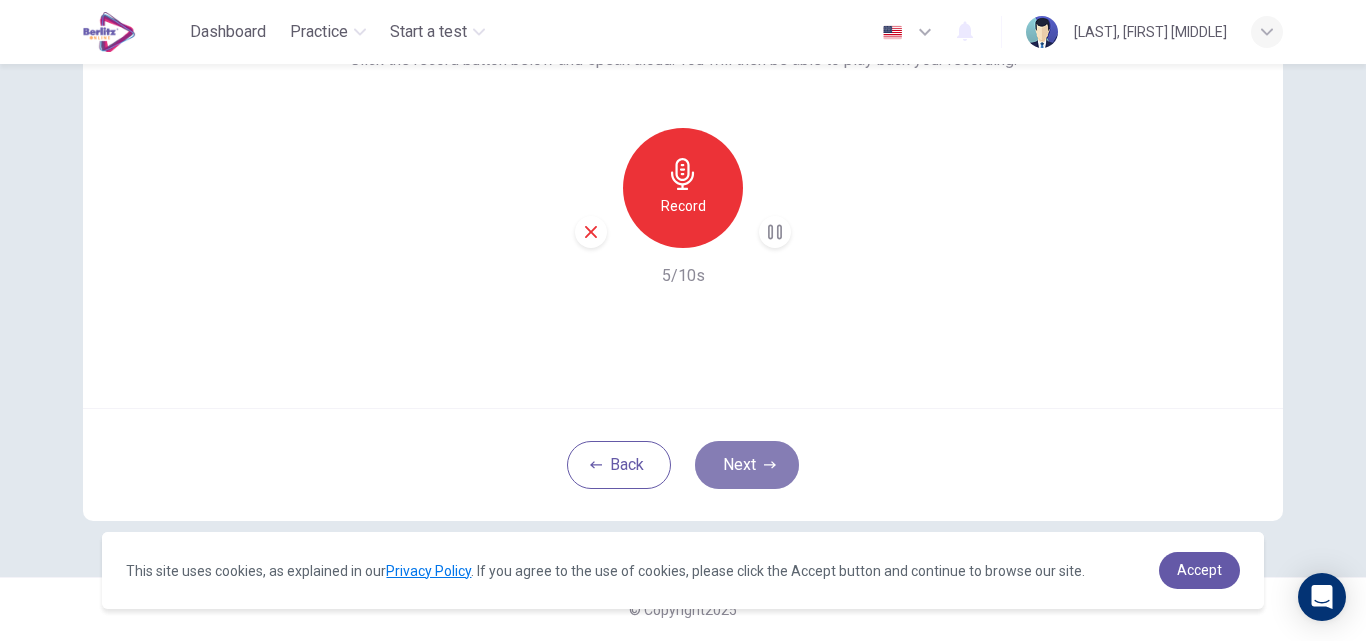 click on "Next" at bounding box center (747, 465) 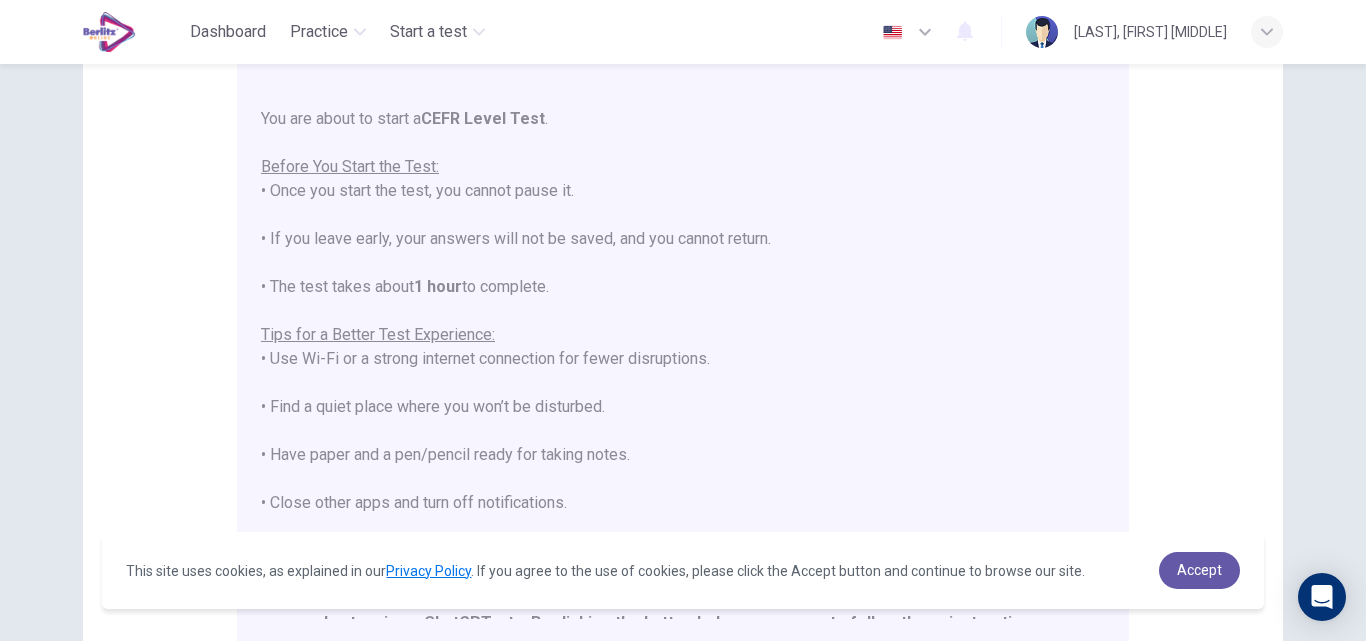scroll, scrollTop: 191, scrollLeft: 0, axis: vertical 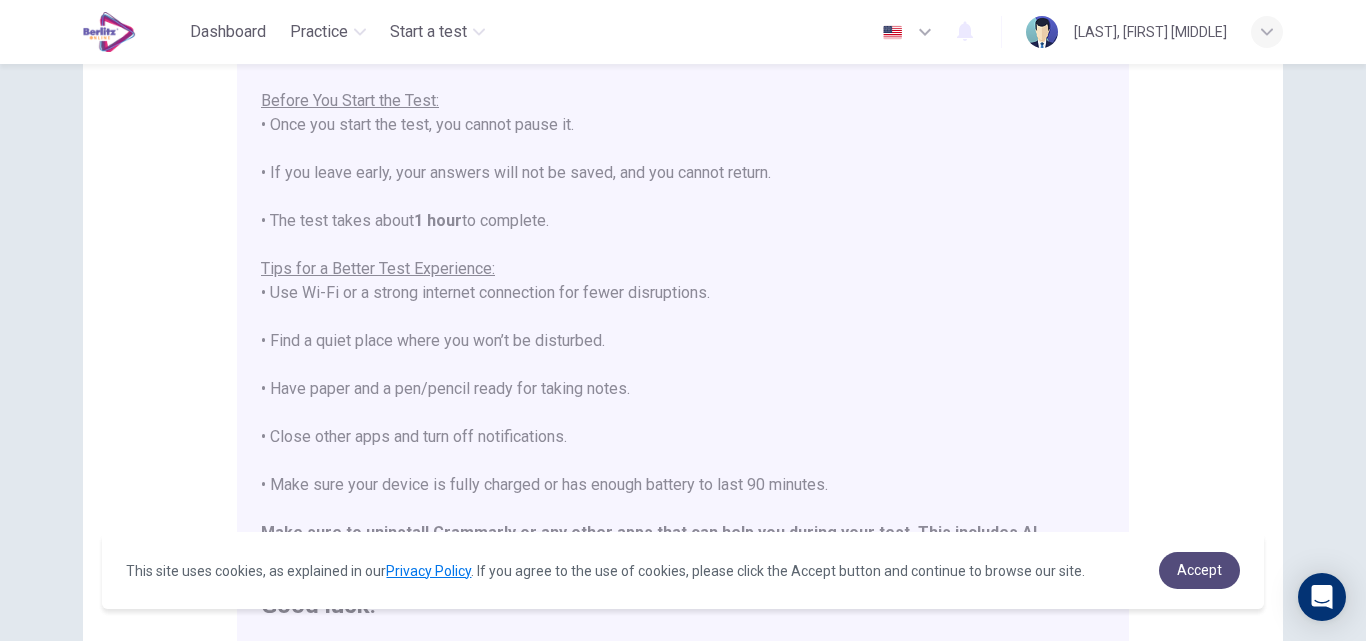click on "Accept" at bounding box center (1199, 570) 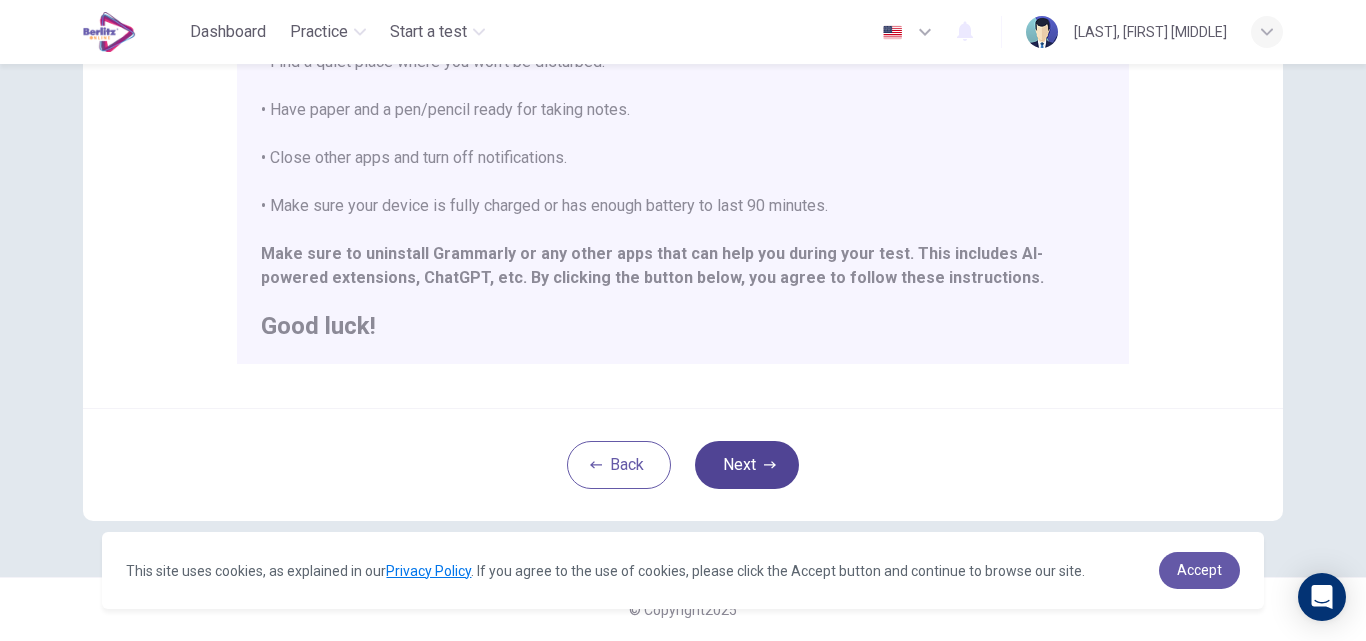 click on "Next" at bounding box center [747, 465] 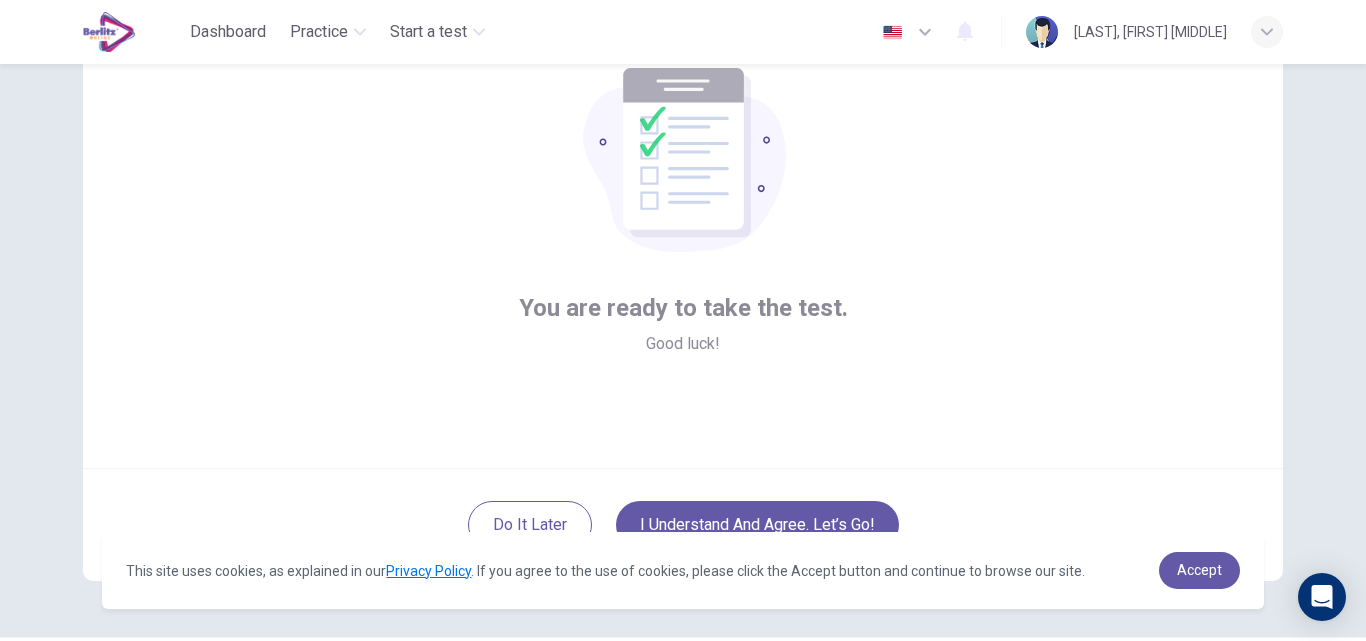 scroll, scrollTop: 192, scrollLeft: 0, axis: vertical 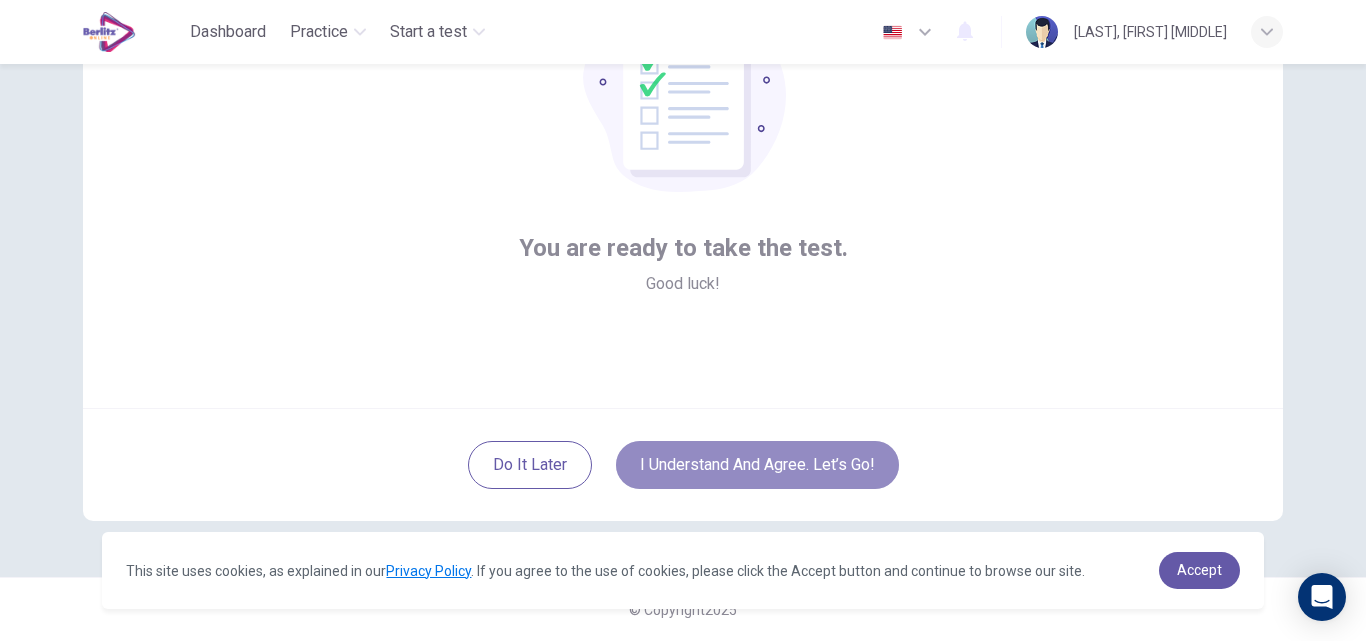 click on "I understand and agree. Let’s go!" at bounding box center [757, 465] 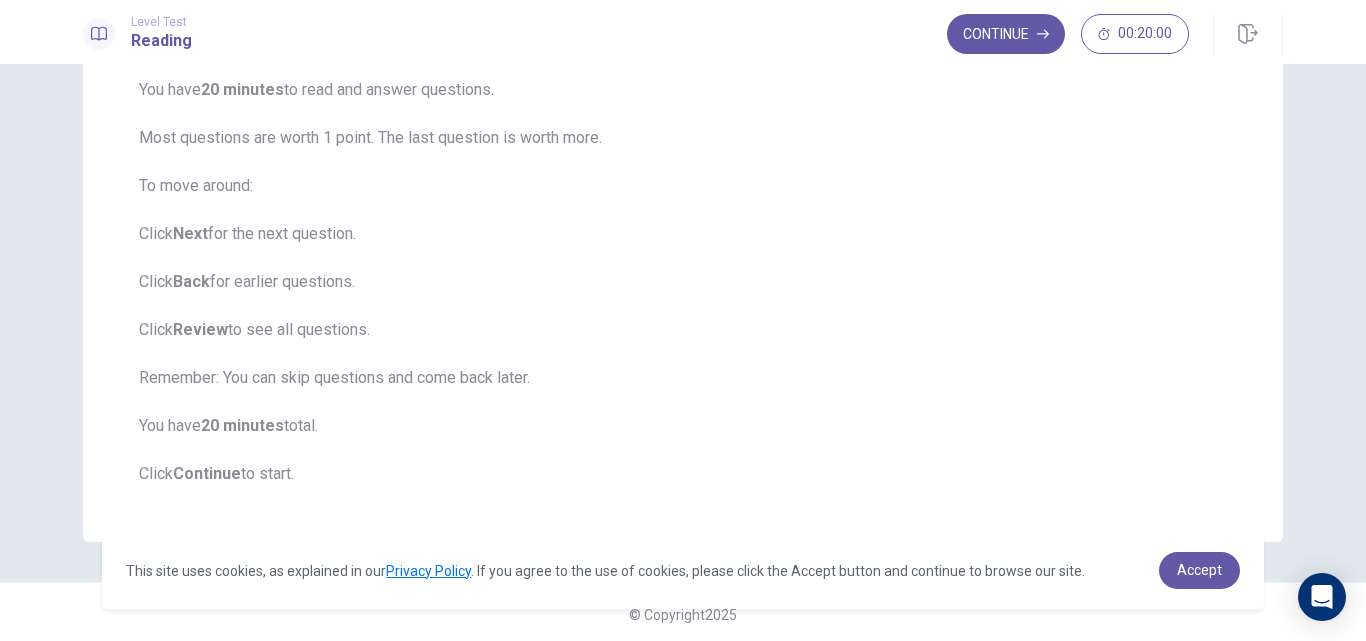 scroll, scrollTop: 215, scrollLeft: 0, axis: vertical 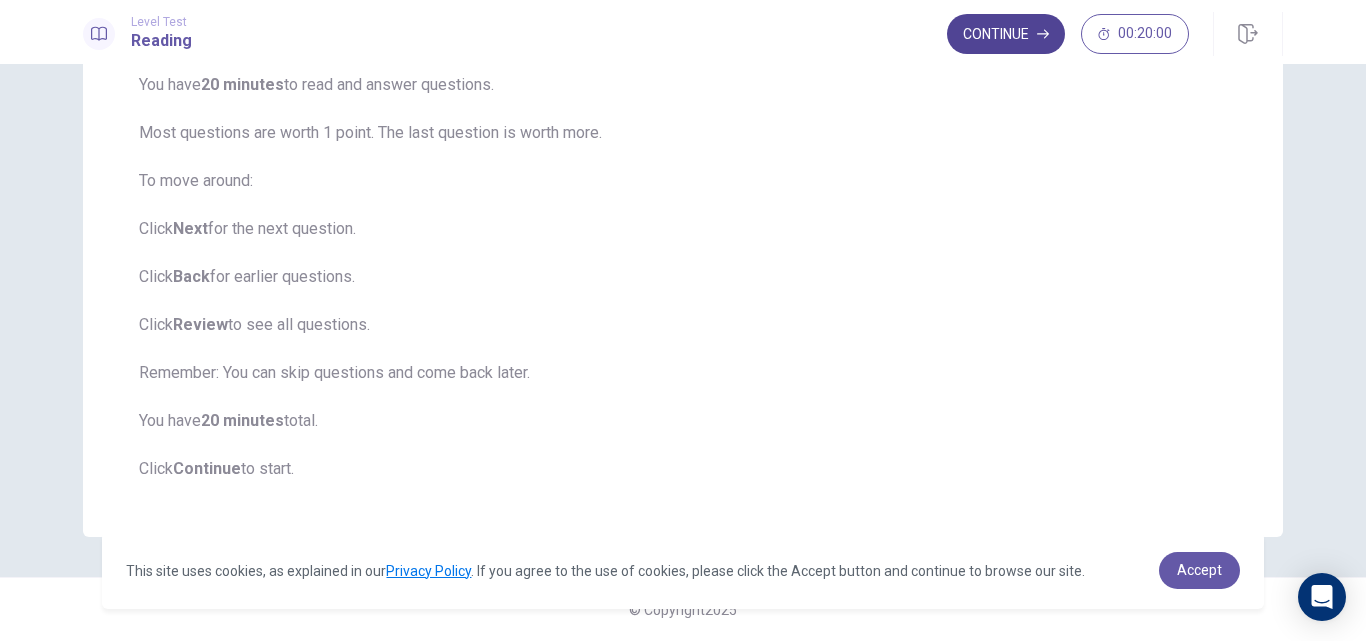 click on "Continue" at bounding box center (1006, 34) 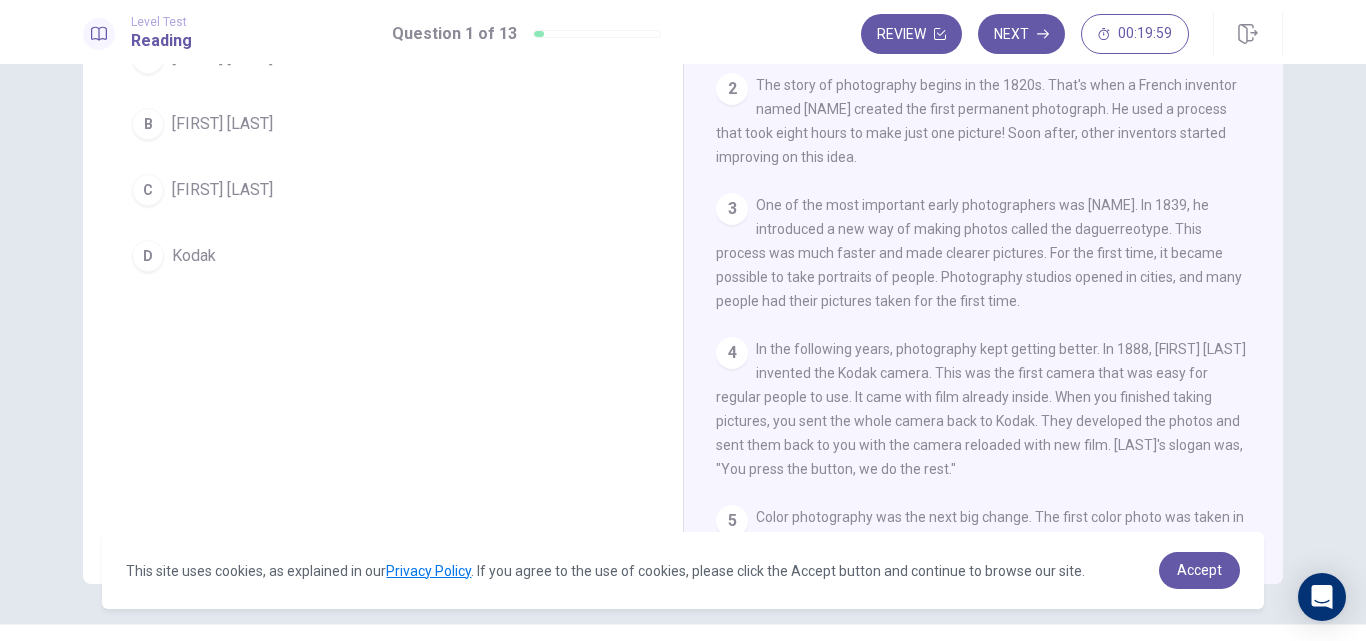 scroll, scrollTop: 0, scrollLeft: 0, axis: both 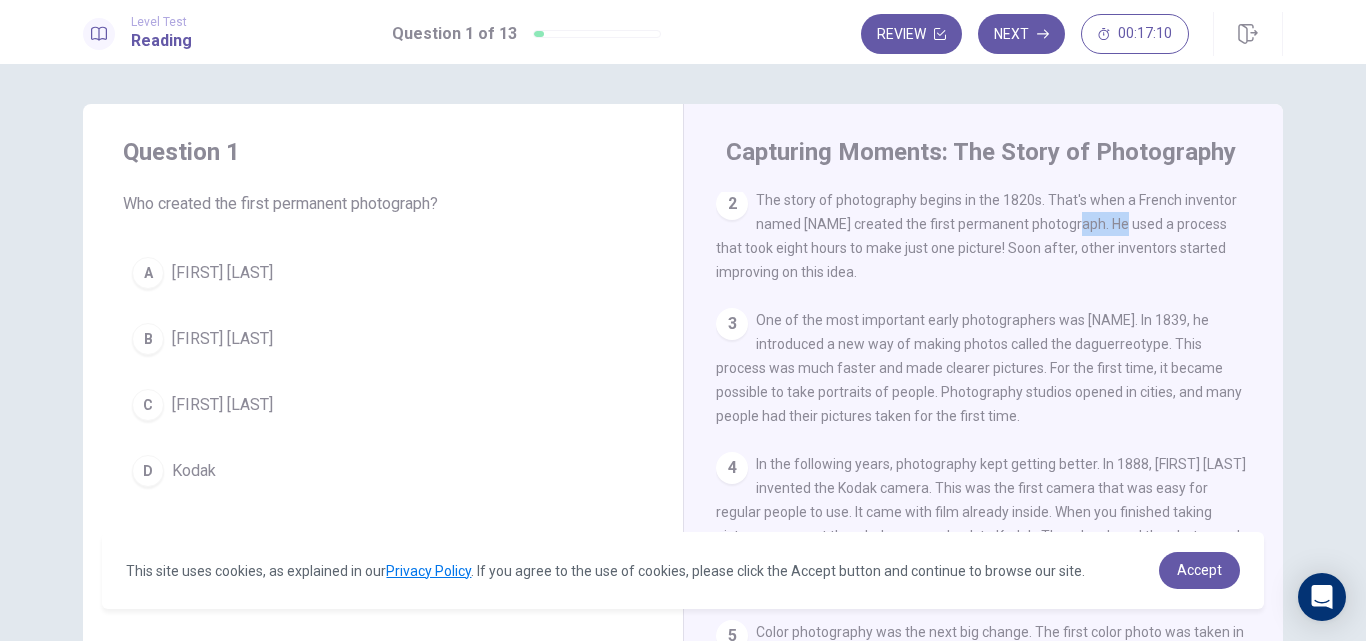click on "One of the most important early photographers was [NAME]. In 1839, he introduced a new way of making photos called the daguerreotype. This process was much faster and made clearer pictures. For the first time, it became possible to take portraits of people. Photography studios opened in cities, and many people had their pictures taken for the first time." at bounding box center [975, 128] 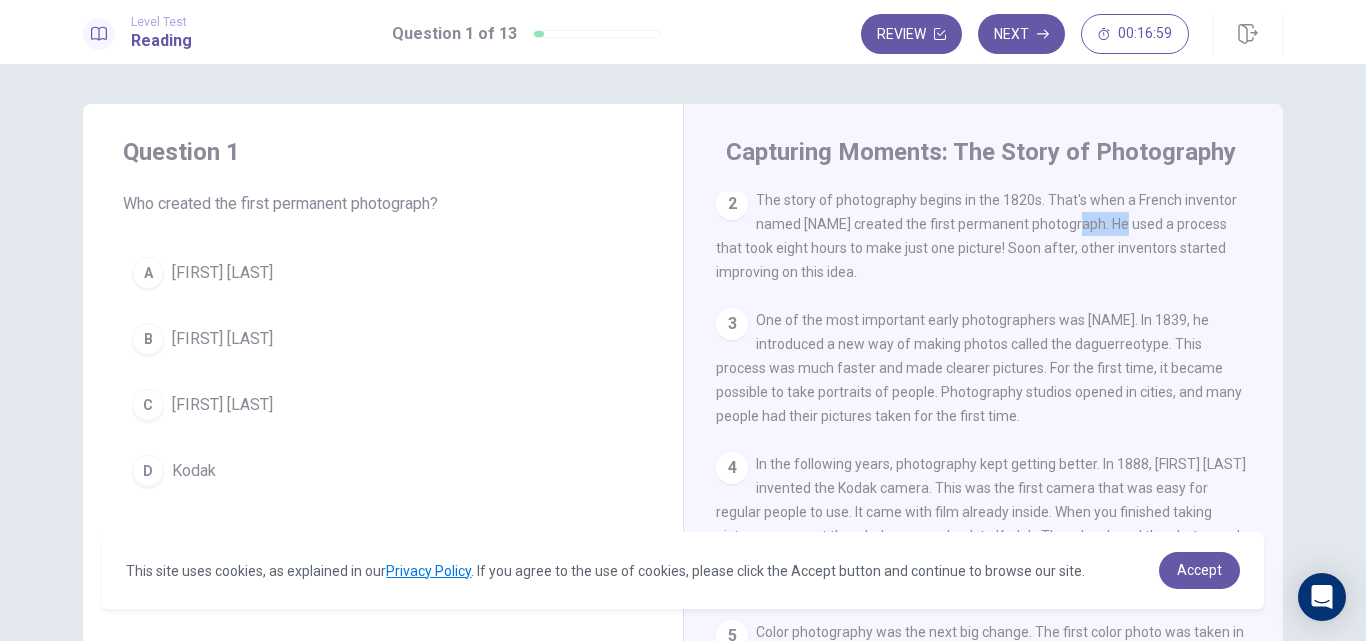 click on "C" at bounding box center [148, 273] 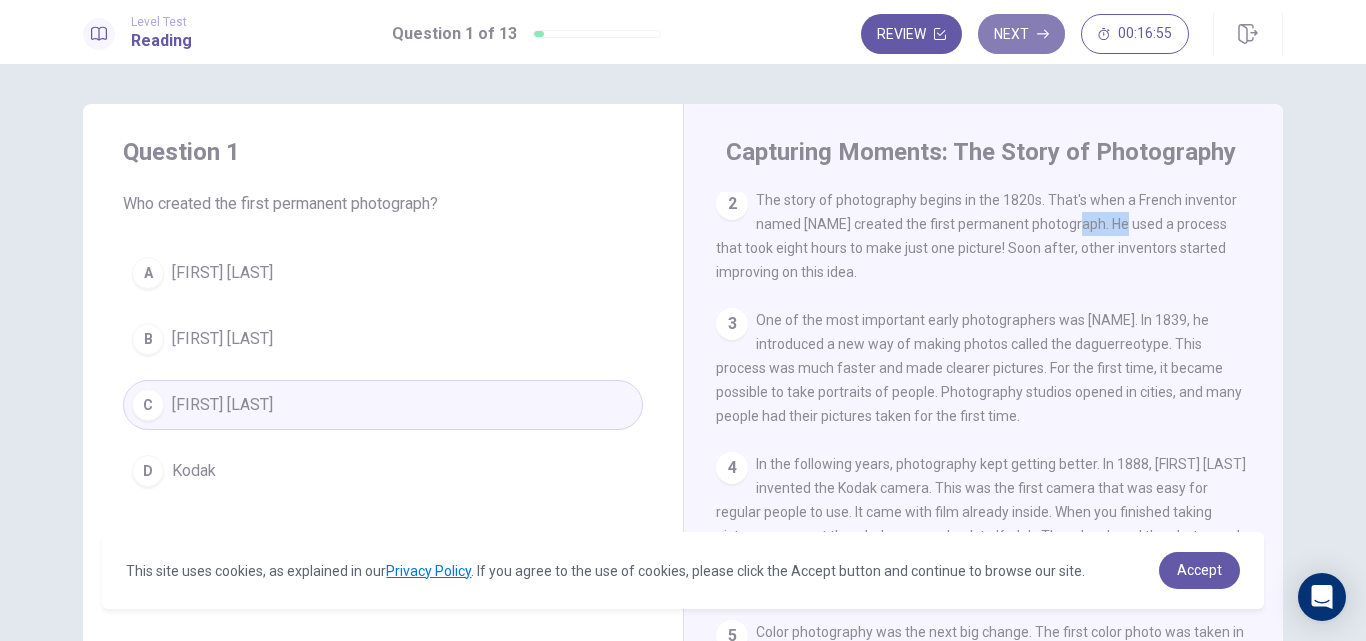 click on "Next" at bounding box center (1021, 34) 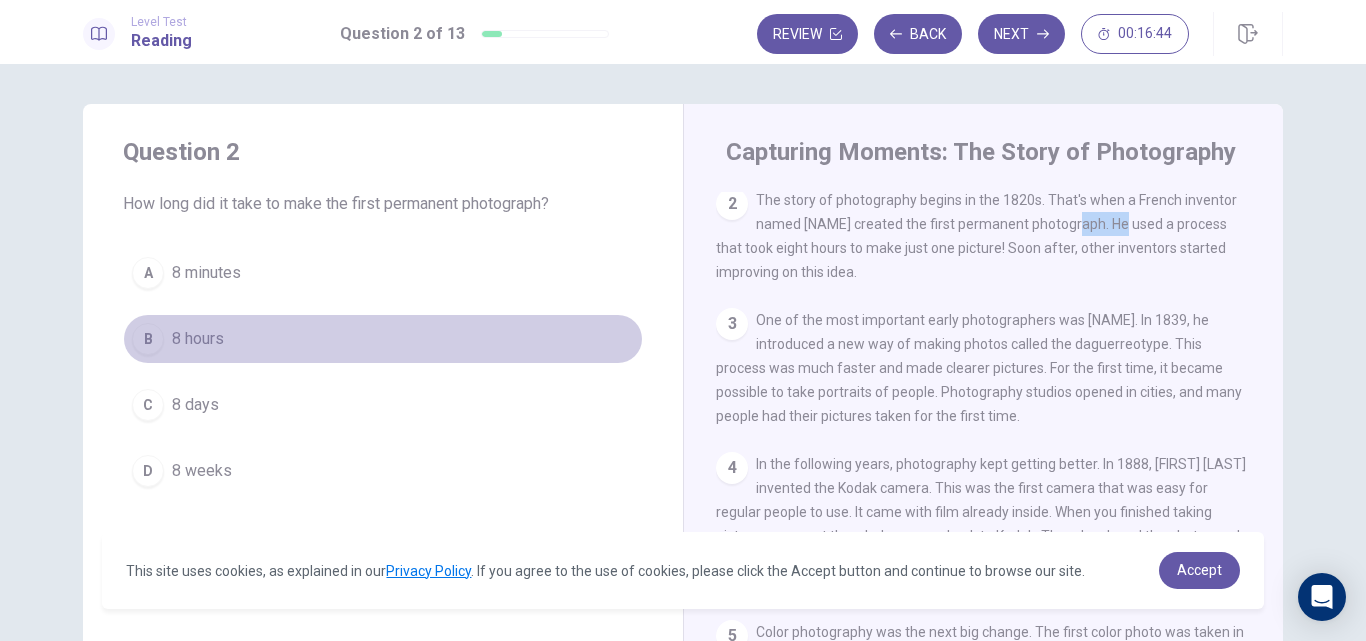 click on "B" at bounding box center (148, 273) 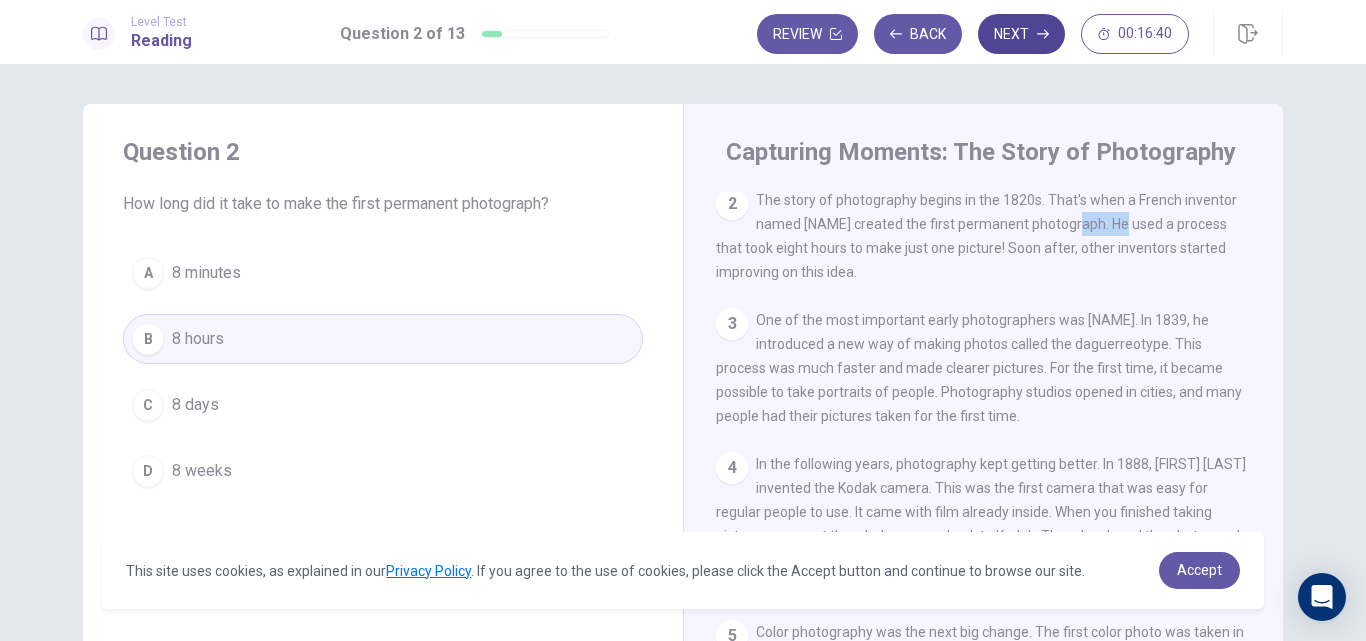 click on "Next" at bounding box center (1021, 34) 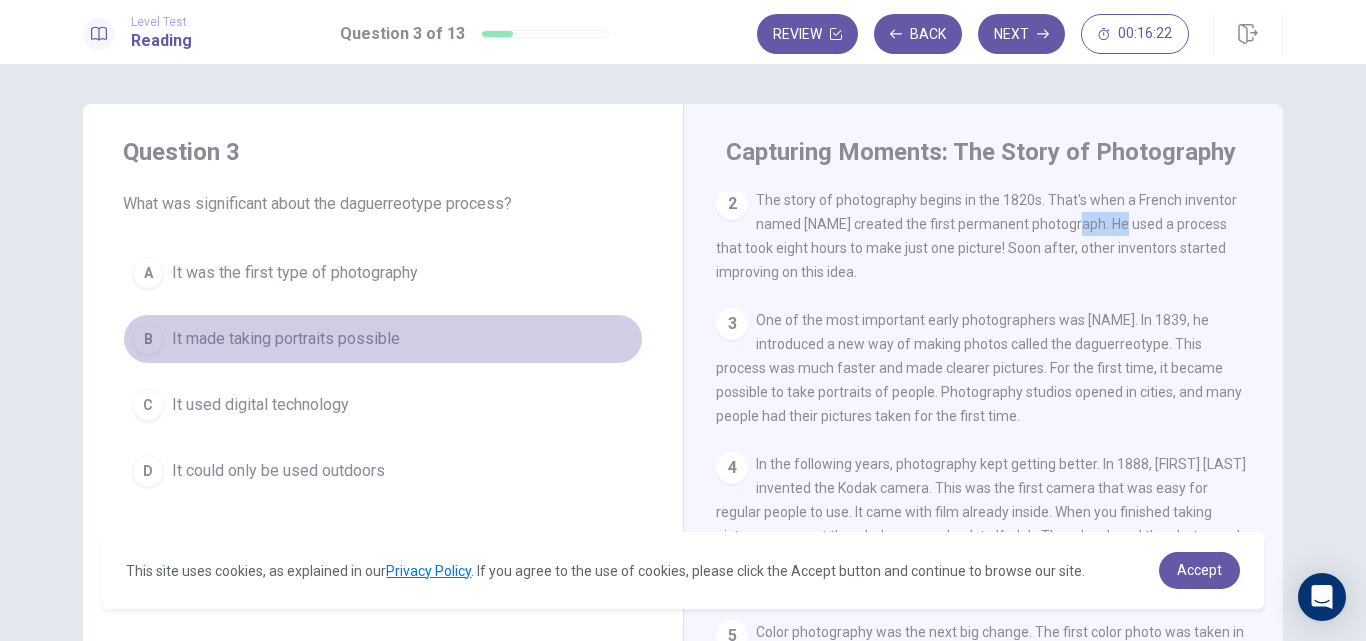 click on "It made taking portraits possible" at bounding box center (295, 273) 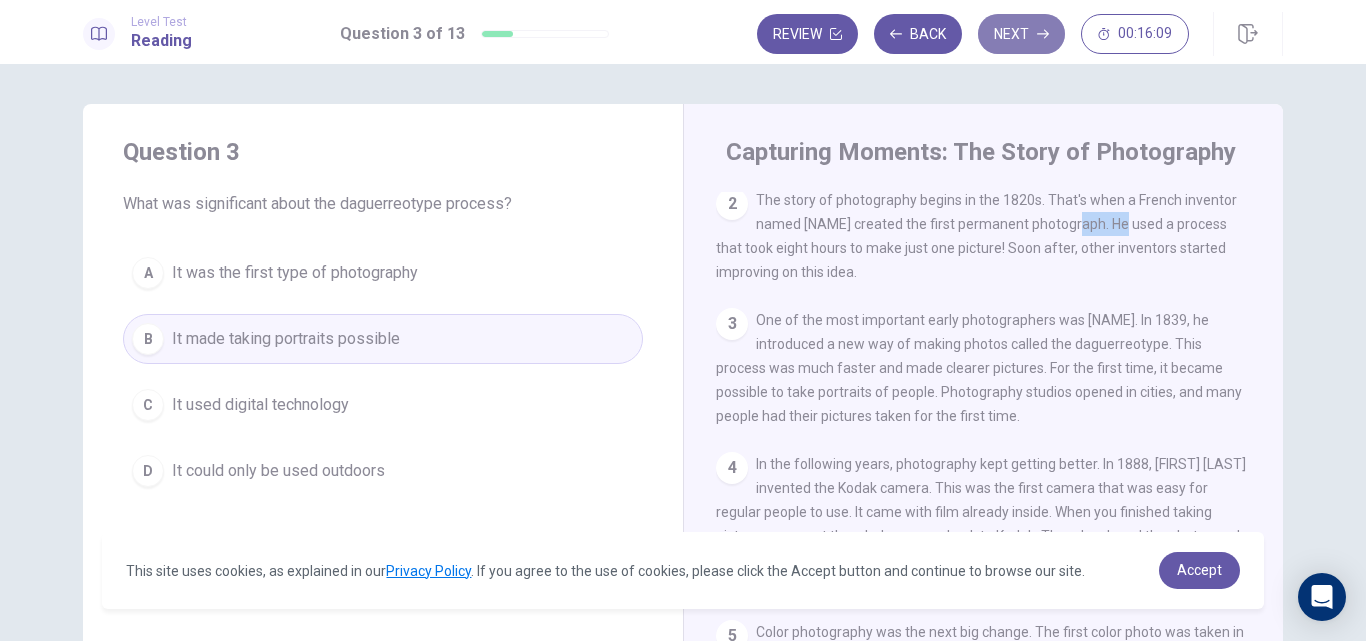 click on "Next" at bounding box center [1021, 34] 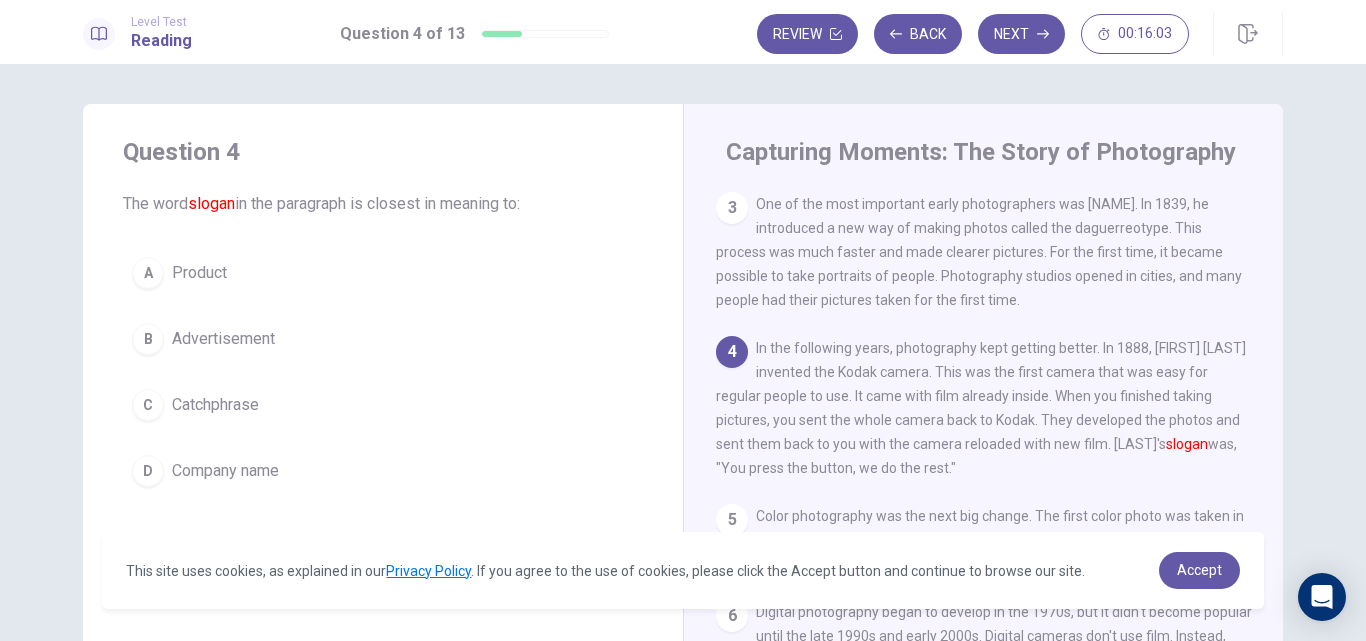 scroll, scrollTop: 318, scrollLeft: 0, axis: vertical 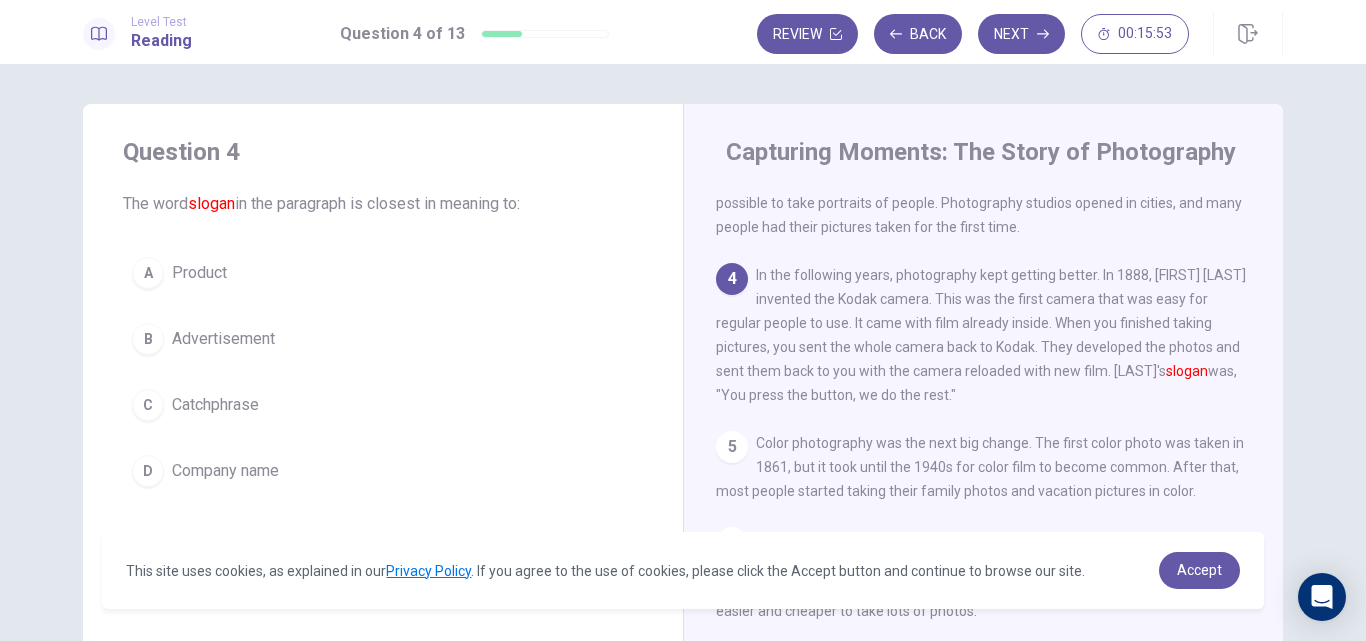 click on "C" at bounding box center (148, 273) 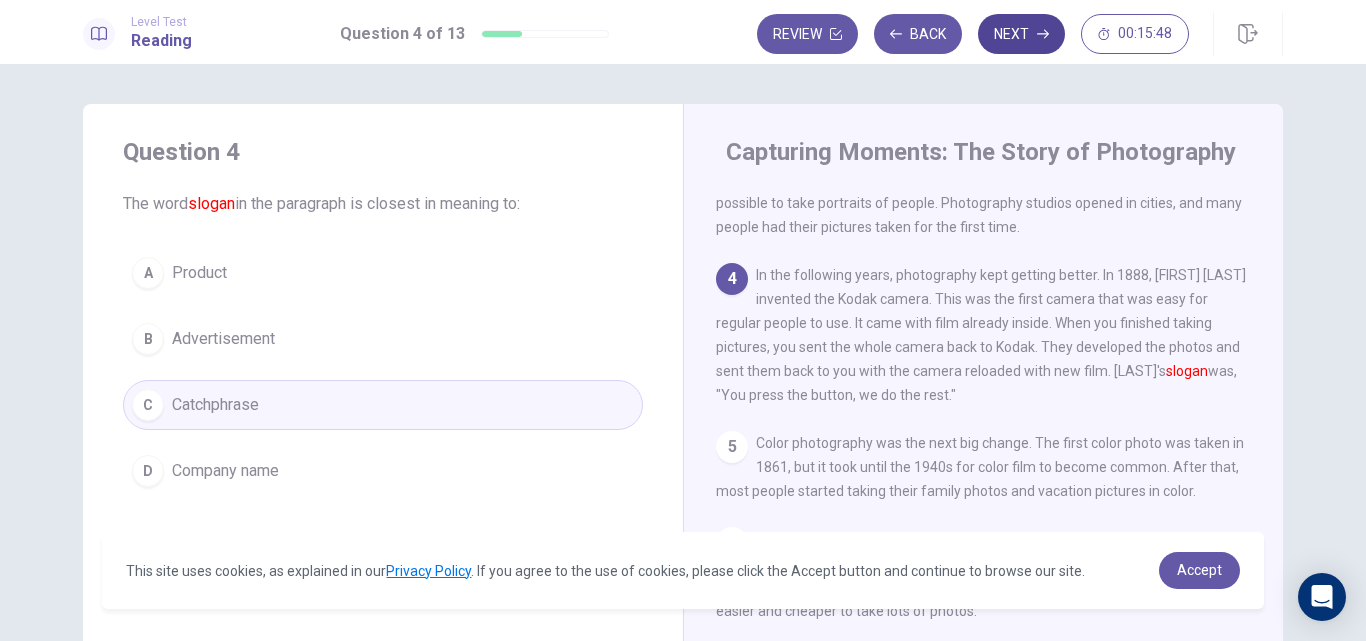 click on "Next" at bounding box center [1021, 34] 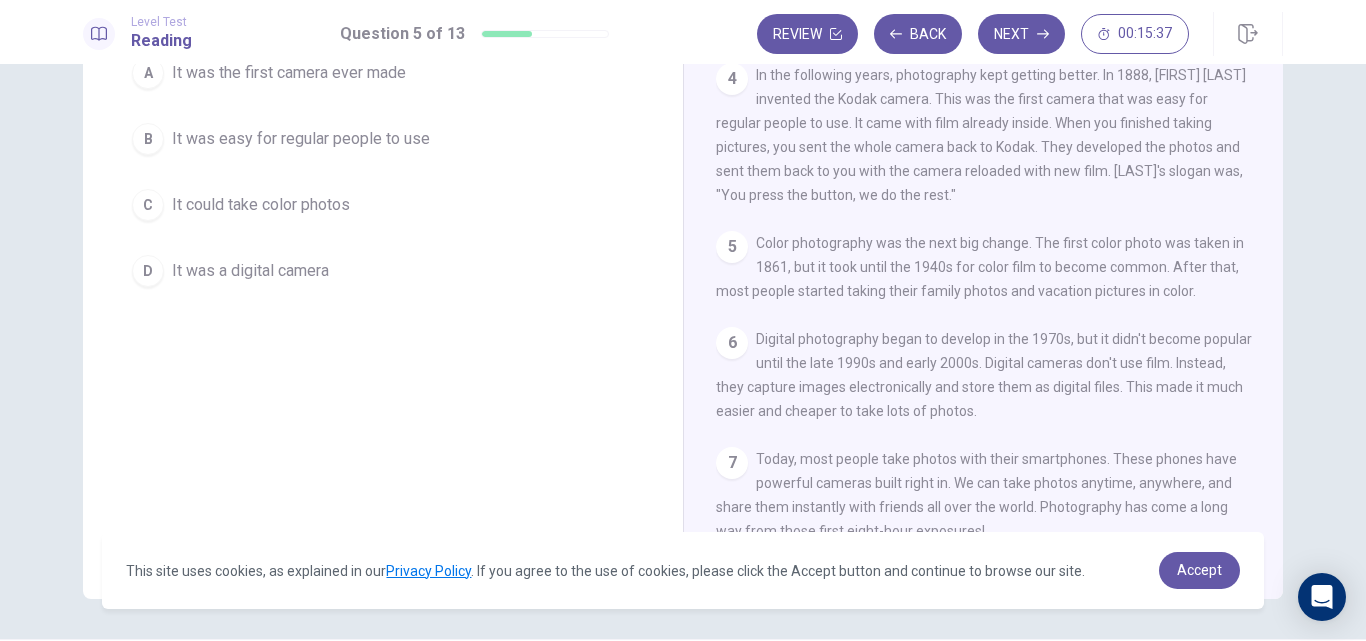 scroll, scrollTop: 262, scrollLeft: 0, axis: vertical 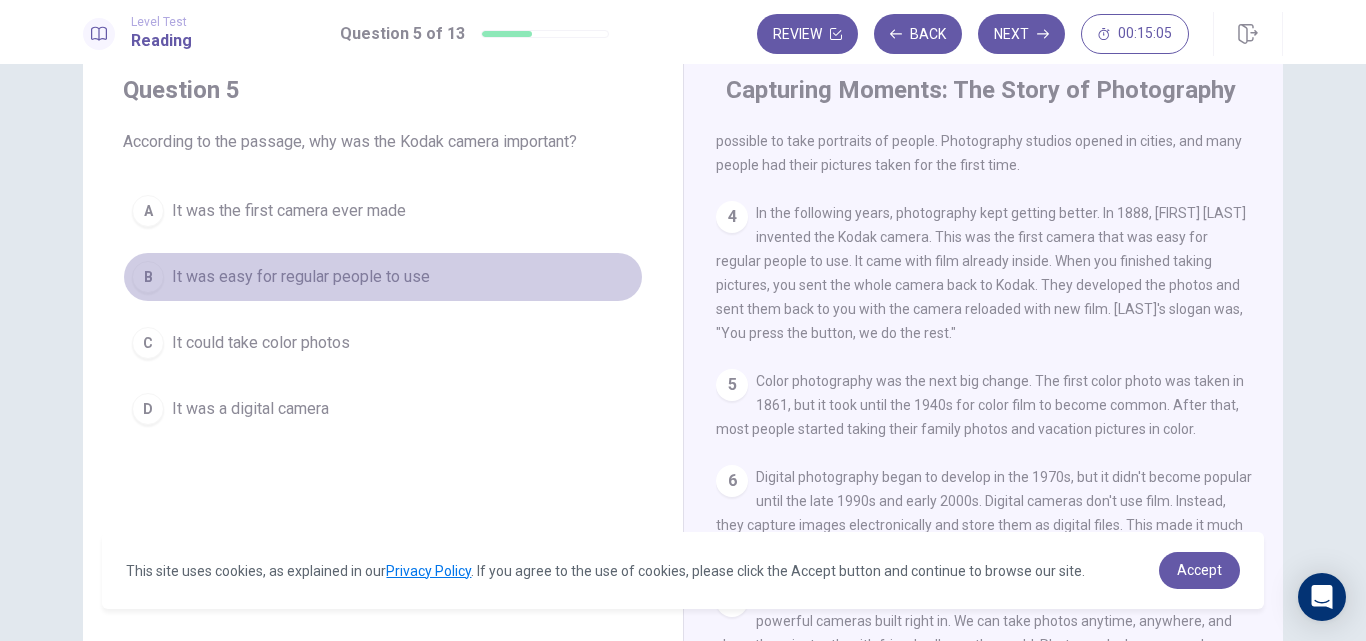 click on "B" at bounding box center [148, 211] 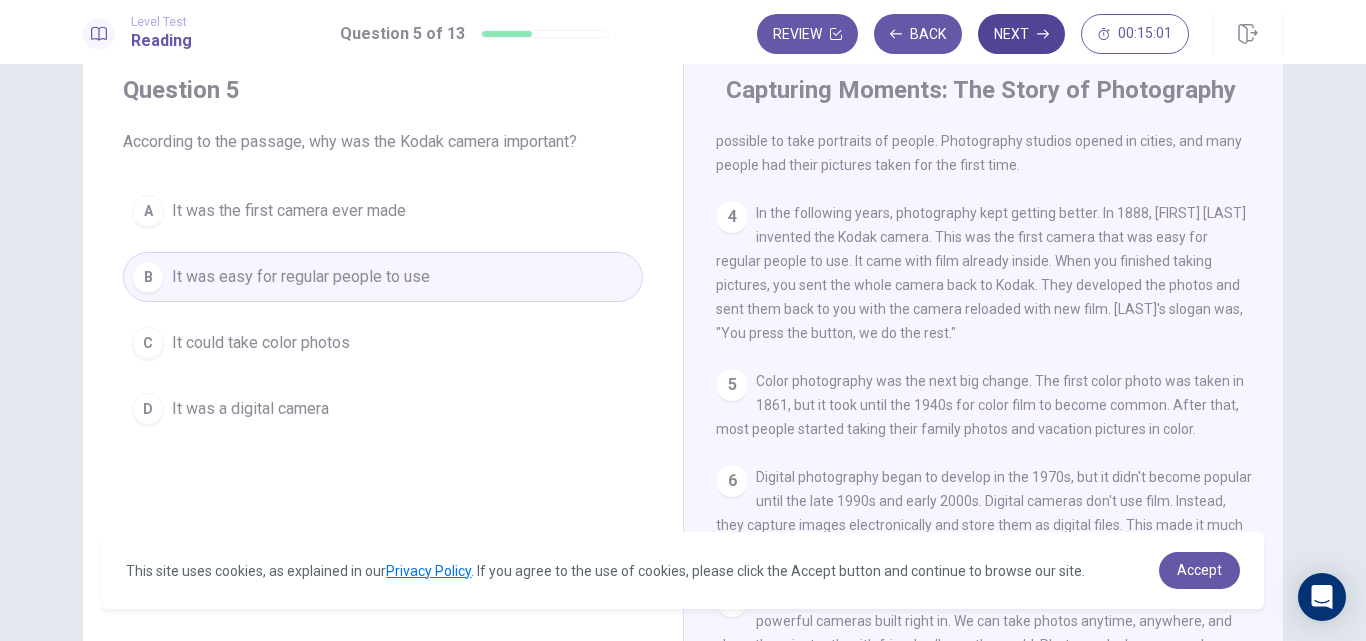 click on "Next" at bounding box center (1021, 34) 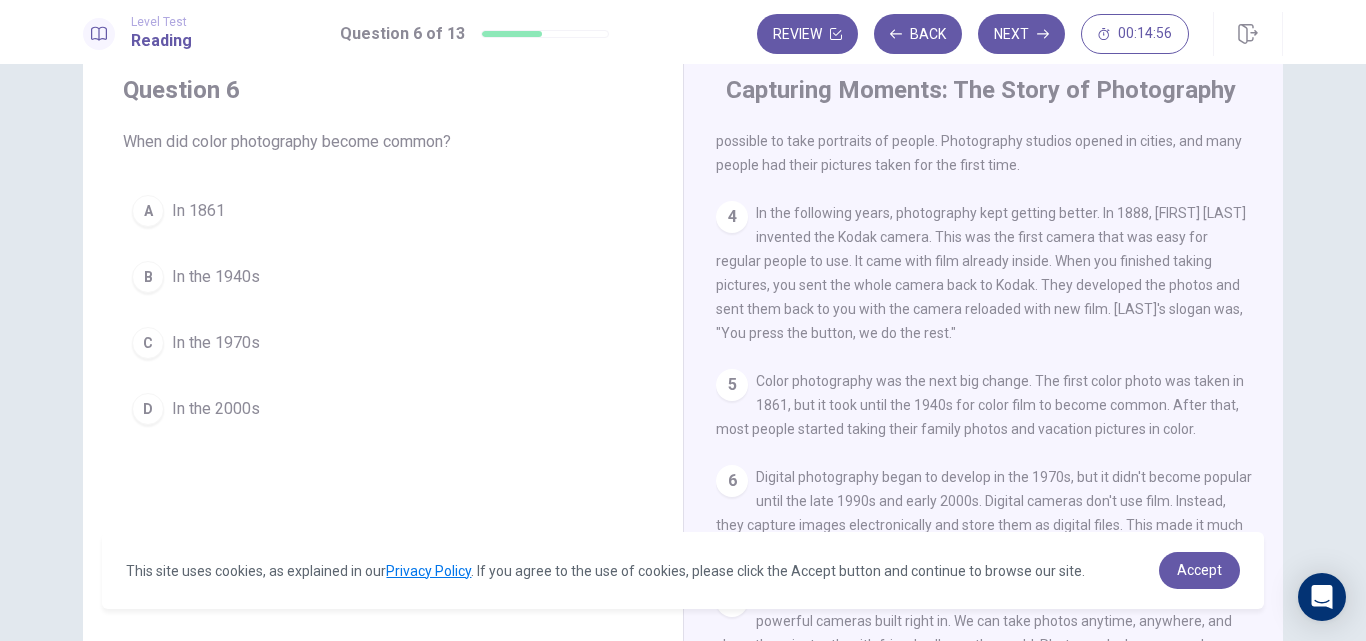 scroll, scrollTop: 318, scrollLeft: 0, axis: vertical 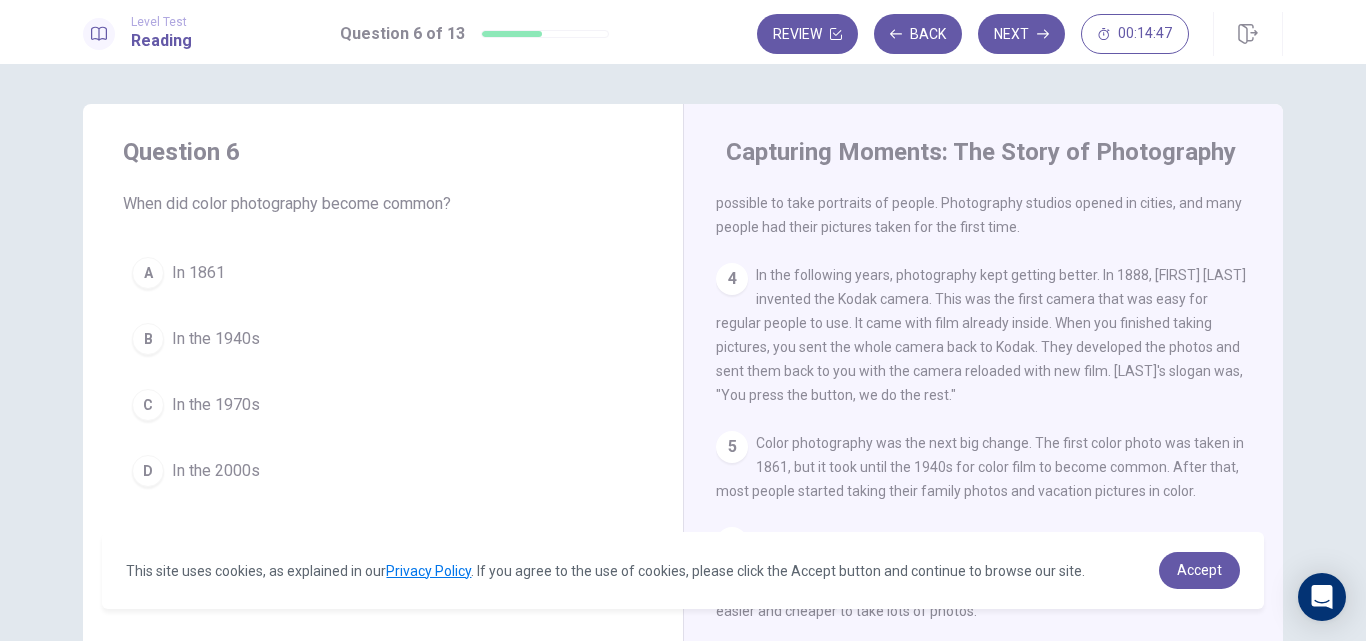 click on "B" at bounding box center (148, 273) 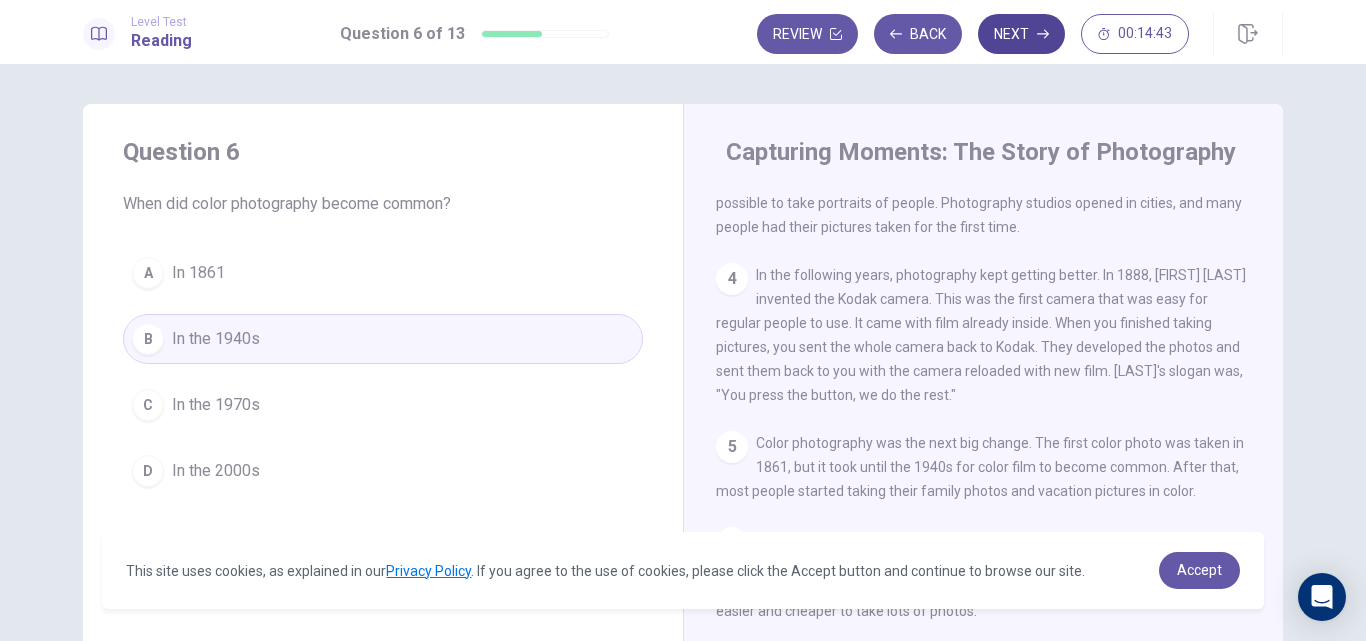 click on "Next" at bounding box center [1021, 34] 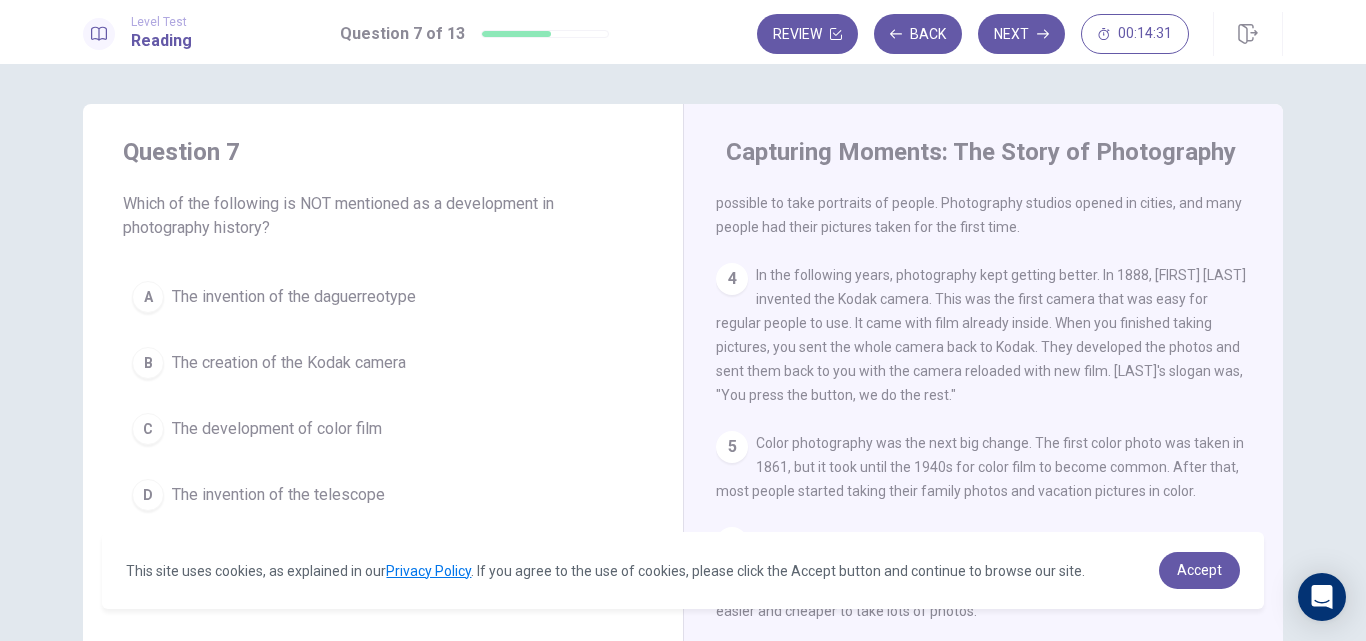click on "The invention of the telescope" at bounding box center (294, 297) 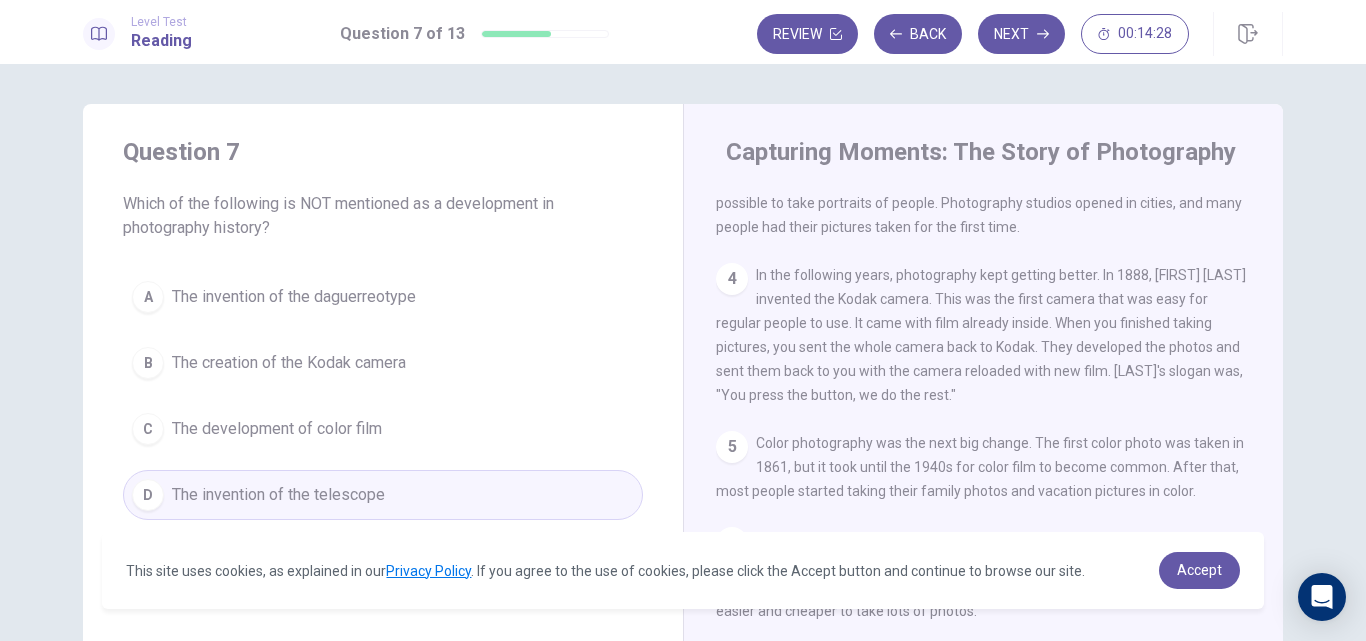 click on "Next" at bounding box center (1021, 34) 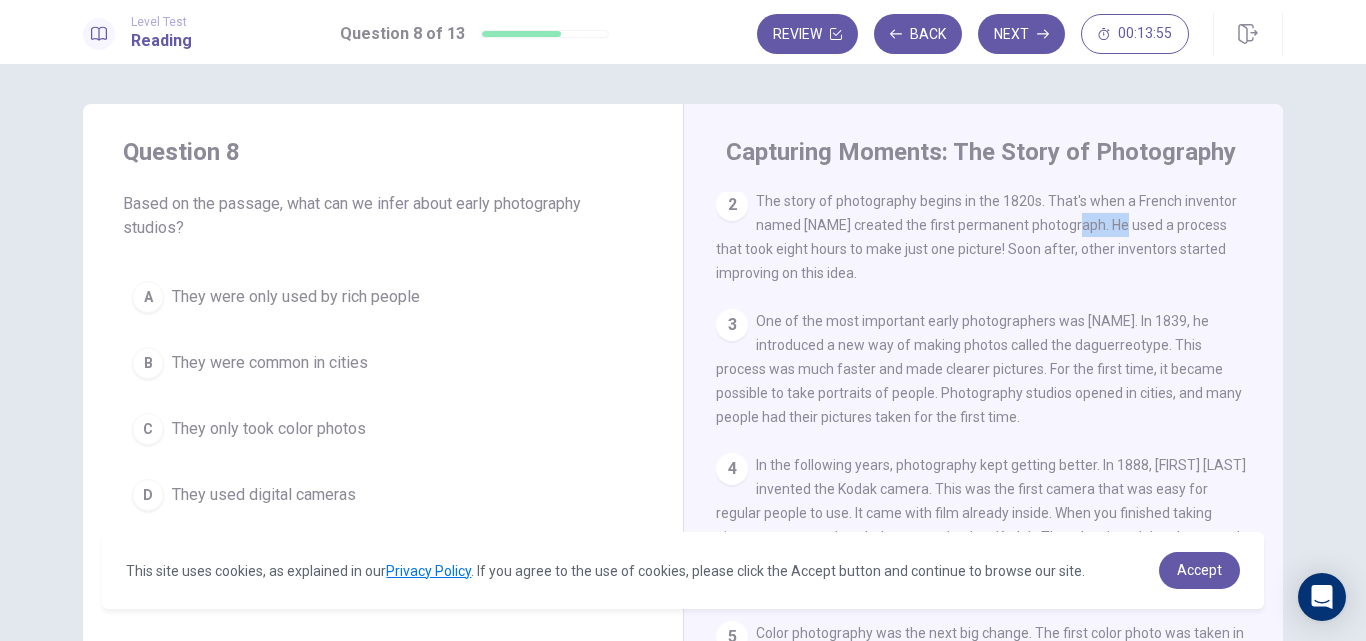 scroll, scrollTop: 100, scrollLeft: 0, axis: vertical 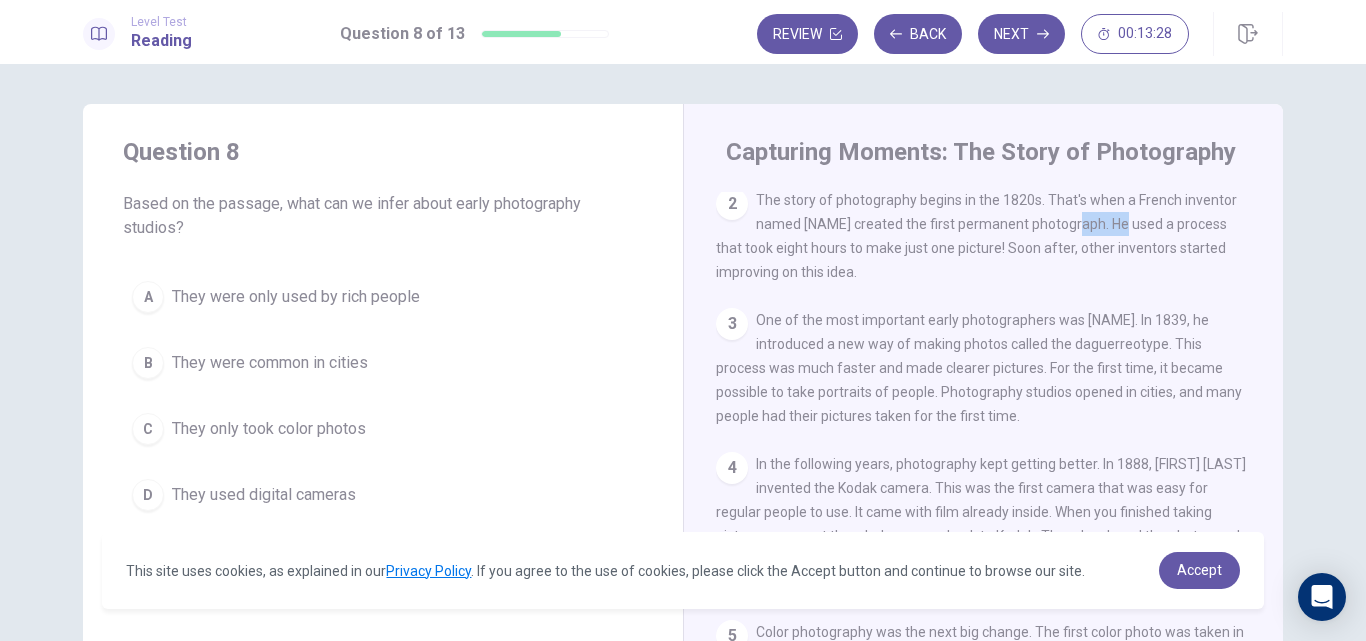 click on "A They were only used by rich people B They were common in cities C They only took color photos D They used digital cameras" at bounding box center [383, 396] 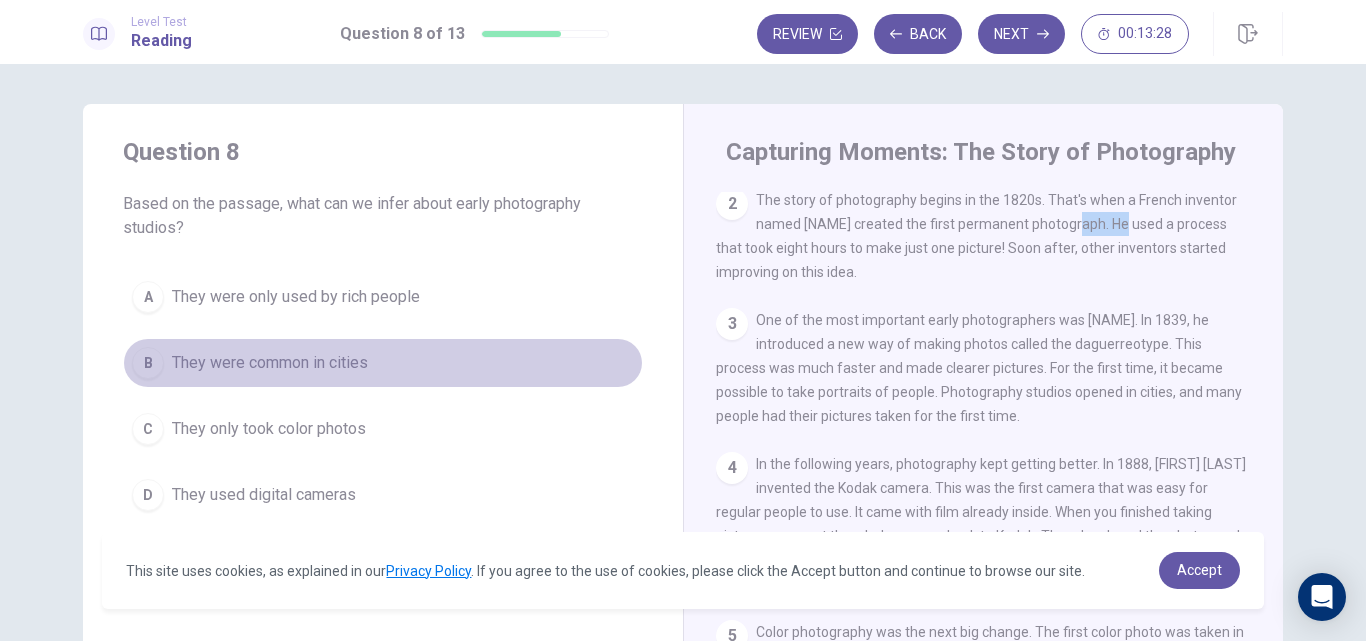 click on "B" at bounding box center [148, 297] 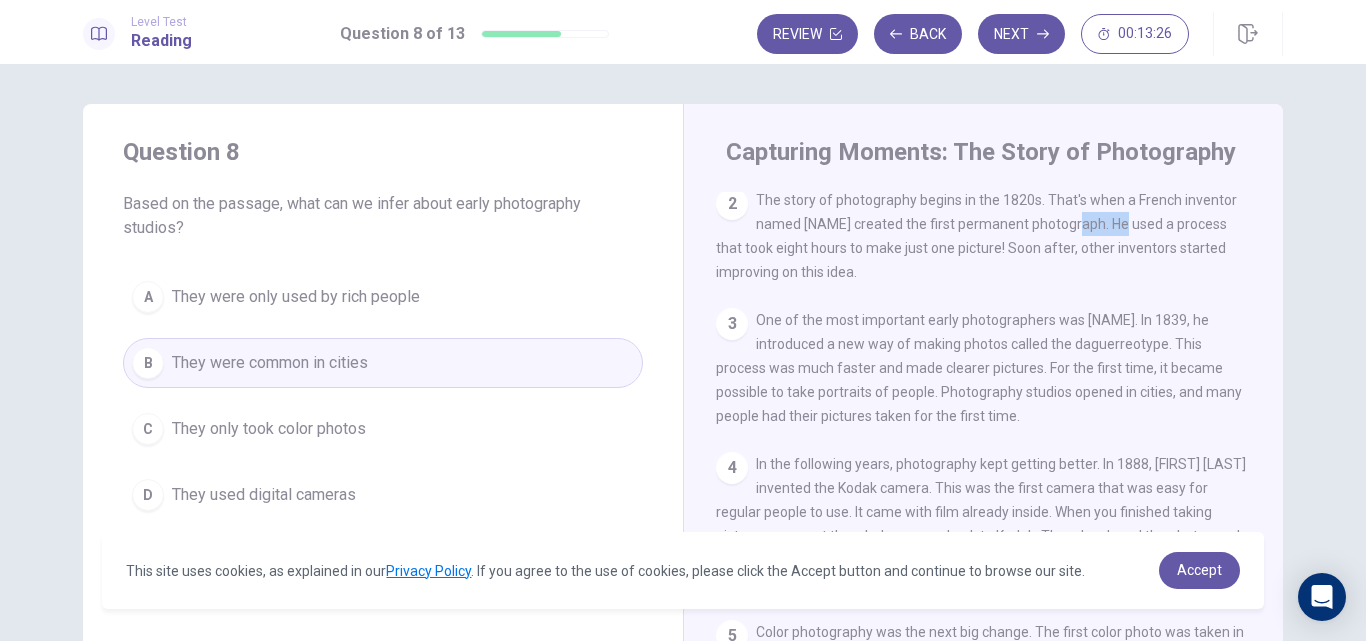 click on "B They were common in cities" at bounding box center (383, 363) 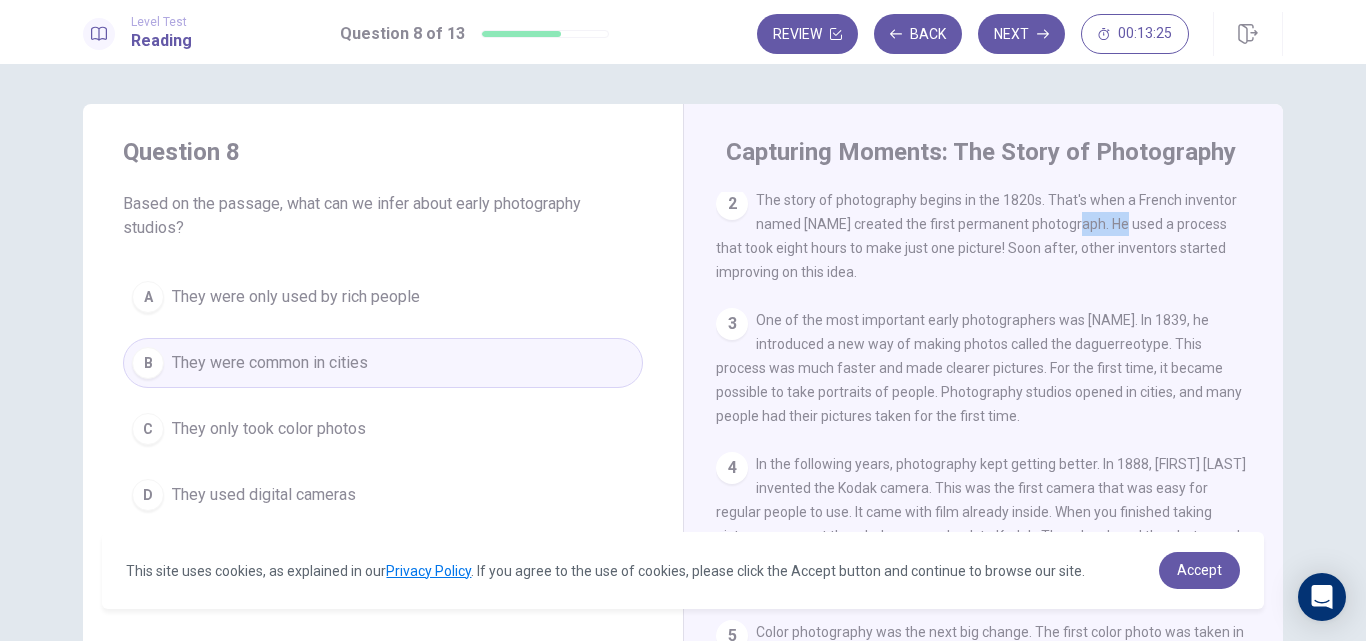 click on "They were common in cities" at bounding box center (270, 363) 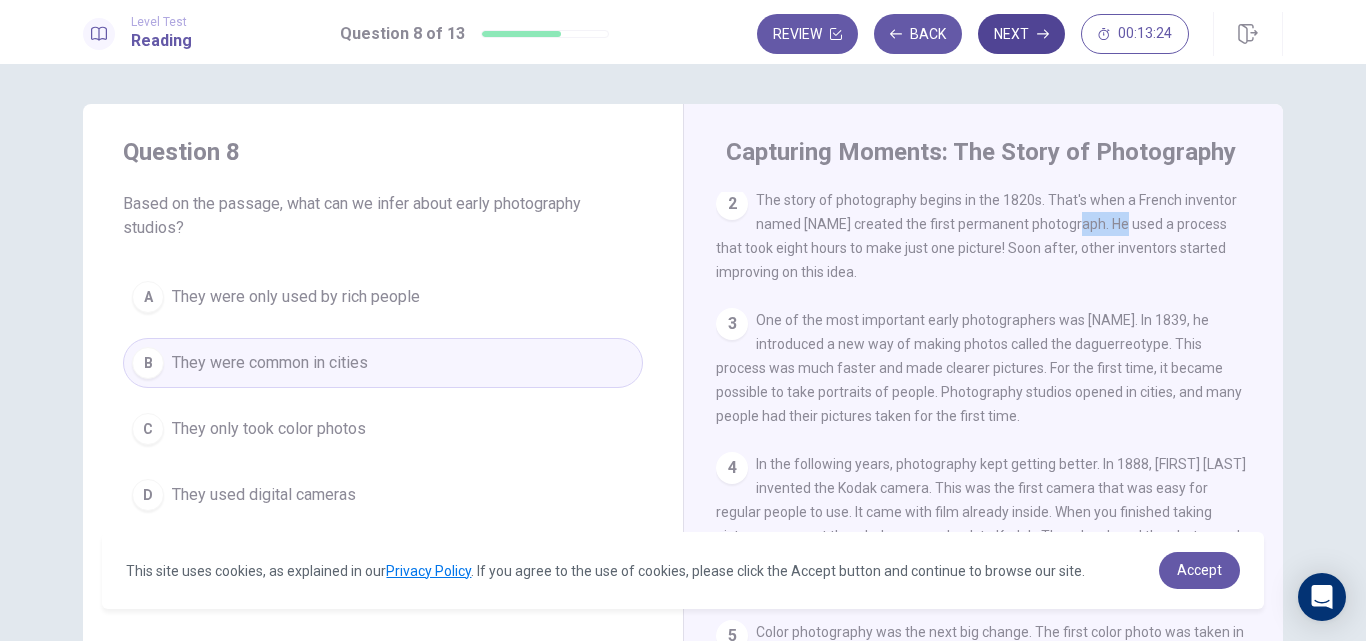 click on "Next" at bounding box center (1021, 34) 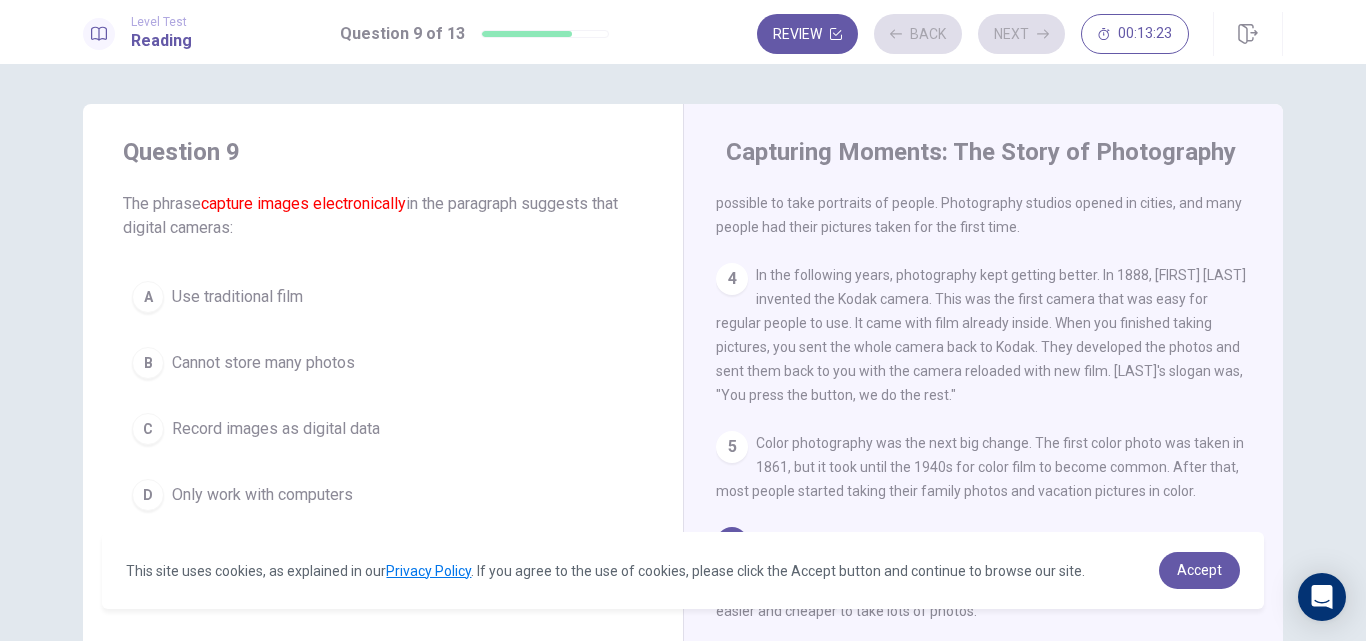 scroll, scrollTop: 318, scrollLeft: 0, axis: vertical 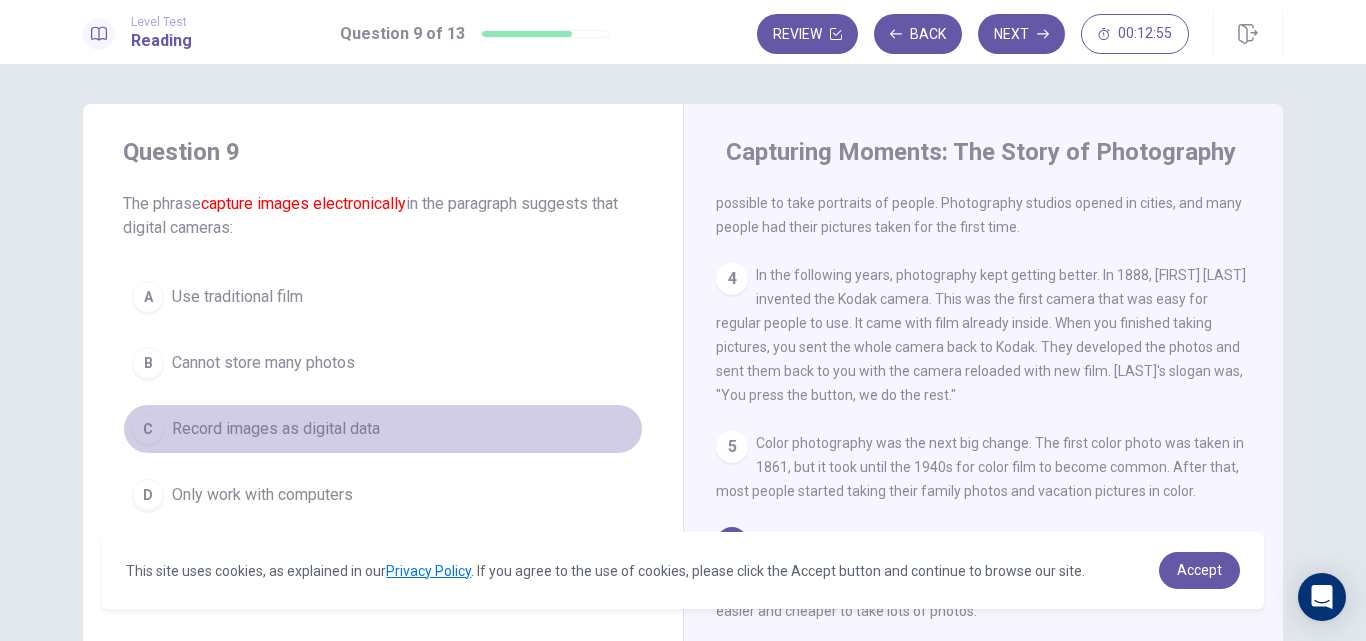 click on "Record images as digital data" at bounding box center [237, 297] 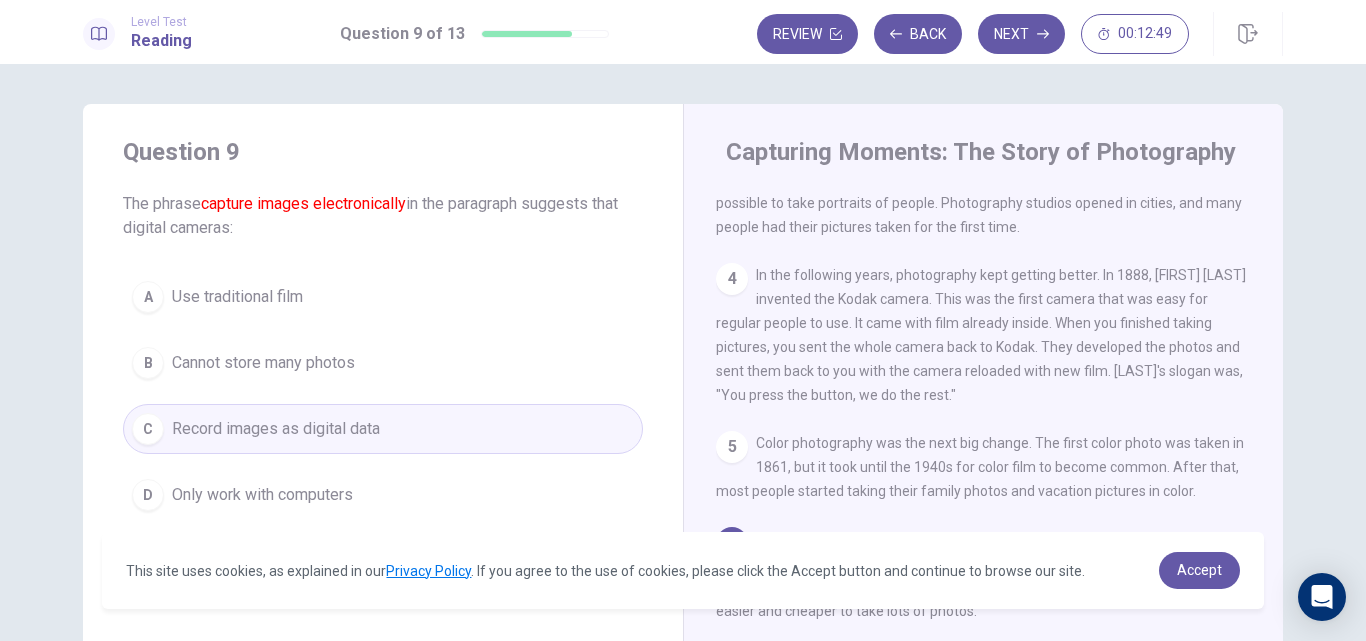 scroll, scrollTop: 100, scrollLeft: 0, axis: vertical 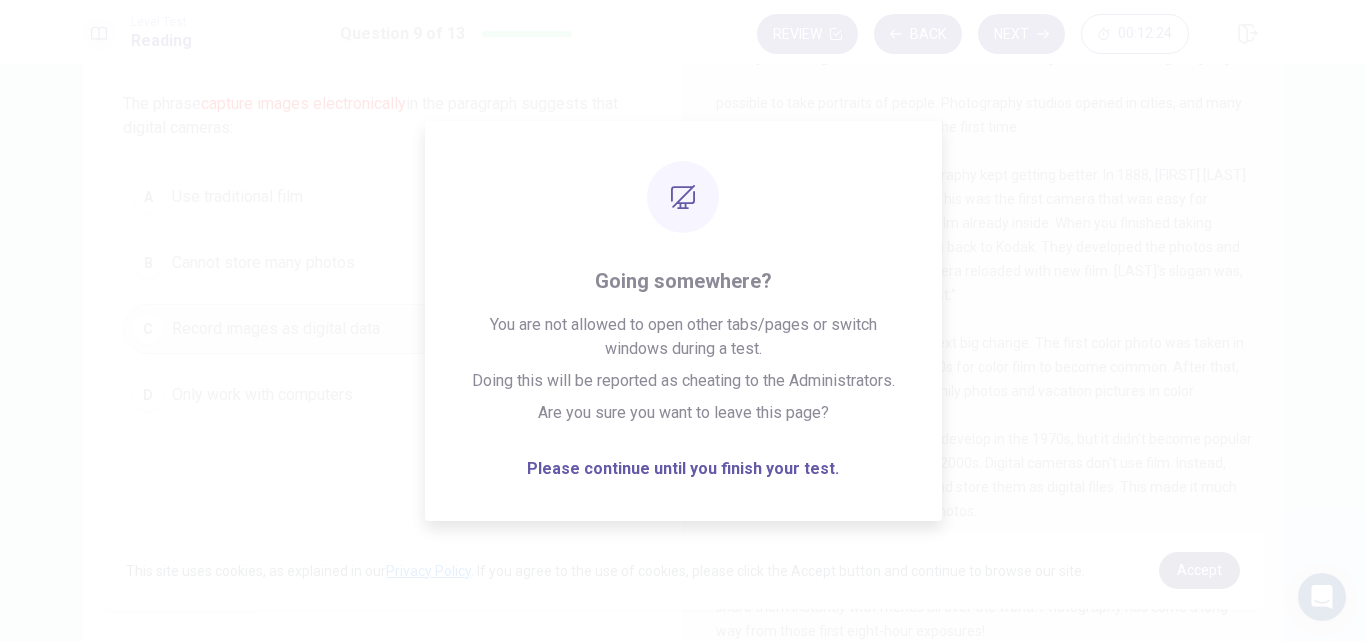 click on "Accept" at bounding box center (1199, 570) 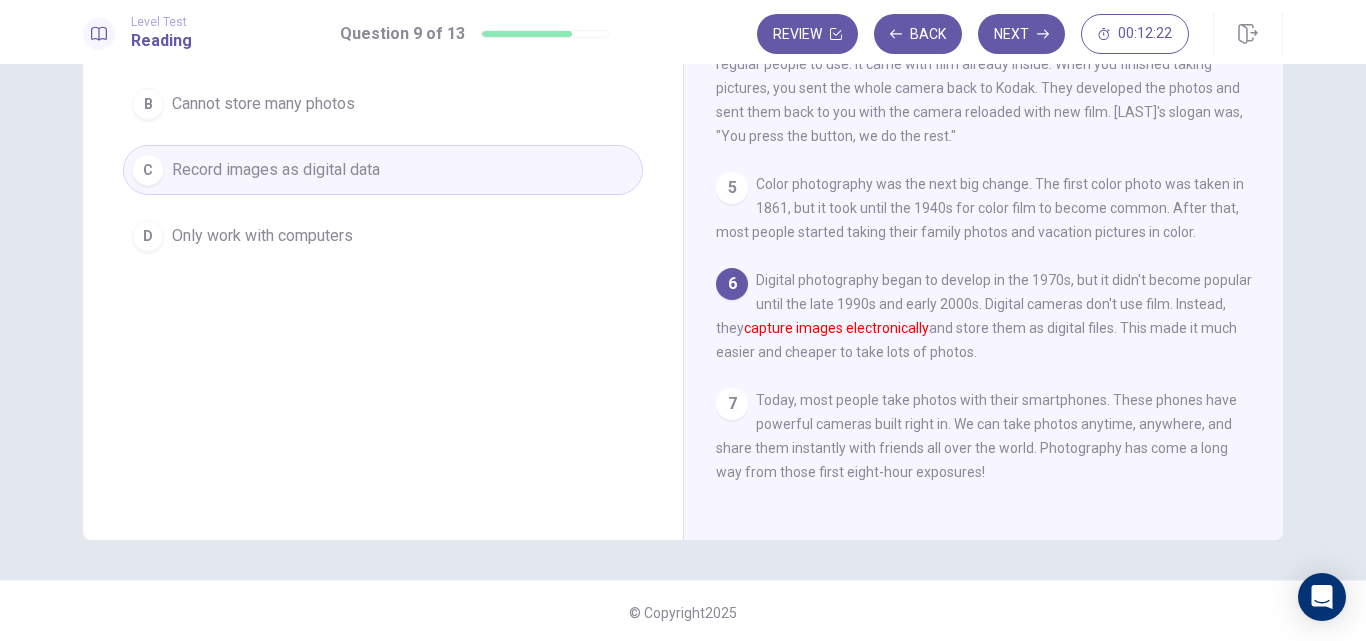 scroll, scrollTop: 262, scrollLeft: 0, axis: vertical 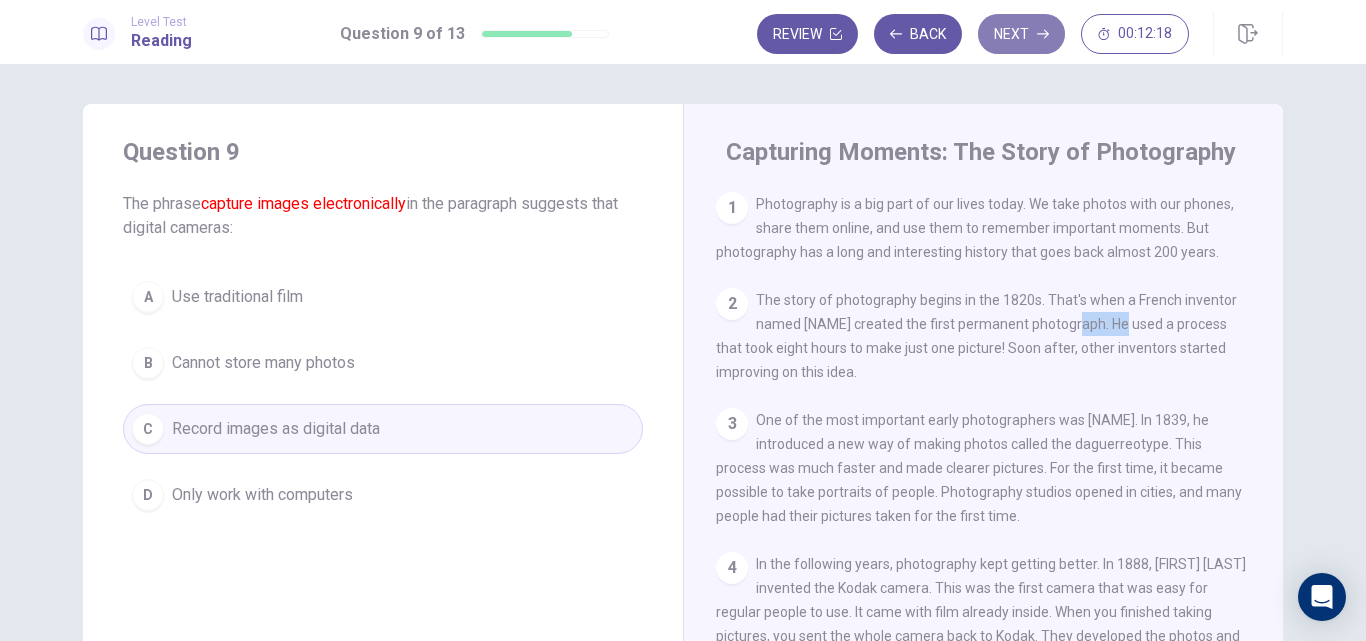 click on "Next" at bounding box center [1021, 34] 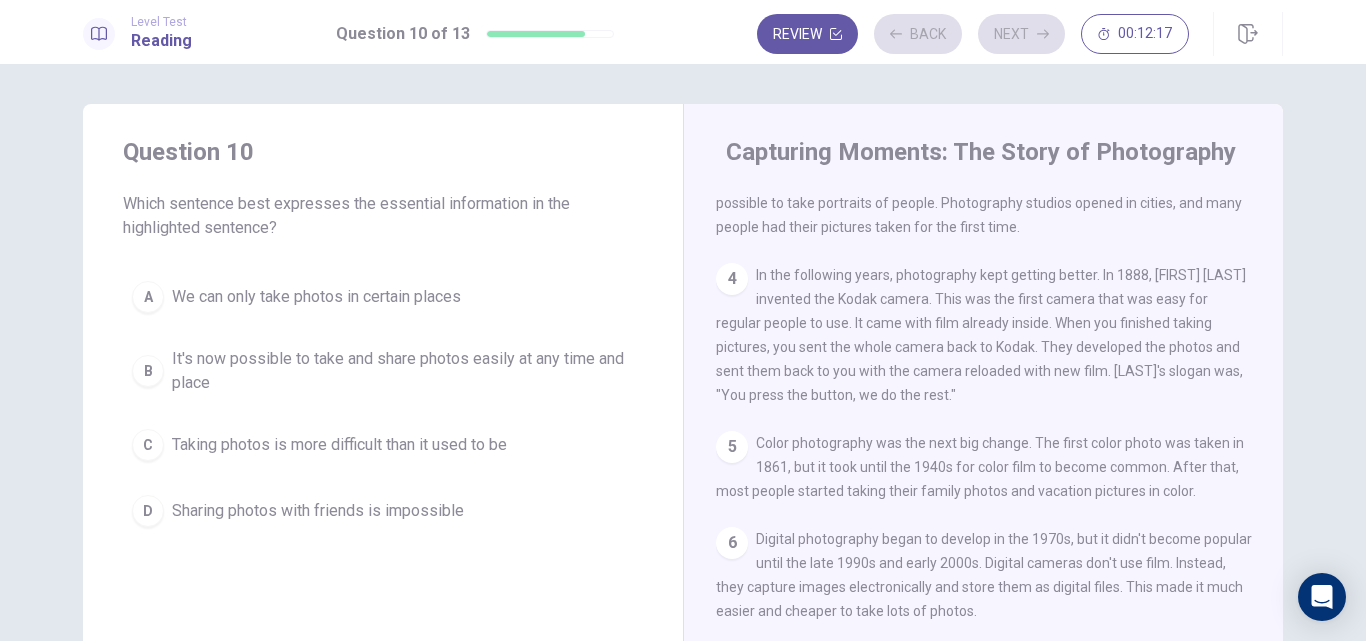 scroll, scrollTop: 318, scrollLeft: 0, axis: vertical 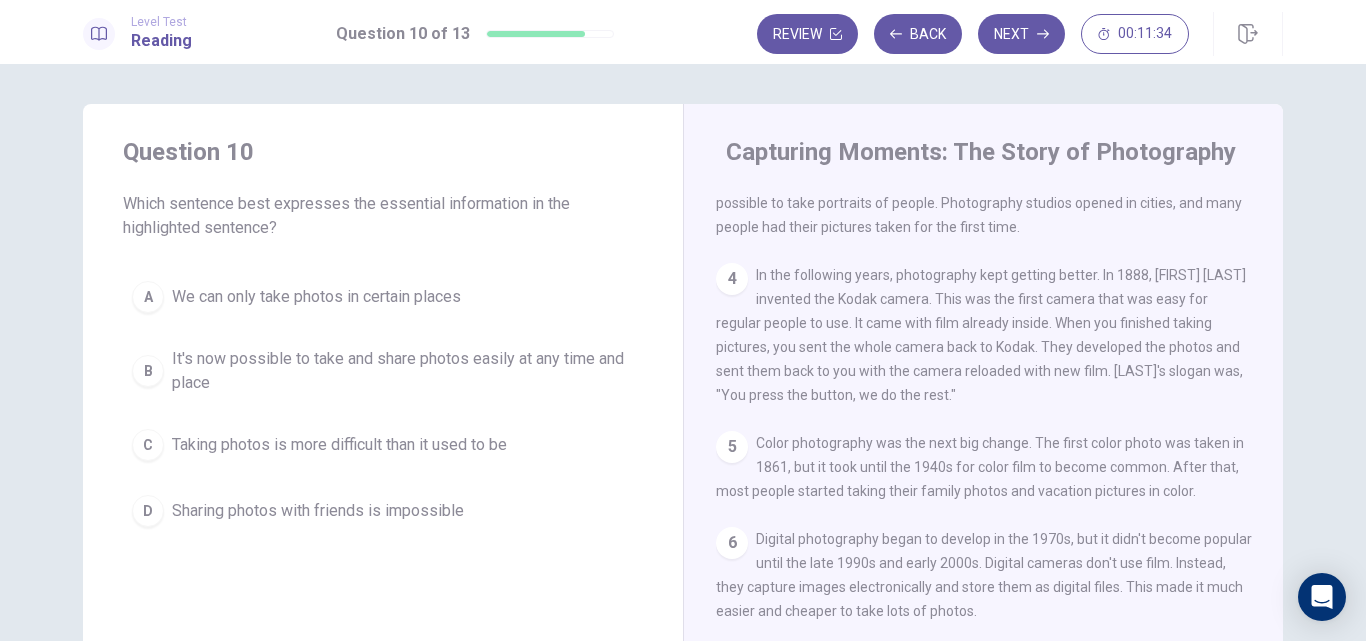 click on "B" at bounding box center (148, 297) 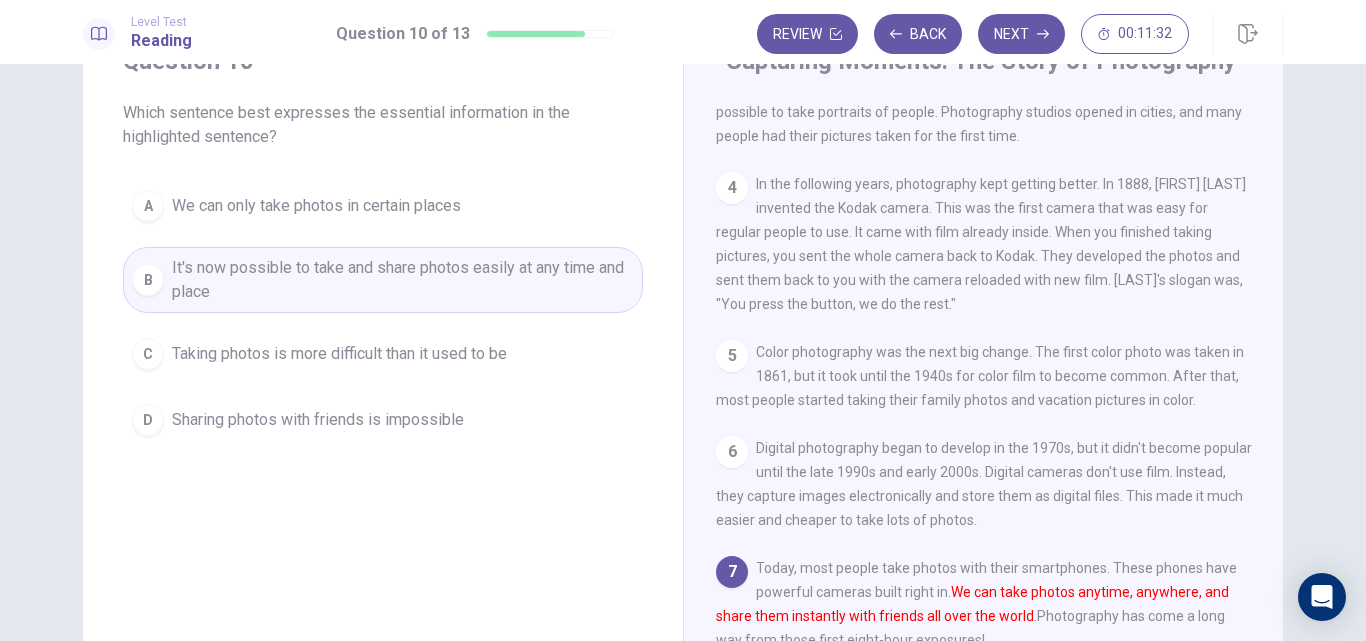scroll, scrollTop: 200, scrollLeft: 0, axis: vertical 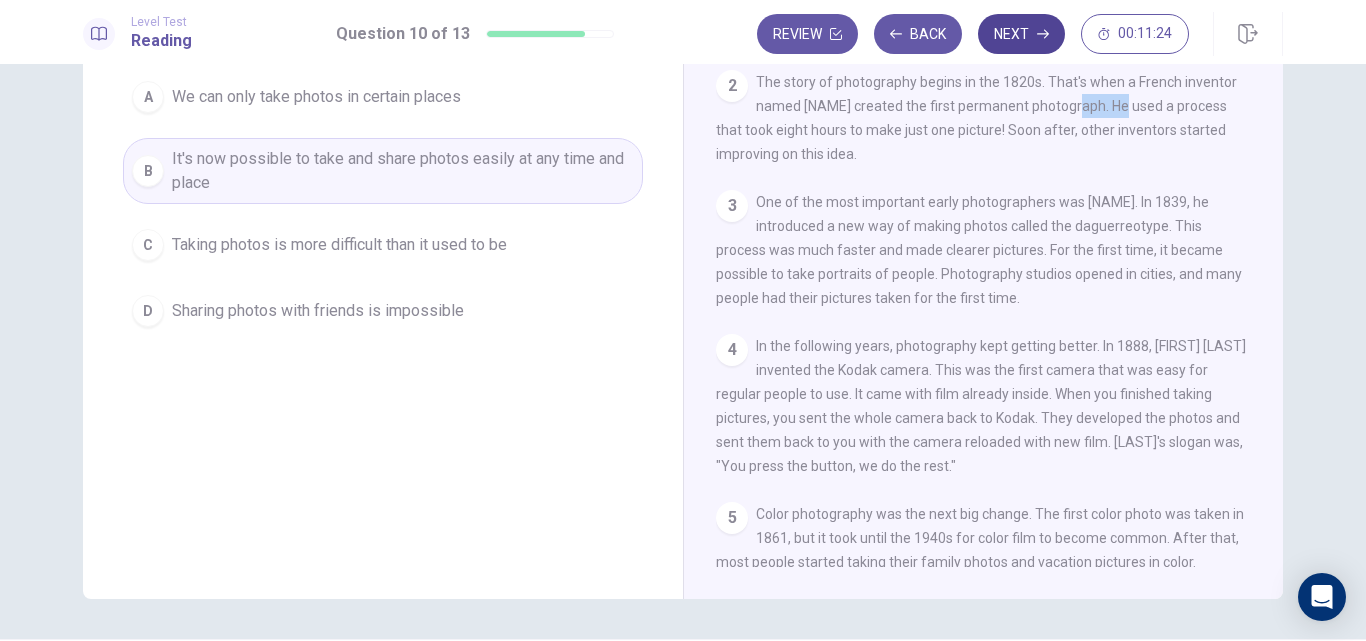 click at bounding box center (836, 34) 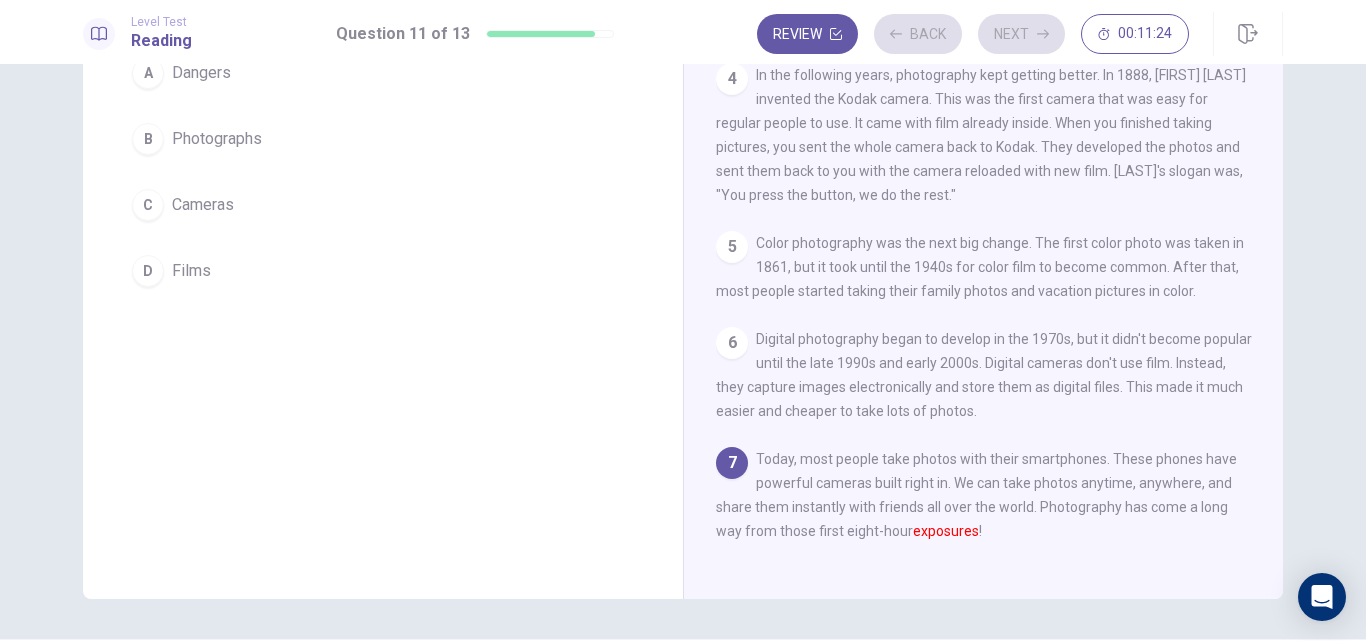 scroll, scrollTop: 318, scrollLeft: 0, axis: vertical 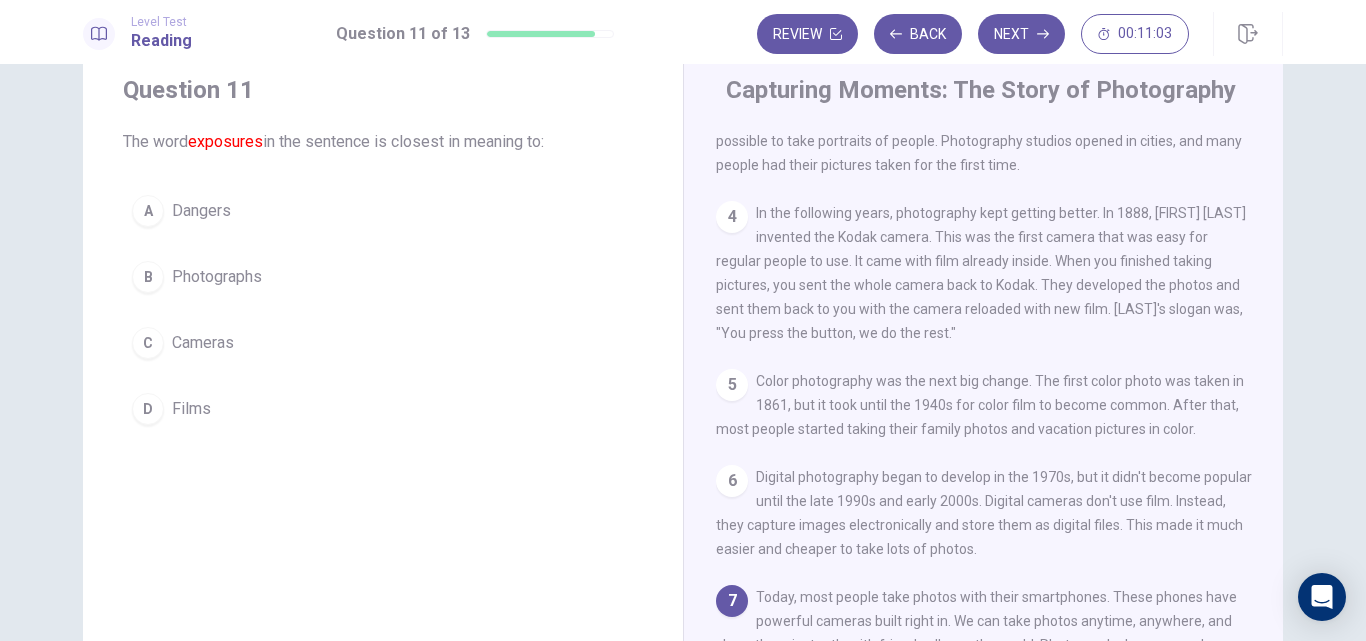 click on "Photographs" at bounding box center [201, 211] 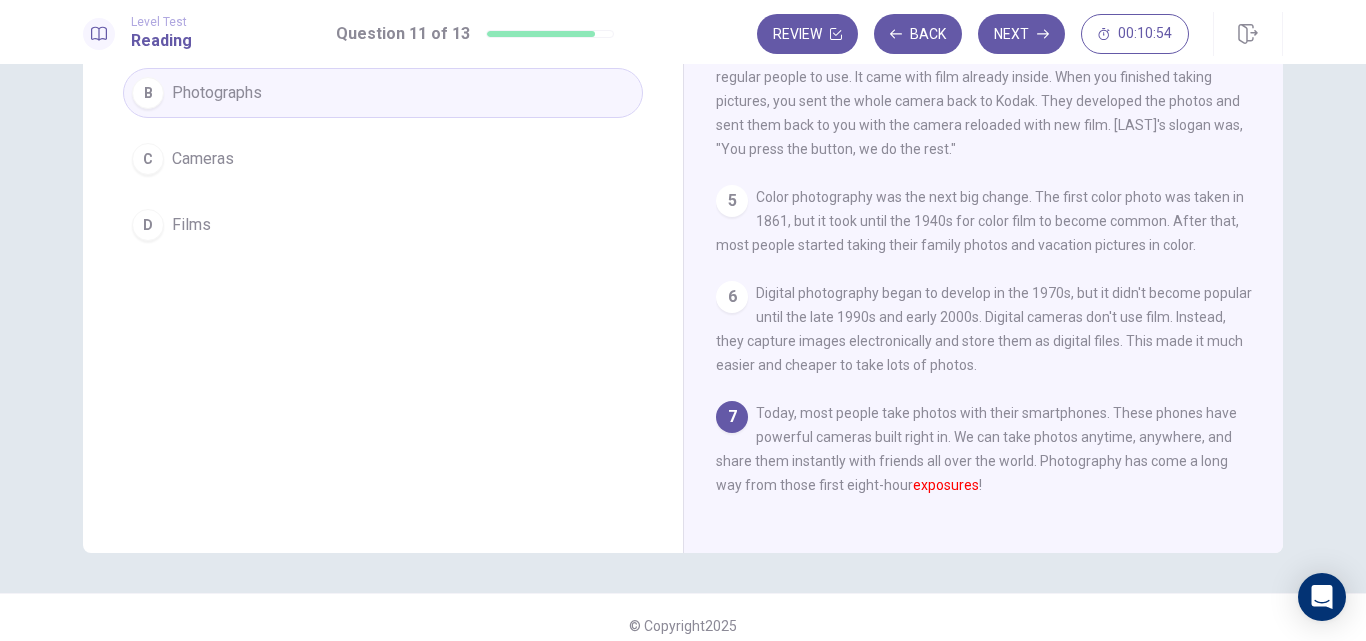 scroll, scrollTop: 262, scrollLeft: 0, axis: vertical 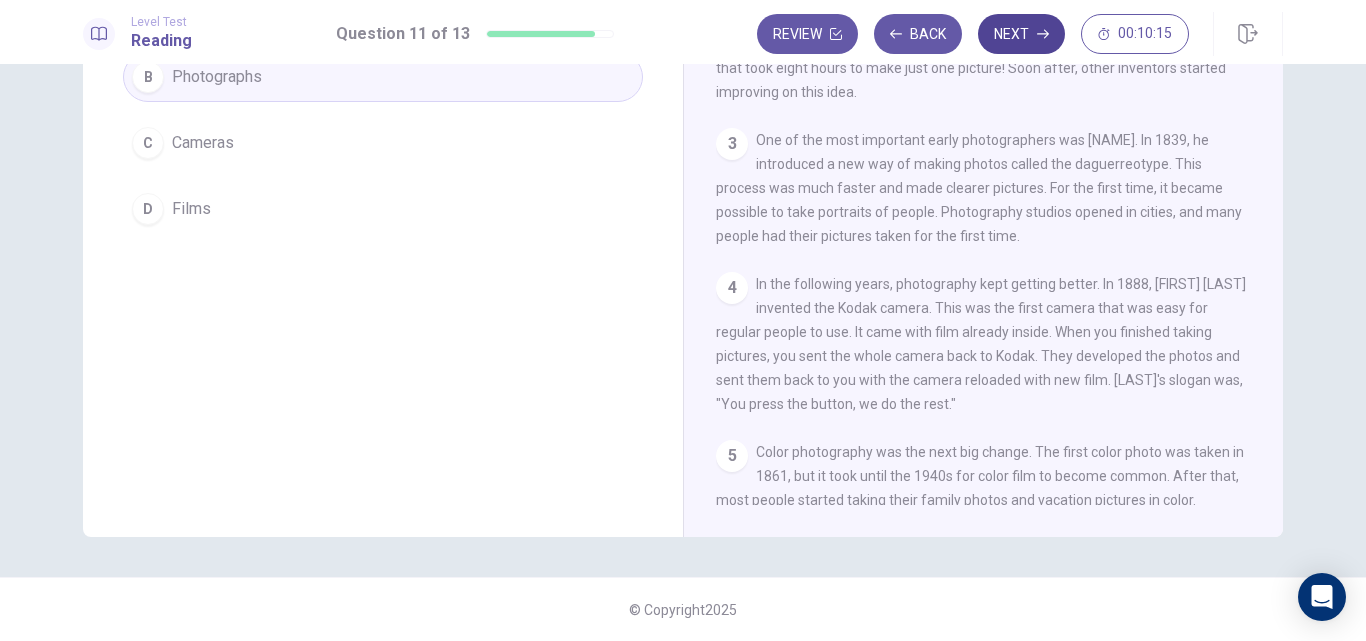 click on "Next" at bounding box center [1021, 34] 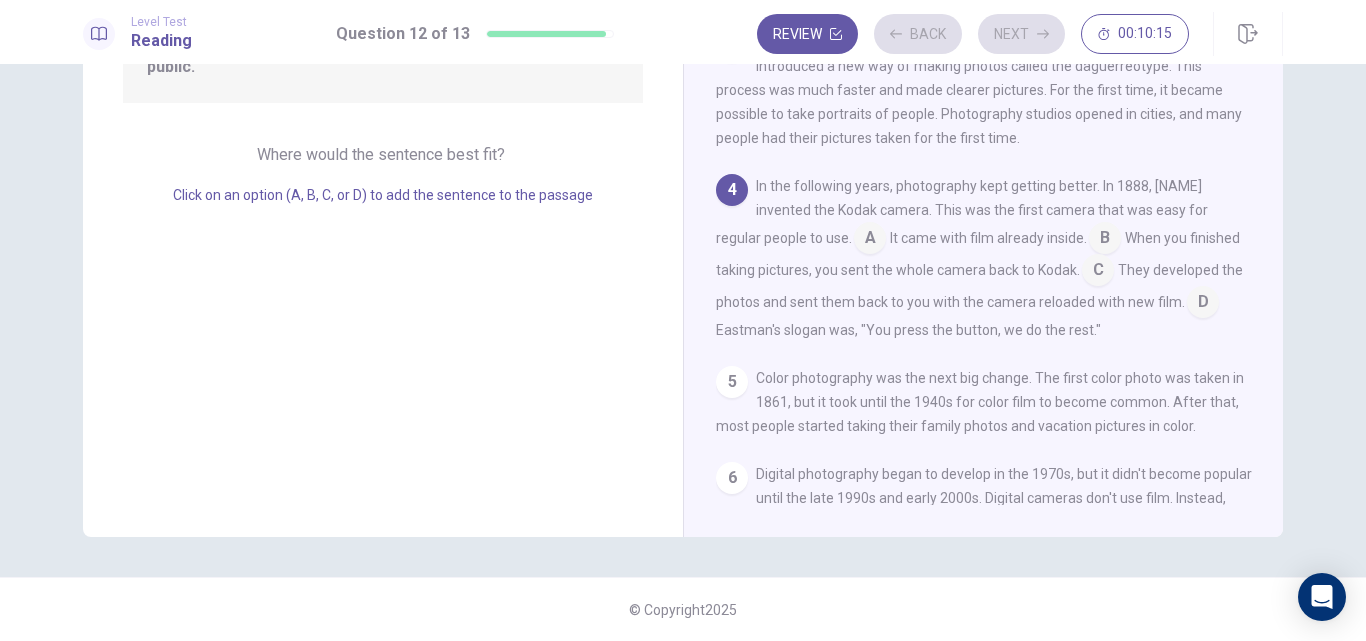 scroll, scrollTop: 165, scrollLeft: 0, axis: vertical 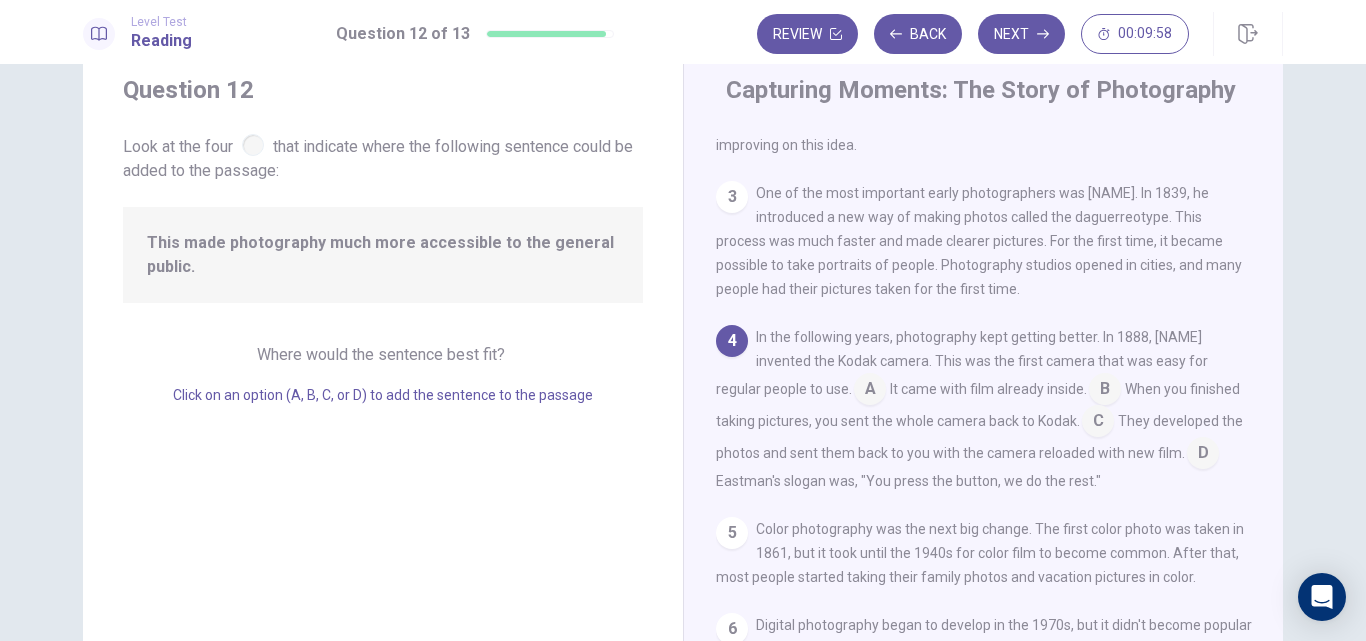 click at bounding box center (870, 391) 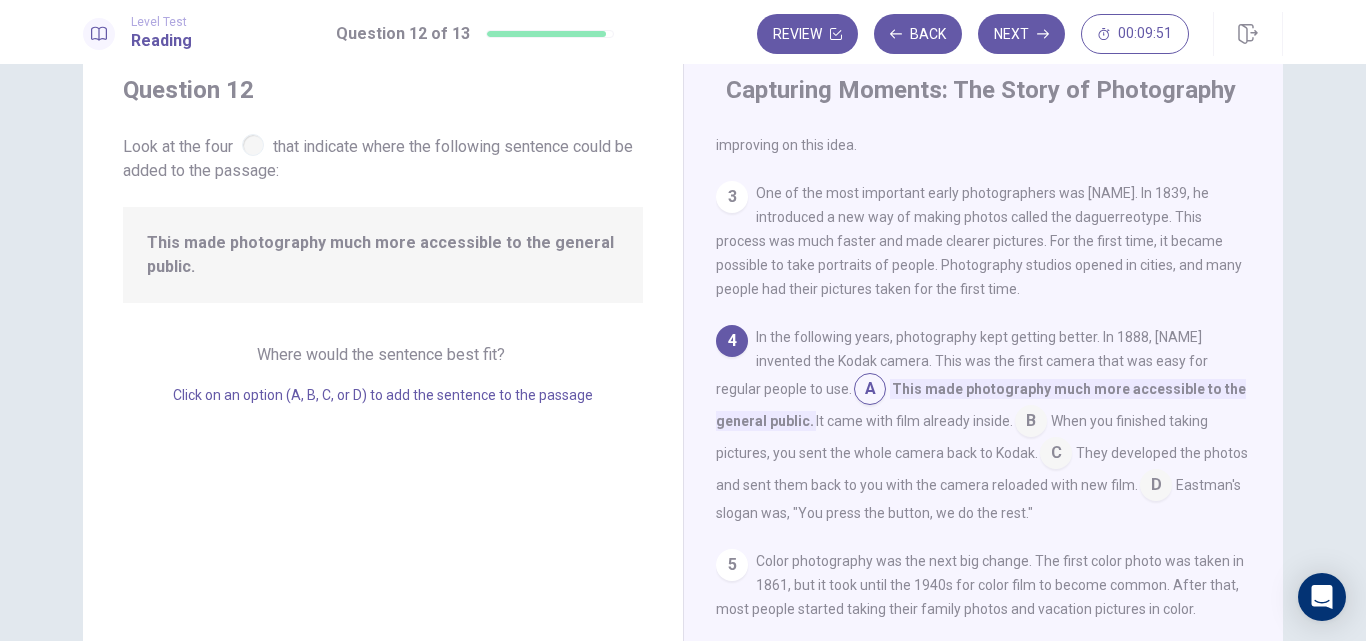 click at bounding box center (870, 391) 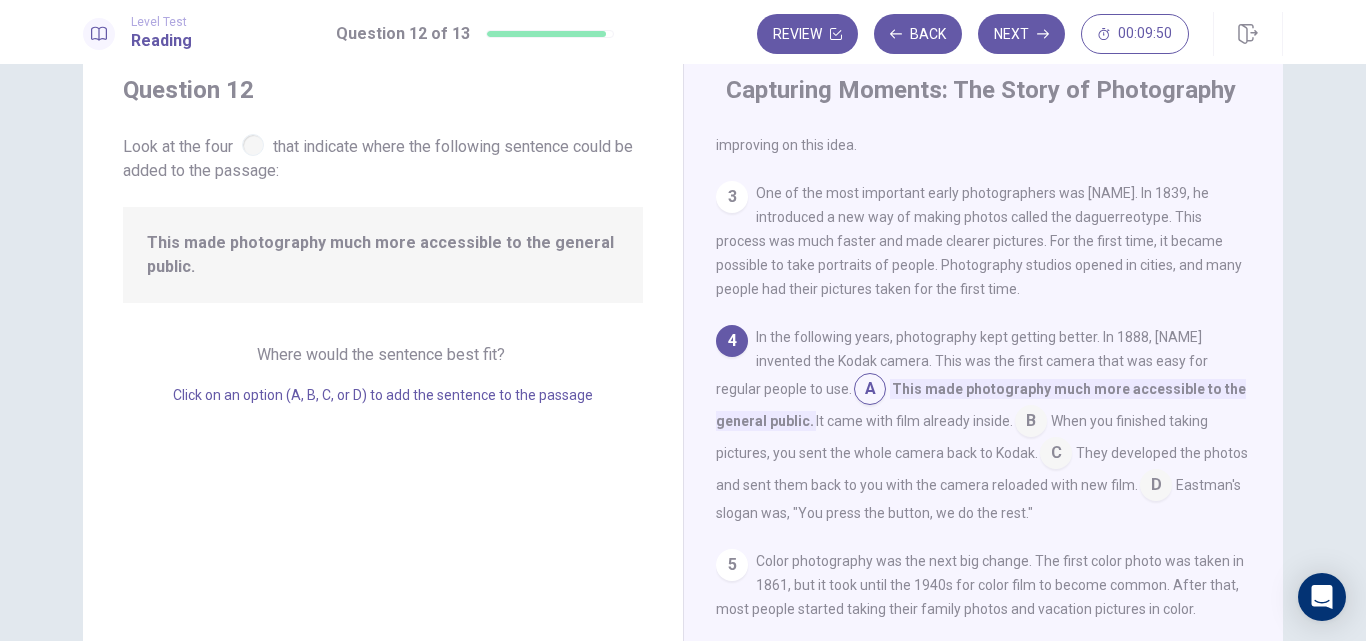 click at bounding box center (870, 391) 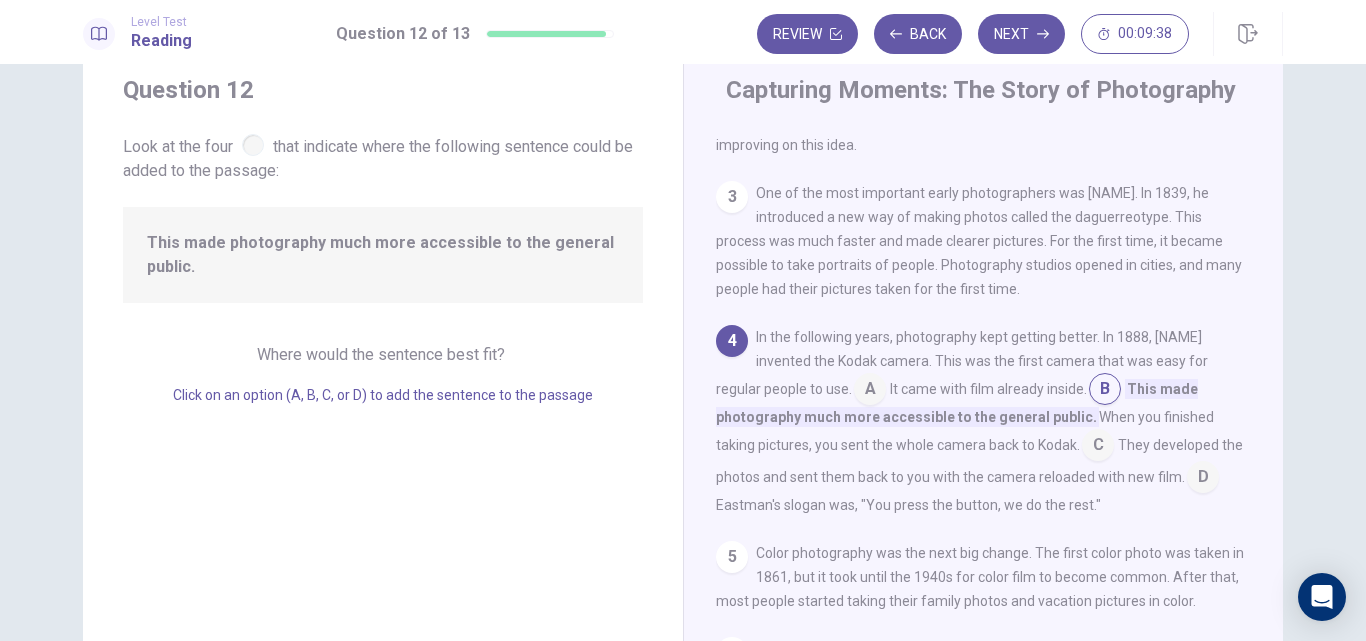click at bounding box center (870, 391) 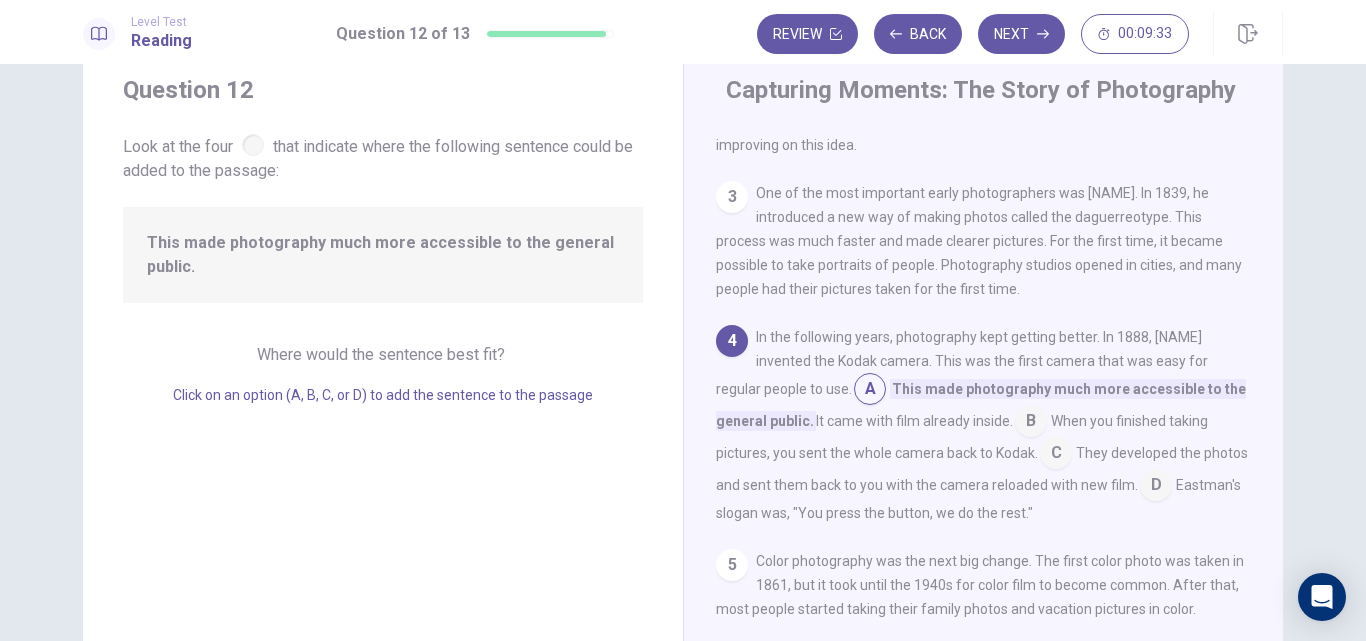 click at bounding box center [870, 391] 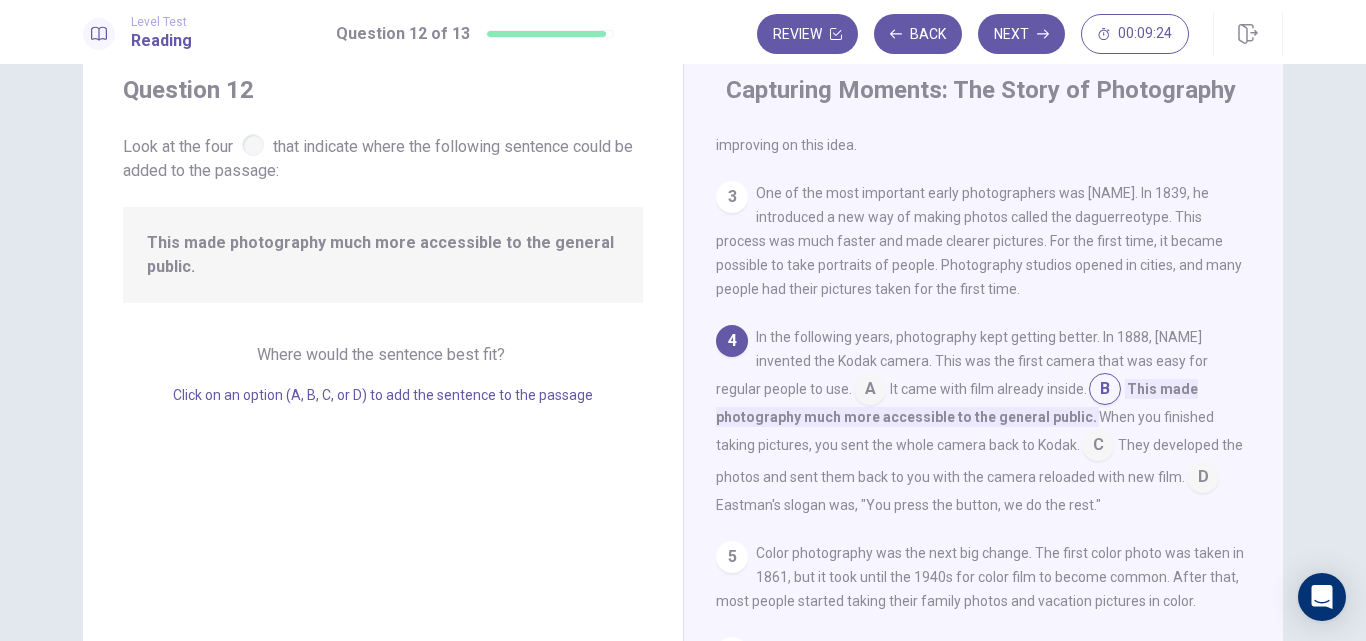 click at bounding box center (870, 391) 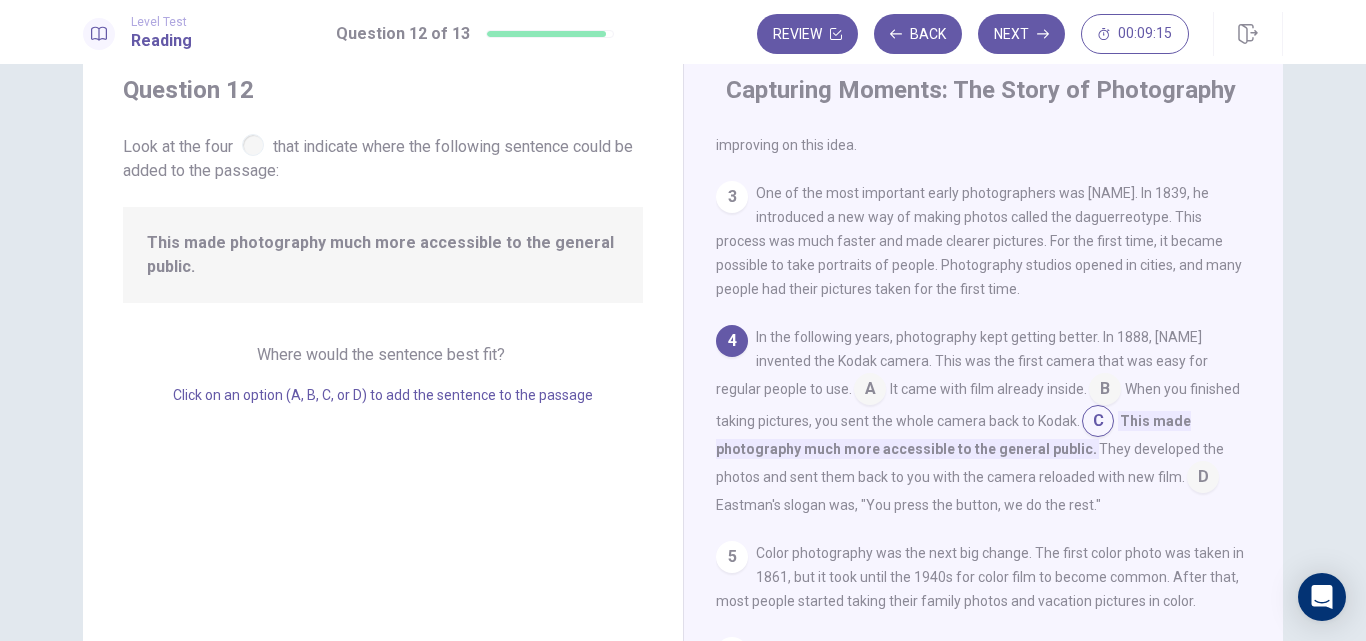 click at bounding box center [870, 391] 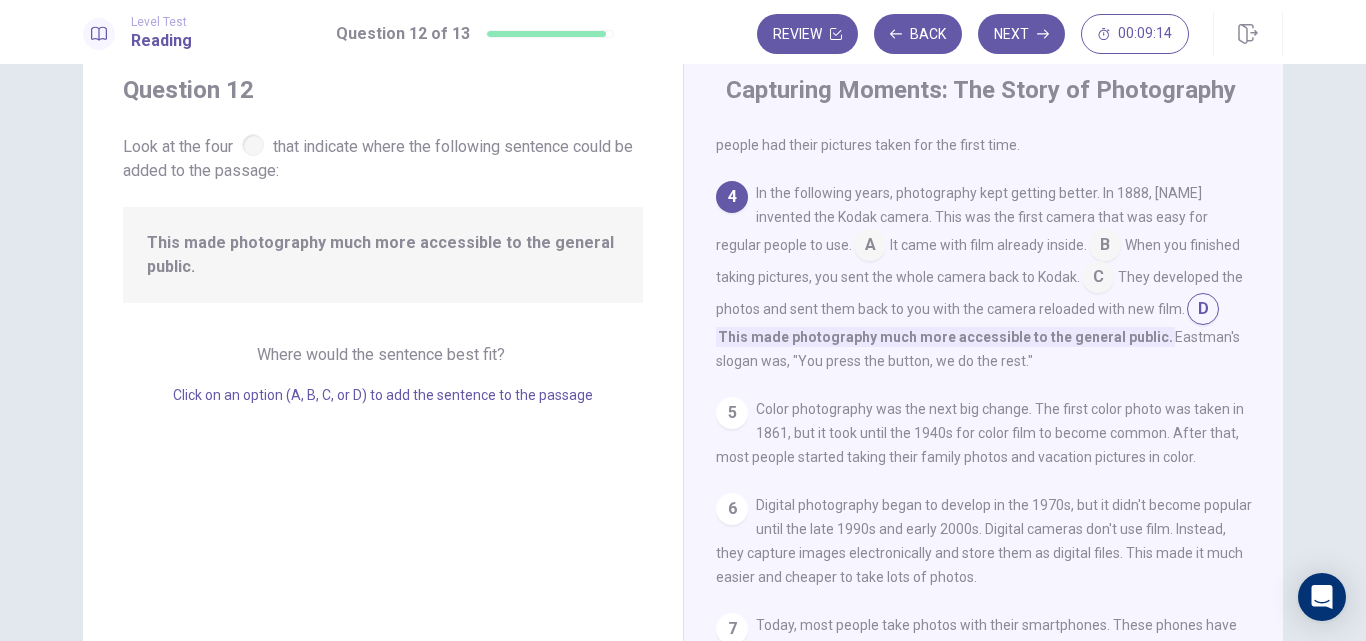 scroll, scrollTop: 260, scrollLeft: 0, axis: vertical 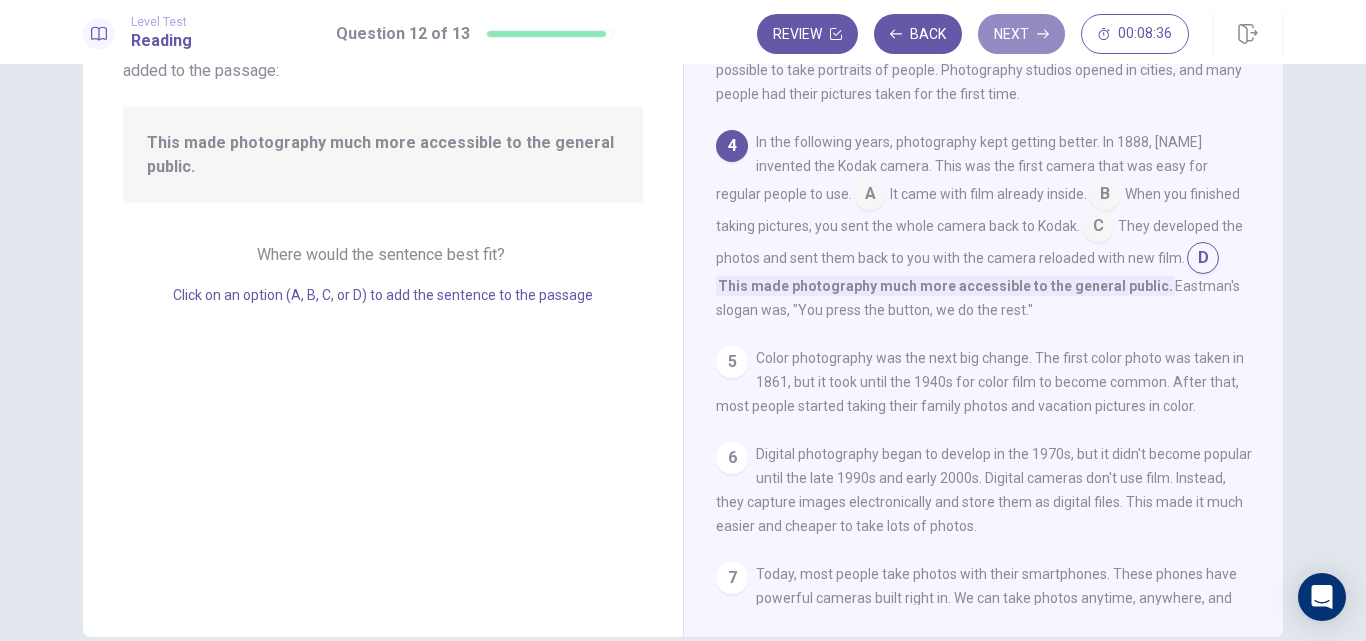 drag, startPoint x: 1021, startPoint y: 36, endPoint x: 1021, endPoint y: 59, distance: 23 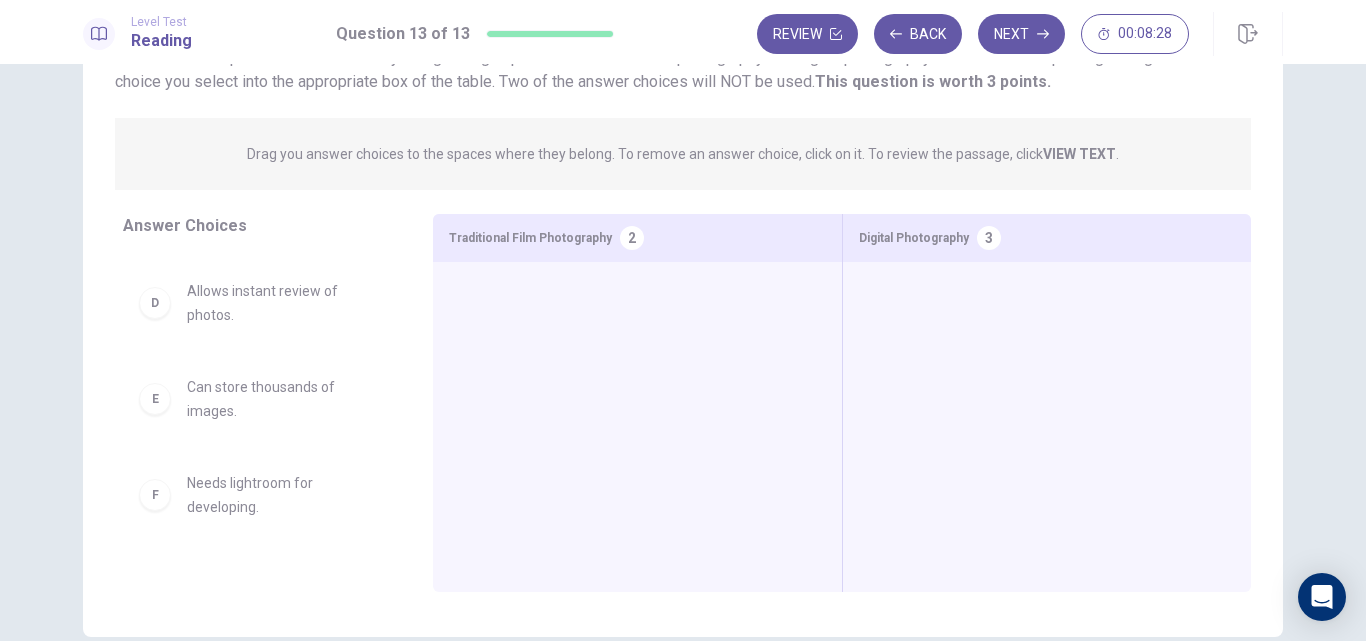 scroll, scrollTop: 300, scrollLeft: 0, axis: vertical 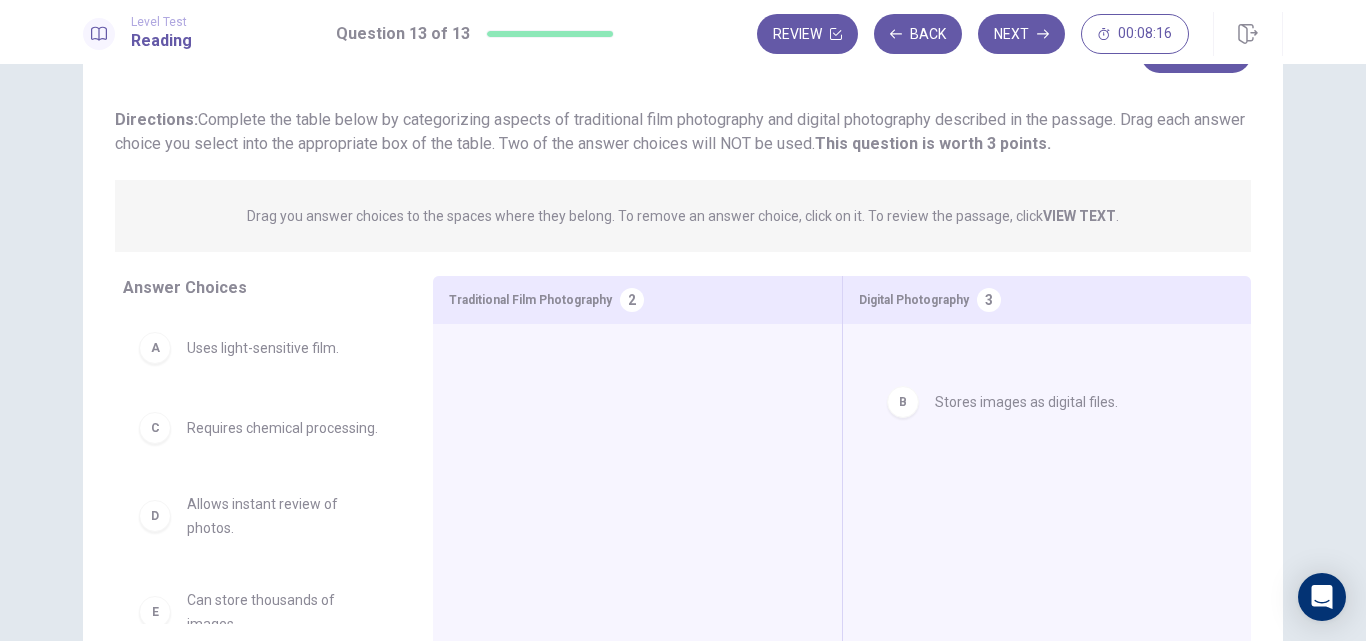 drag, startPoint x: 312, startPoint y: 444, endPoint x: 1038, endPoint y: 408, distance: 726.892 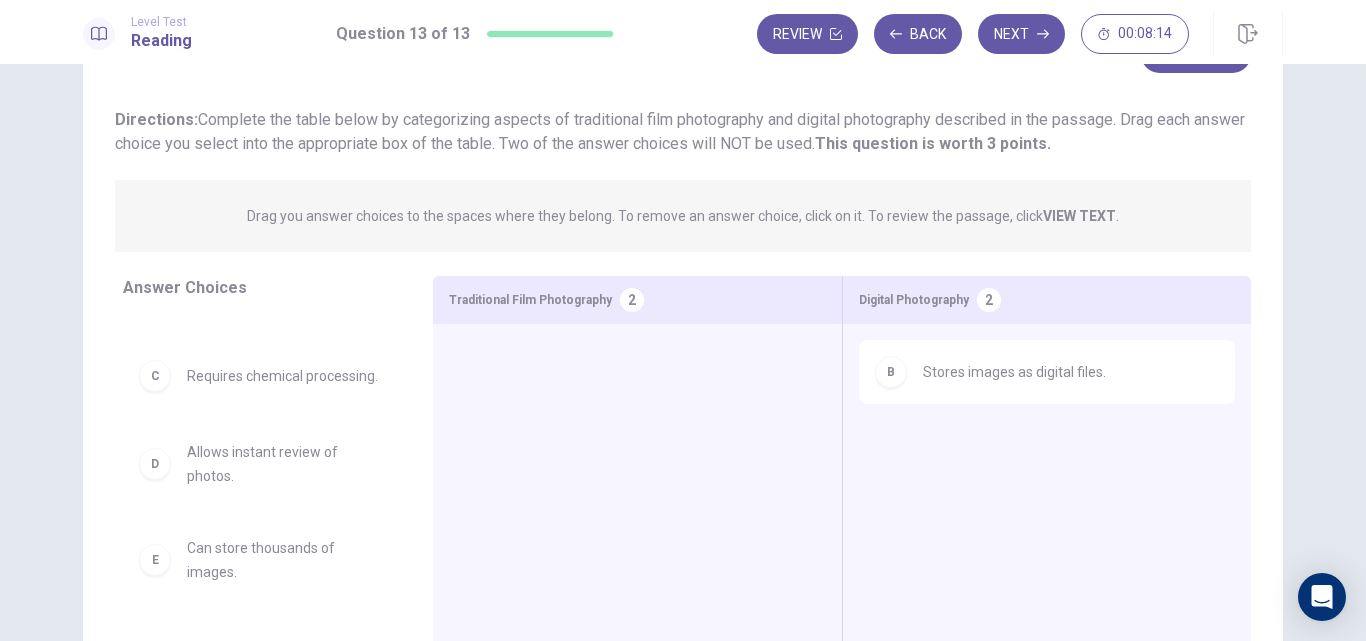 scroll, scrollTop: 100, scrollLeft: 0, axis: vertical 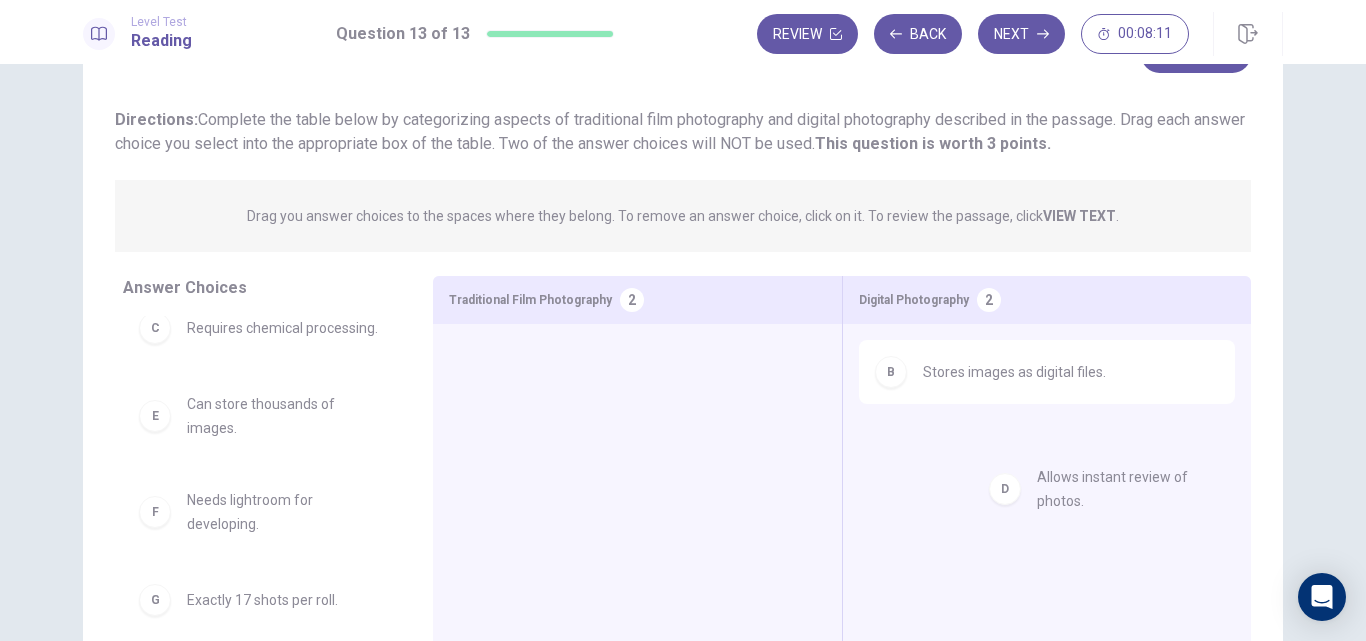 drag, startPoint x: 301, startPoint y: 449, endPoint x: 1154, endPoint y: 493, distance: 854.1341 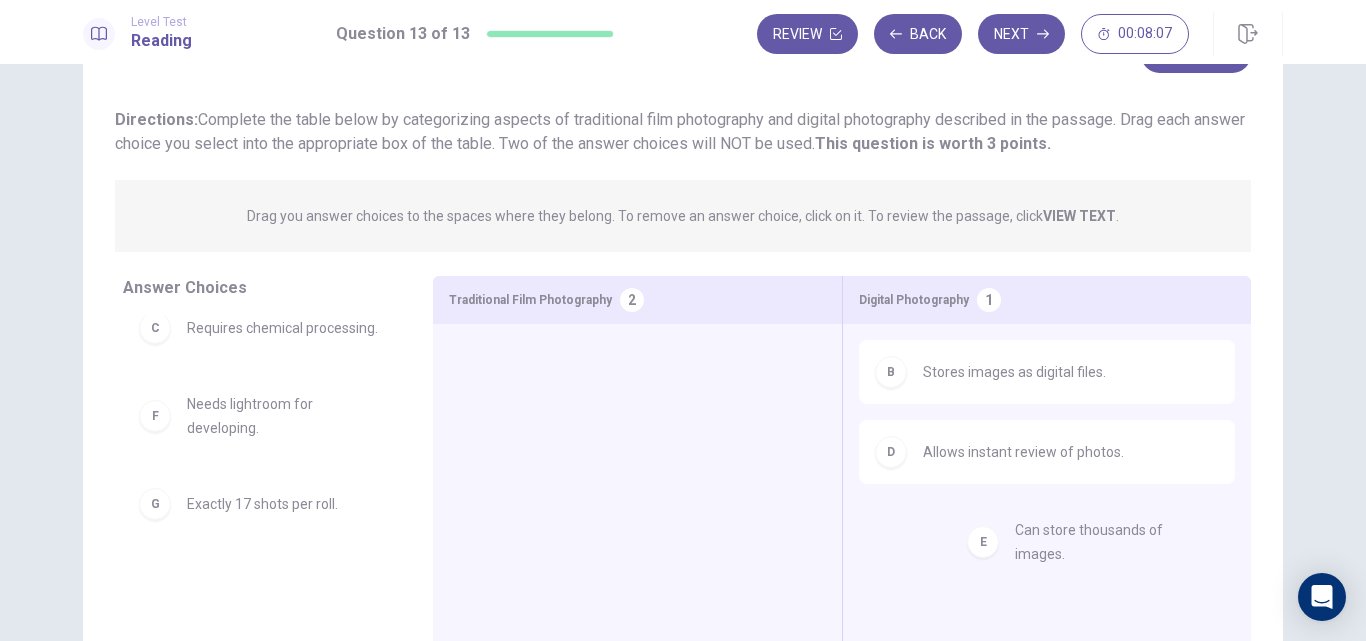 drag, startPoint x: 288, startPoint y: 448, endPoint x: 1128, endPoint y: 558, distance: 847.17175 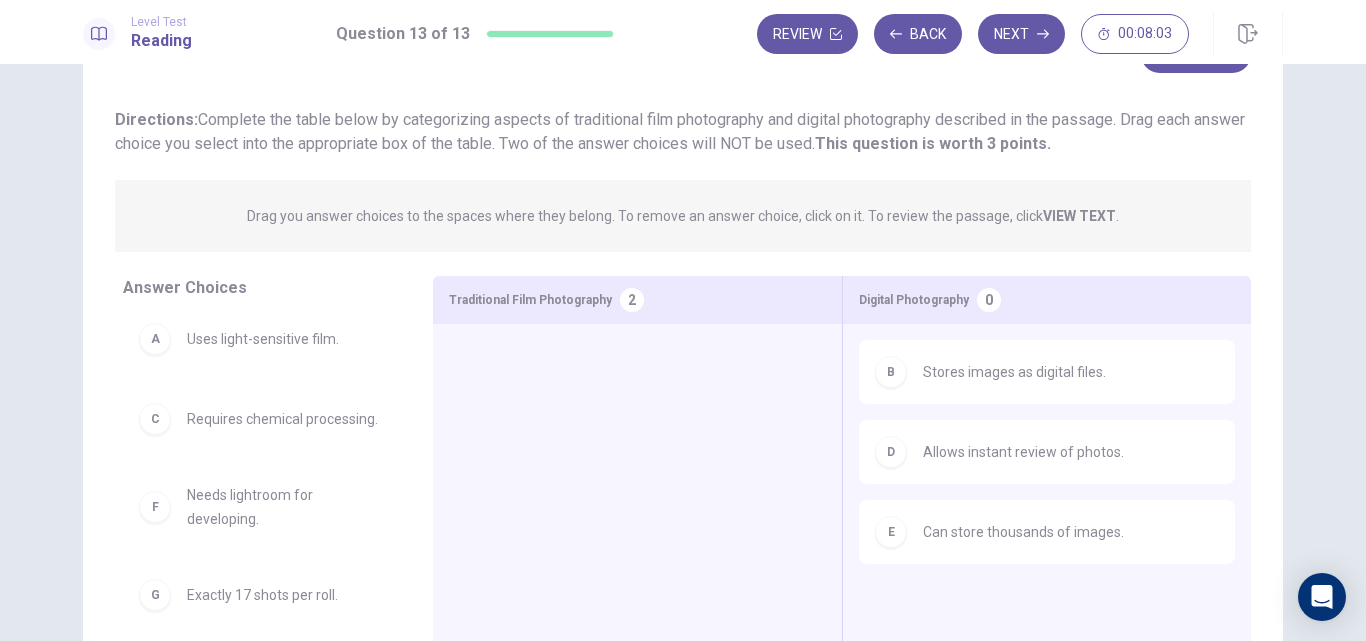 scroll, scrollTop: 0, scrollLeft: 0, axis: both 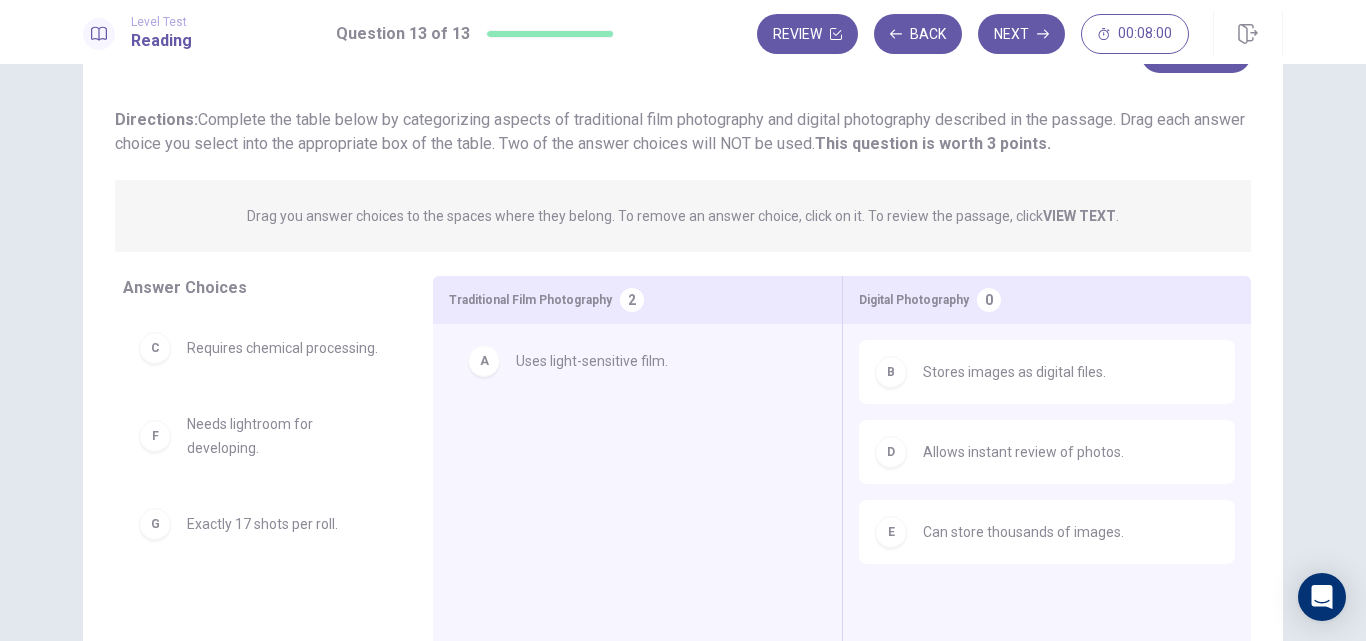 drag, startPoint x: 260, startPoint y: 363, endPoint x: 600, endPoint y: 377, distance: 340.28812 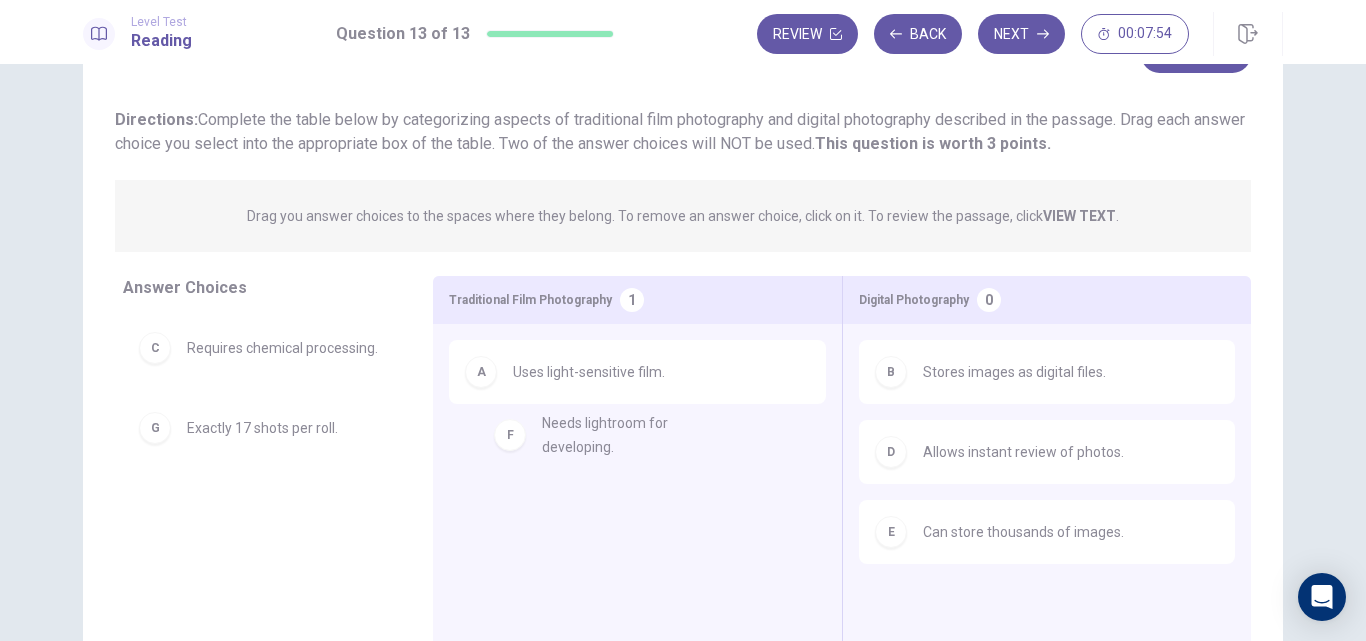 drag, startPoint x: 245, startPoint y: 437, endPoint x: 613, endPoint y: 436, distance: 368.00137 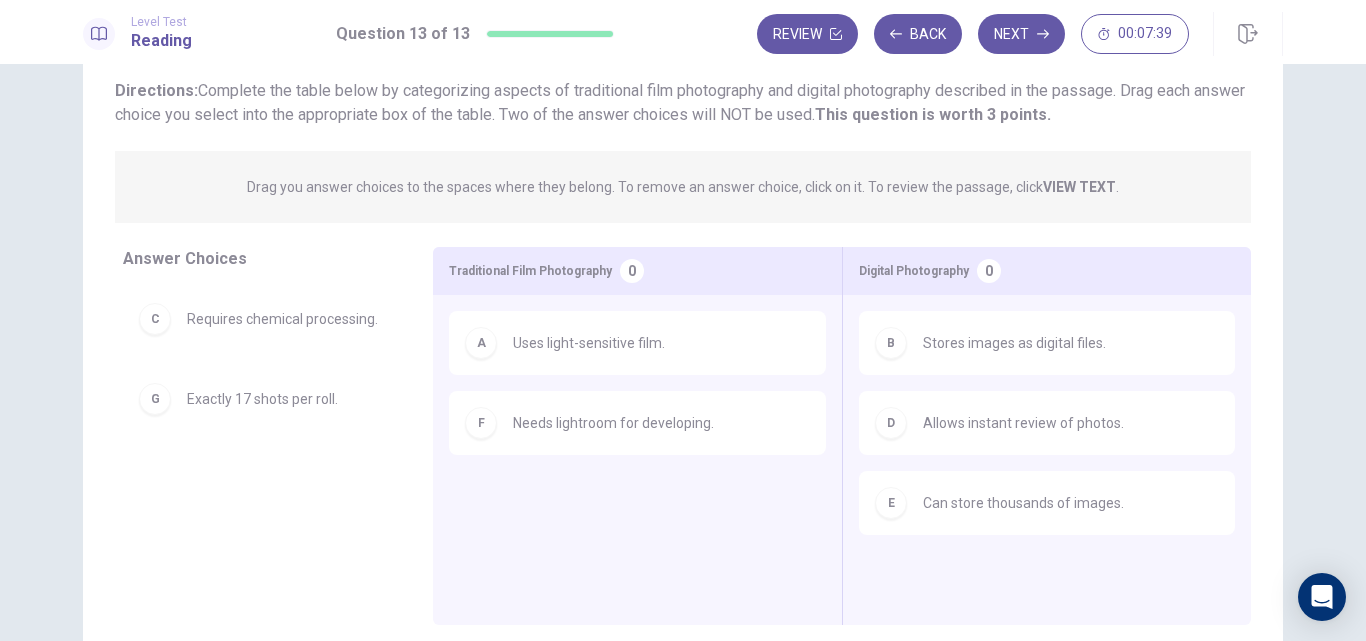 scroll, scrollTop: 0, scrollLeft: 0, axis: both 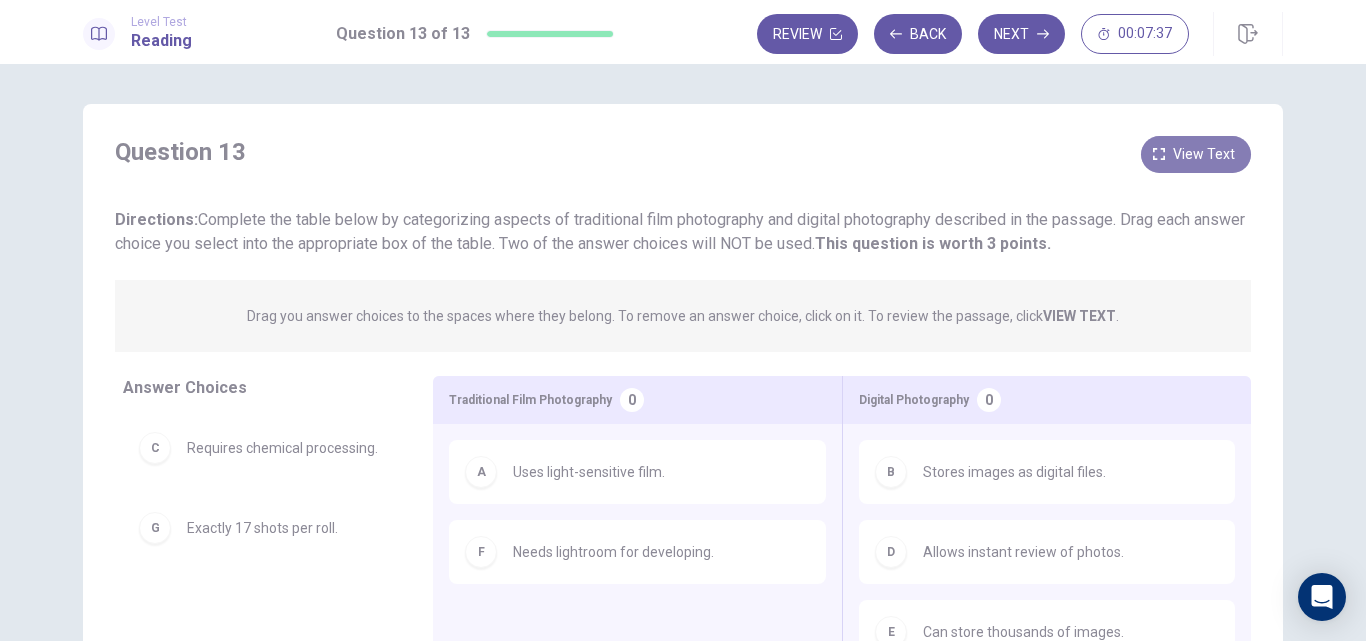 click on "View text" at bounding box center (1204, 154) 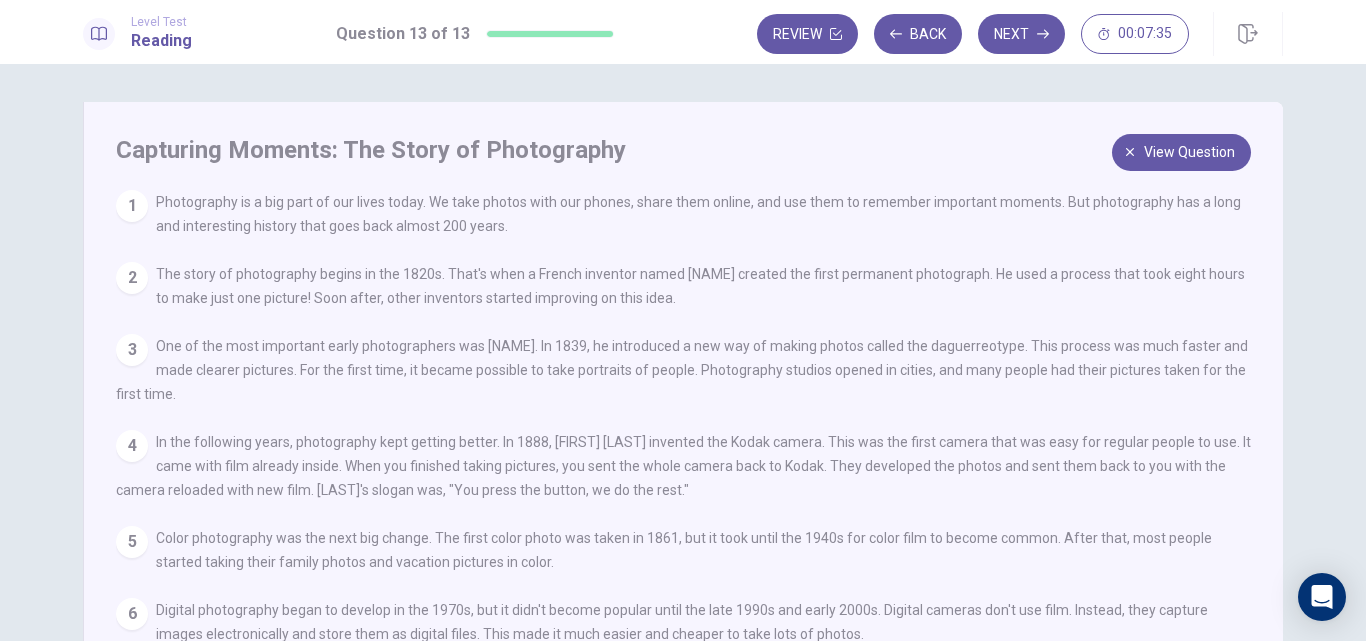 scroll, scrollTop: 0, scrollLeft: 0, axis: both 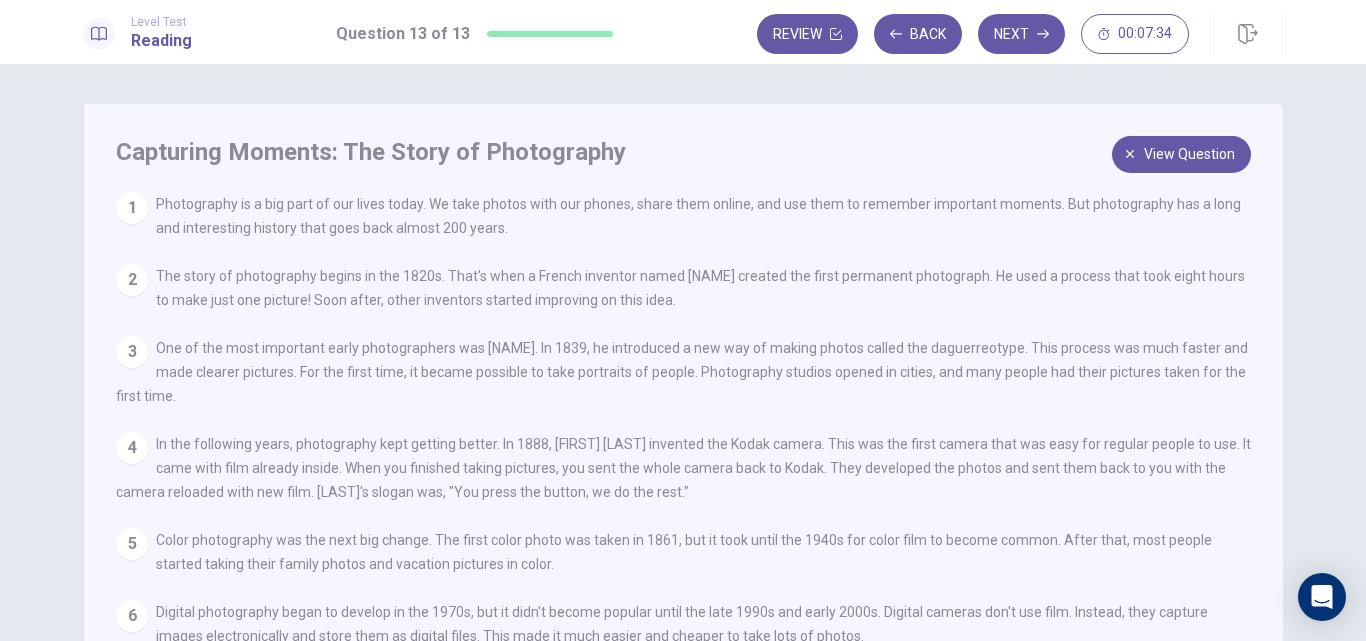 type 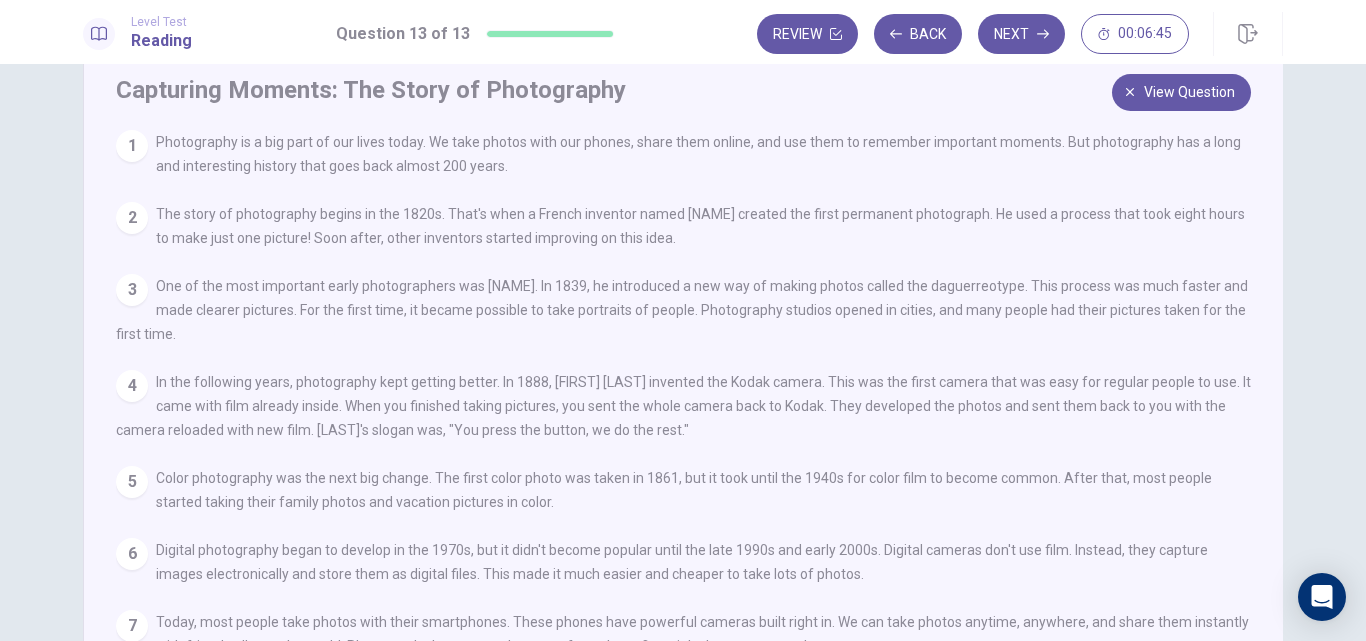 scroll, scrollTop: 162, scrollLeft: 0, axis: vertical 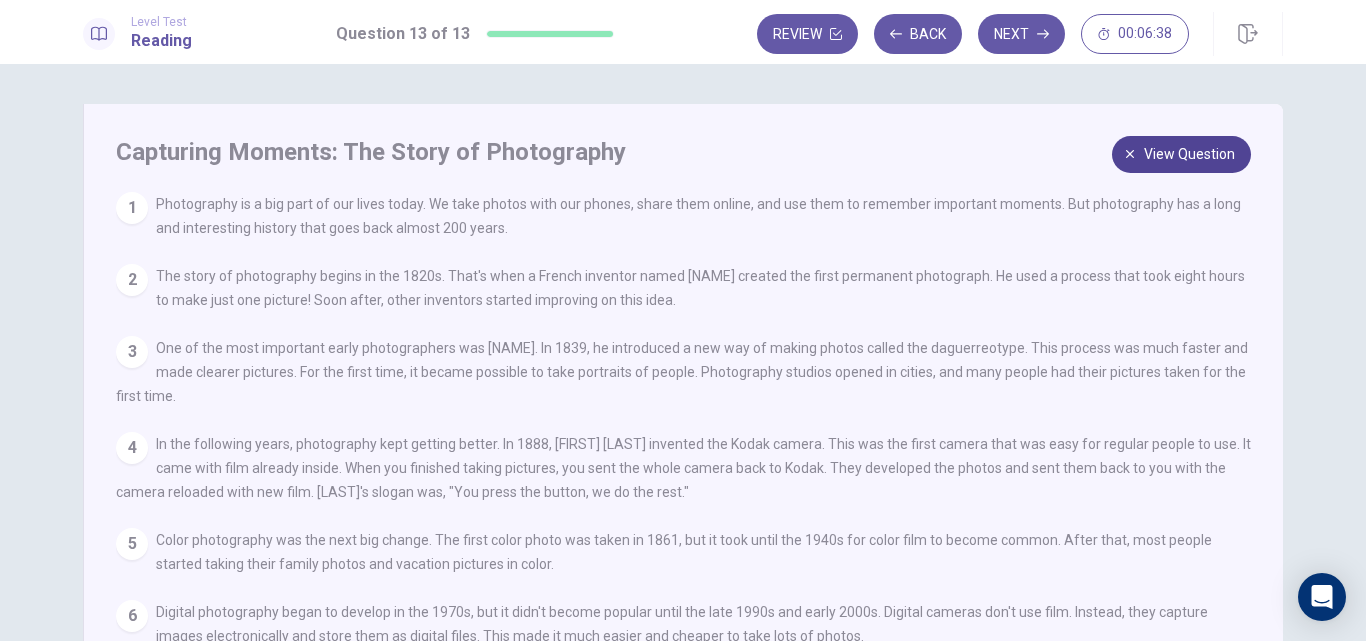 click on "View question" at bounding box center (1181, 154) 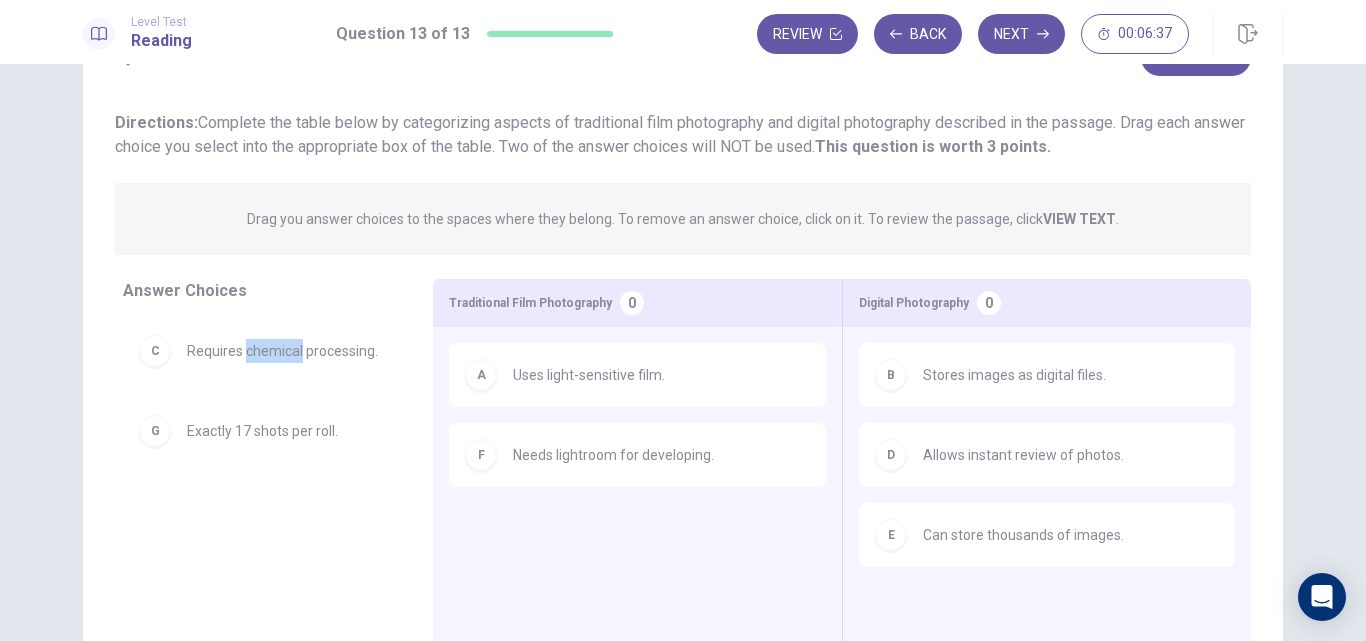 scroll, scrollTop: 200, scrollLeft: 0, axis: vertical 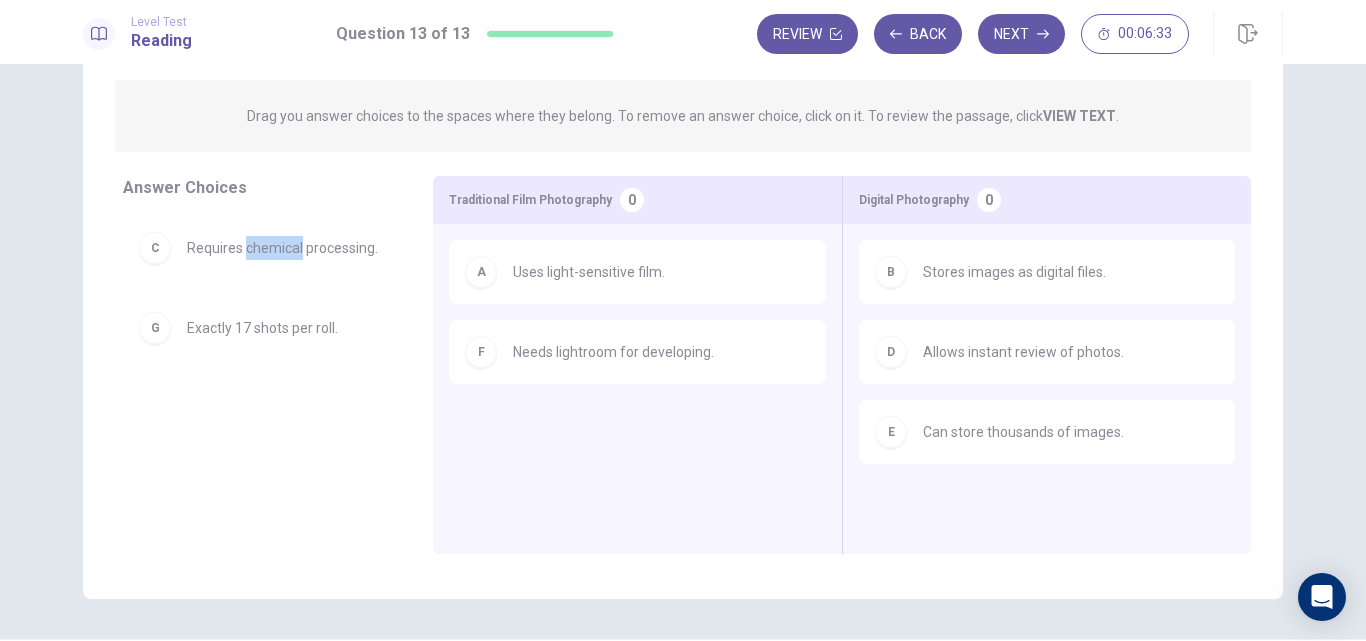 click on "C Requires chemical processing. G Exactly 17 shots per roll." at bounding box center [262, 370] 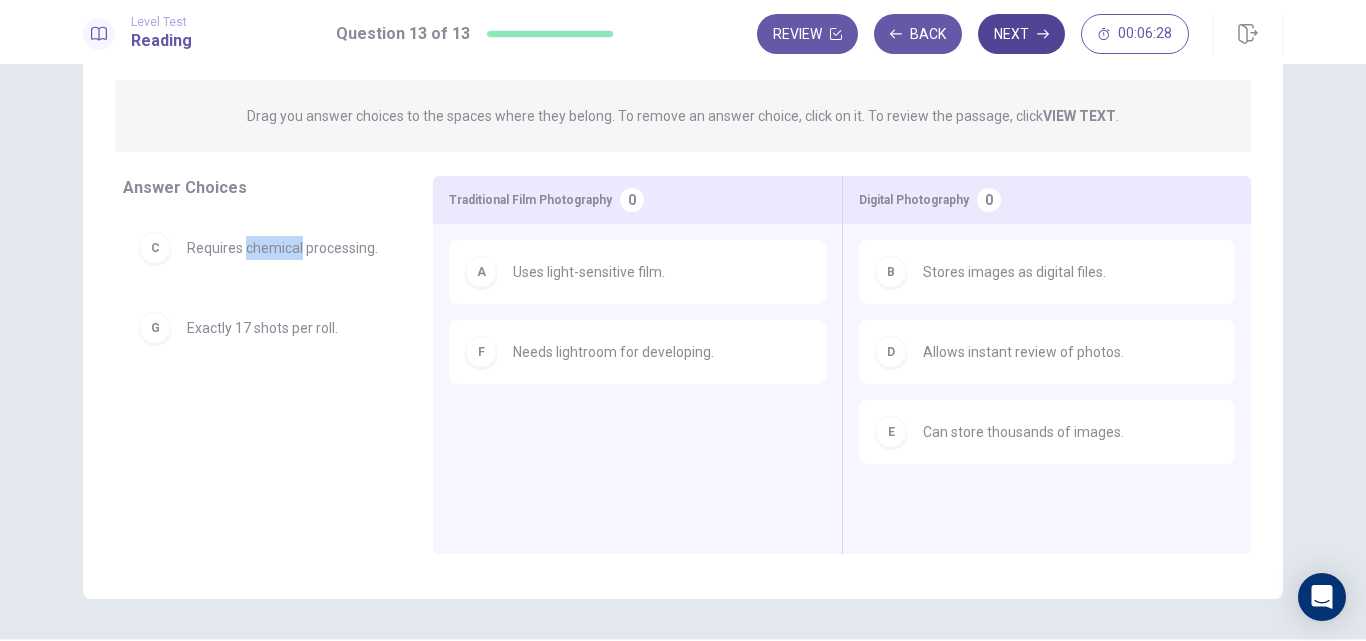 click on "Next" at bounding box center (1021, 34) 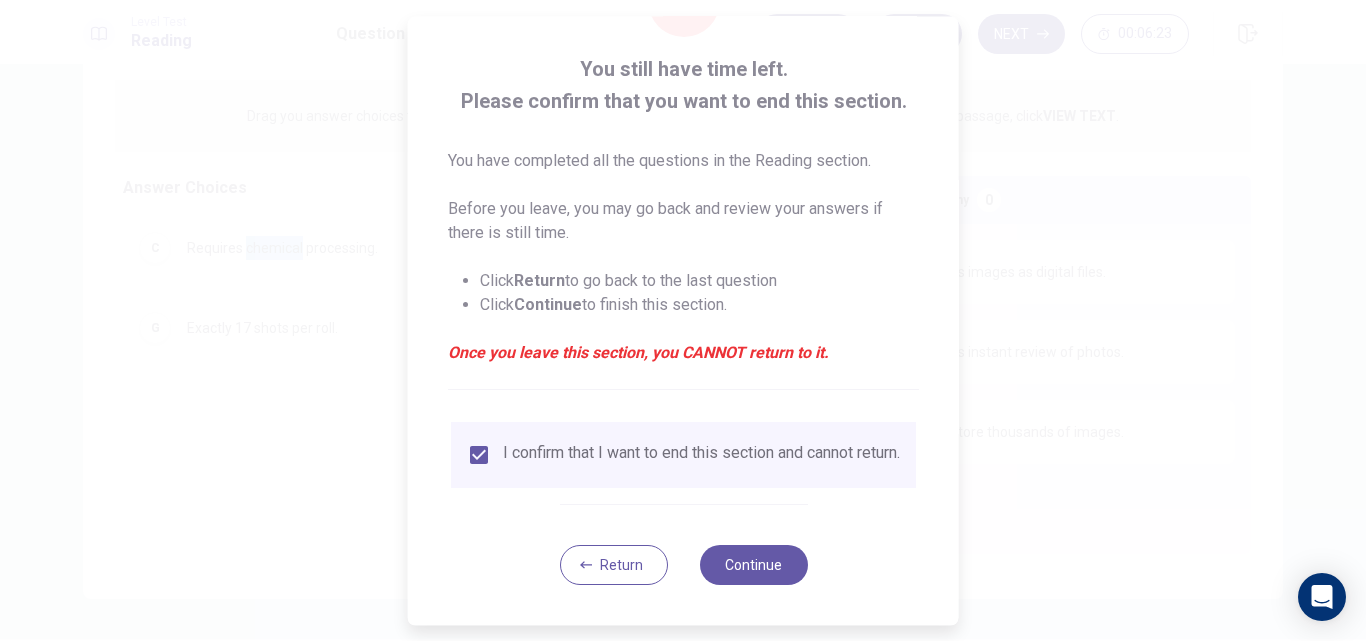 scroll, scrollTop: 105, scrollLeft: 0, axis: vertical 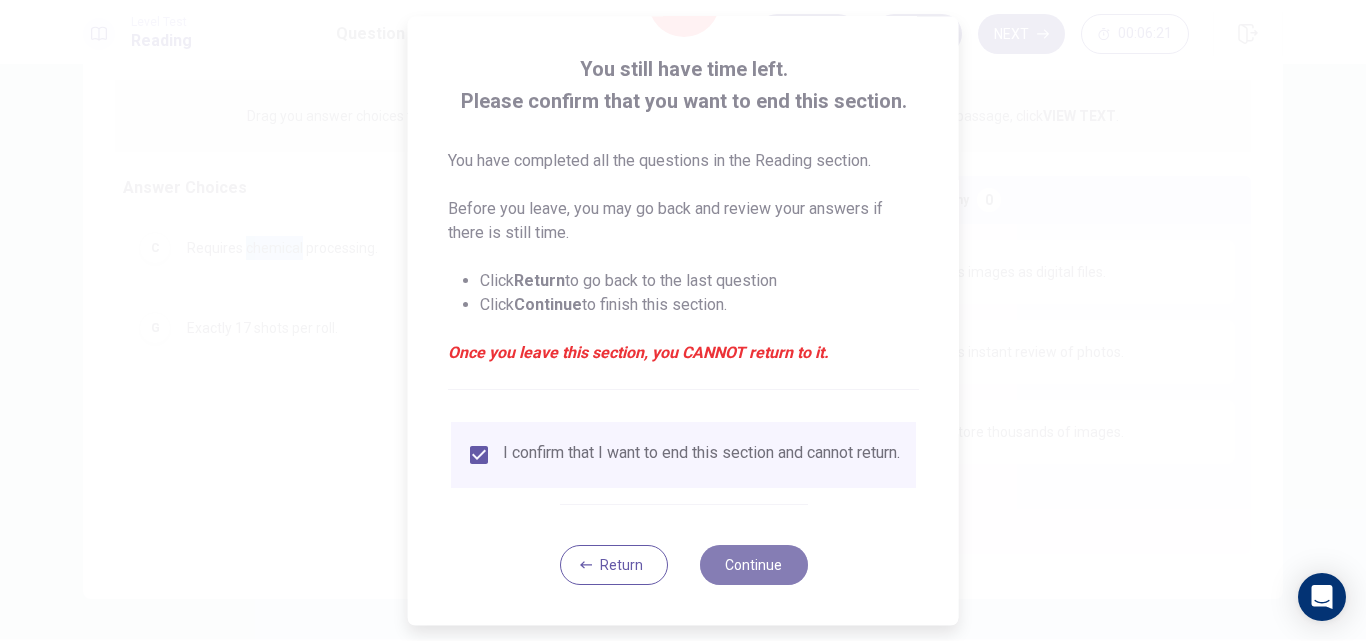 click on "Continue" at bounding box center [753, 565] 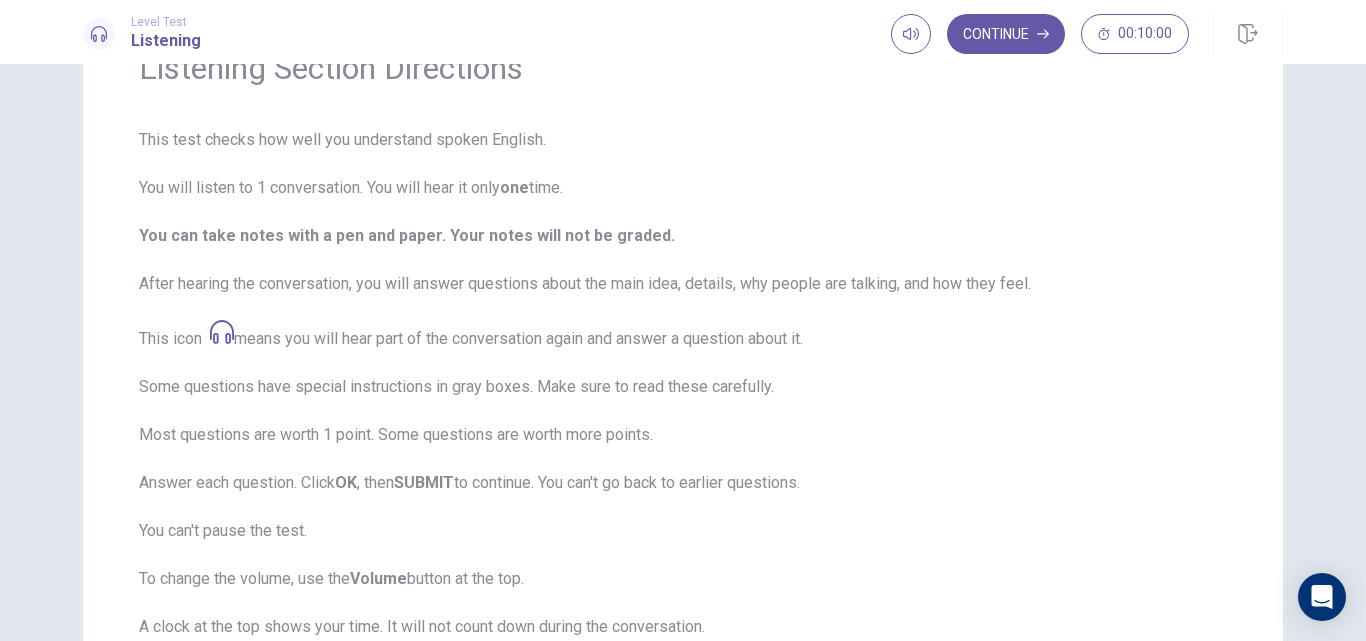 scroll, scrollTop: 0, scrollLeft: 0, axis: both 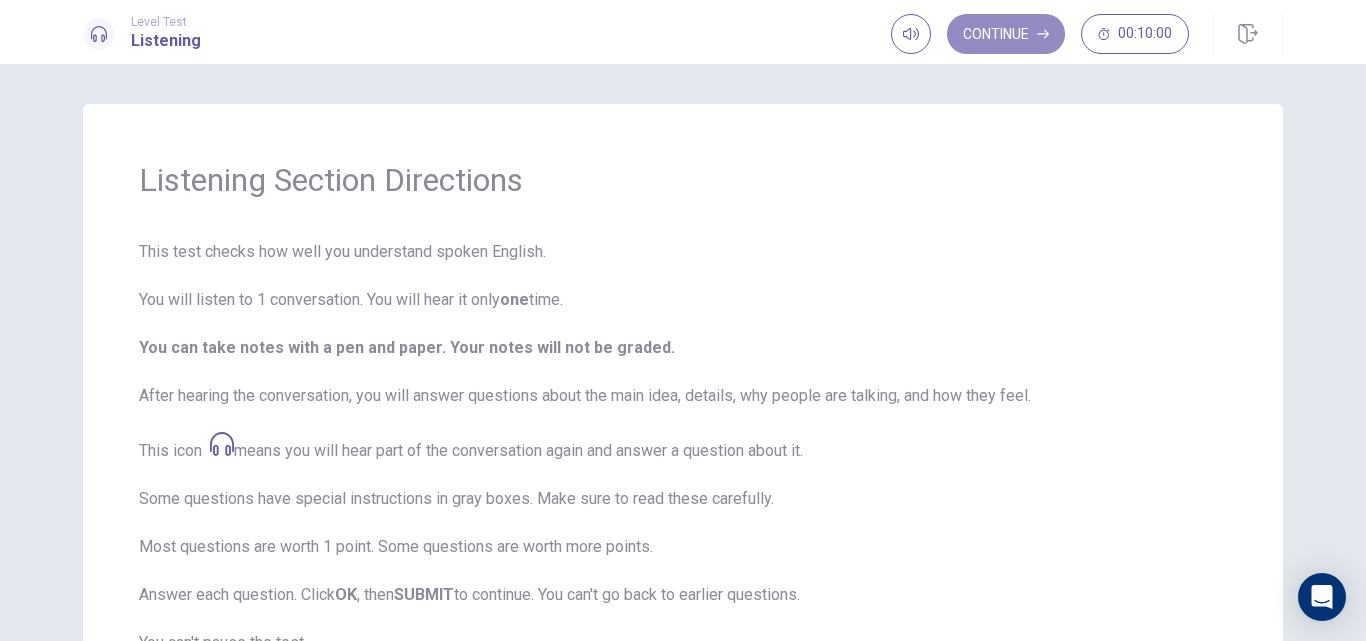 click on "Continue" at bounding box center [1006, 34] 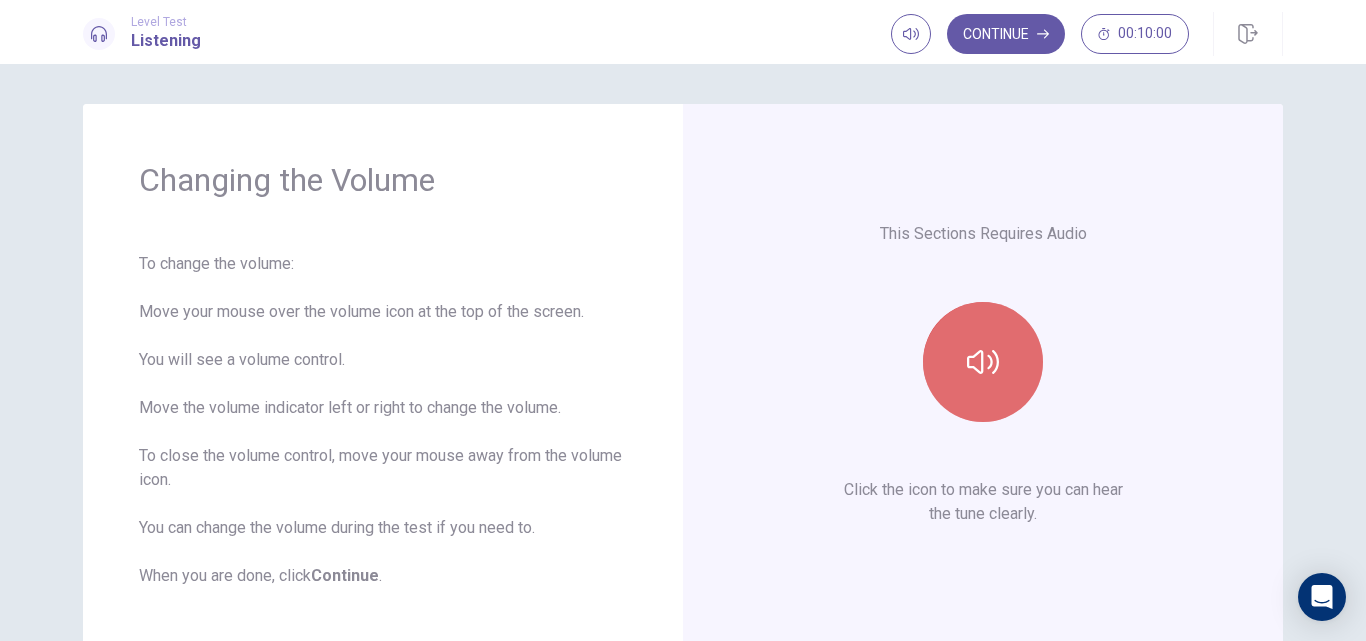 click at bounding box center (983, 362) 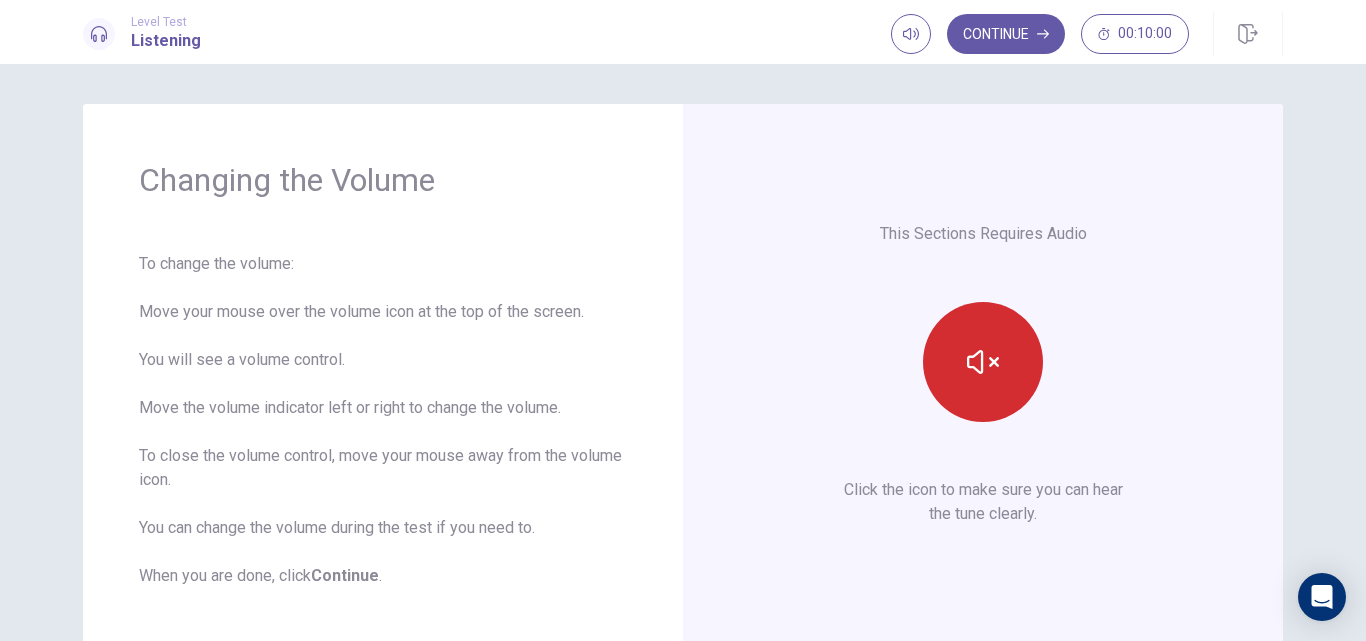 click at bounding box center (983, 362) 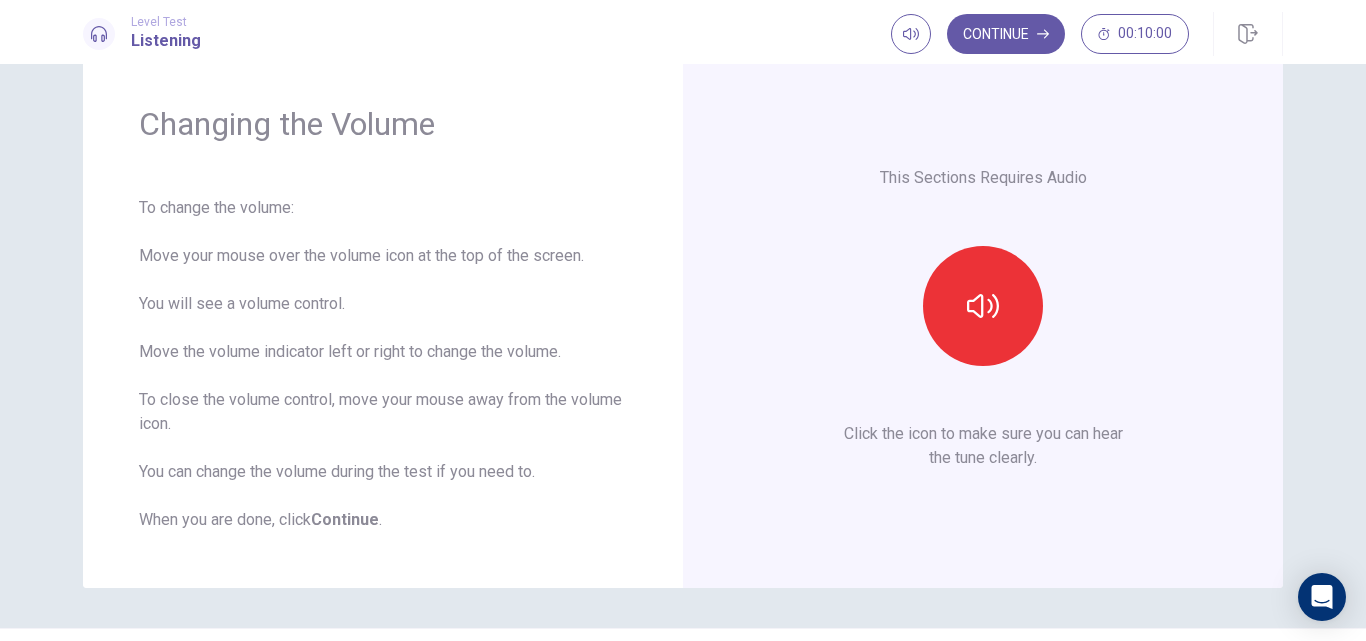 scroll, scrollTop: 7, scrollLeft: 0, axis: vertical 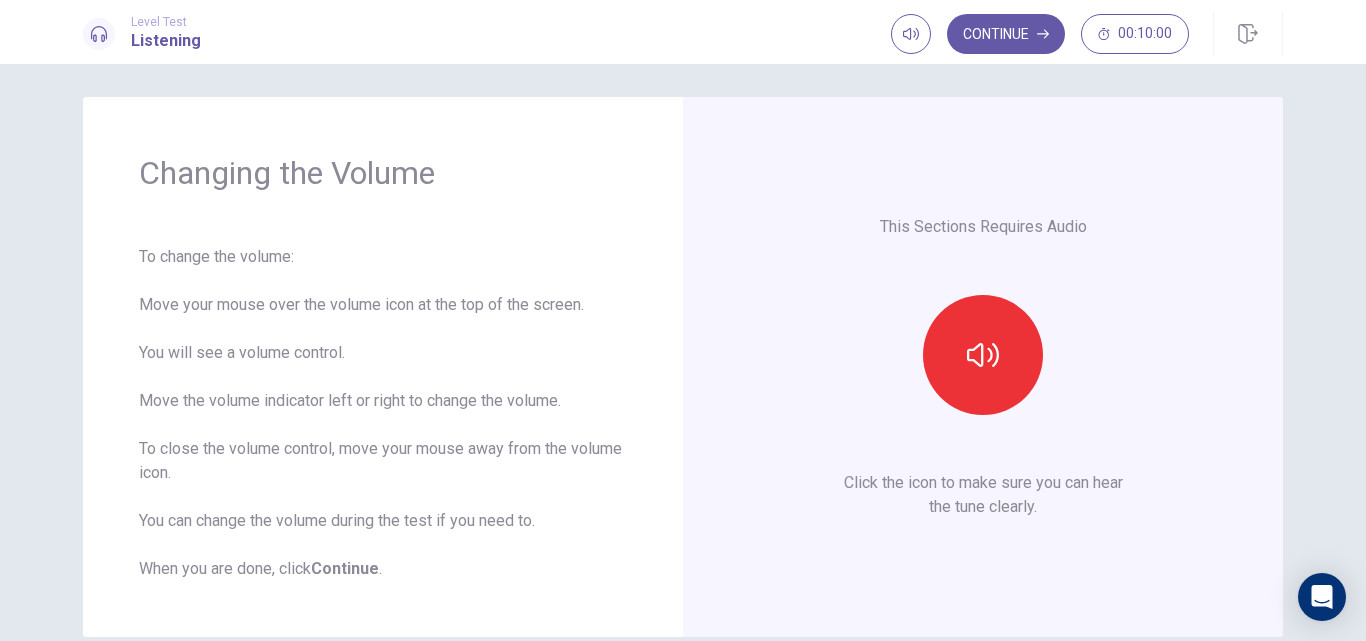 click on "Level Test   Listening Continue 00:10:00" at bounding box center [683, 32] 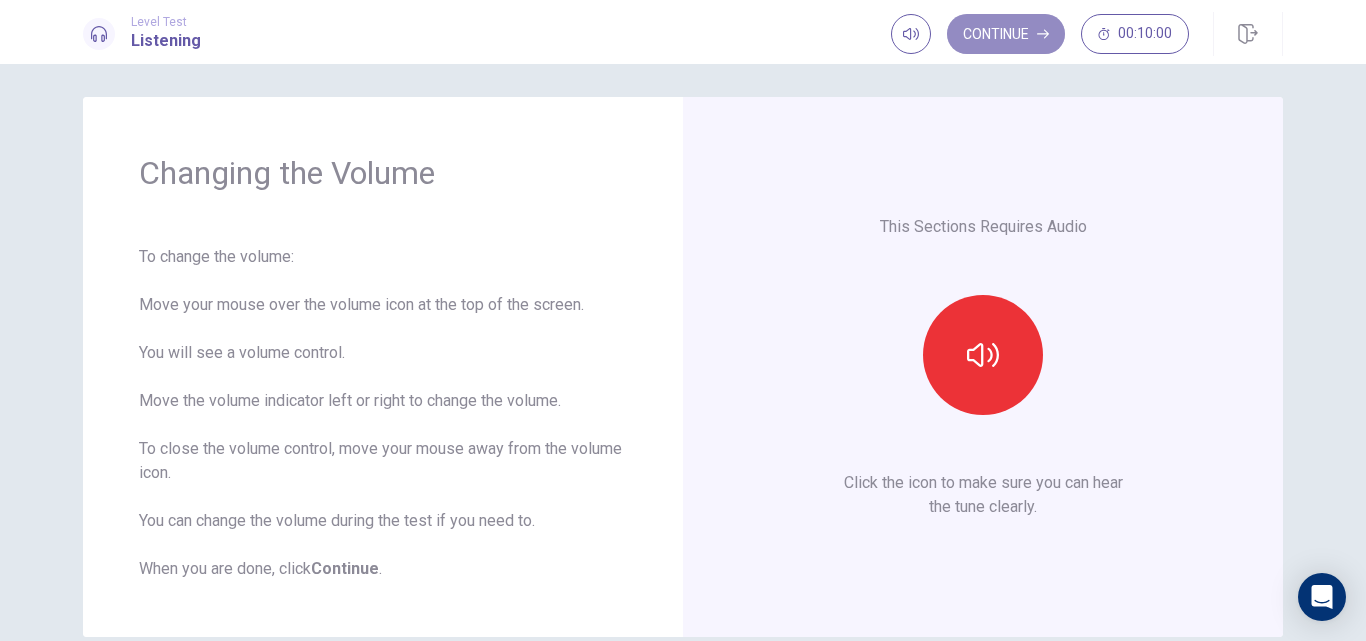 click on "Continue" at bounding box center (1006, 34) 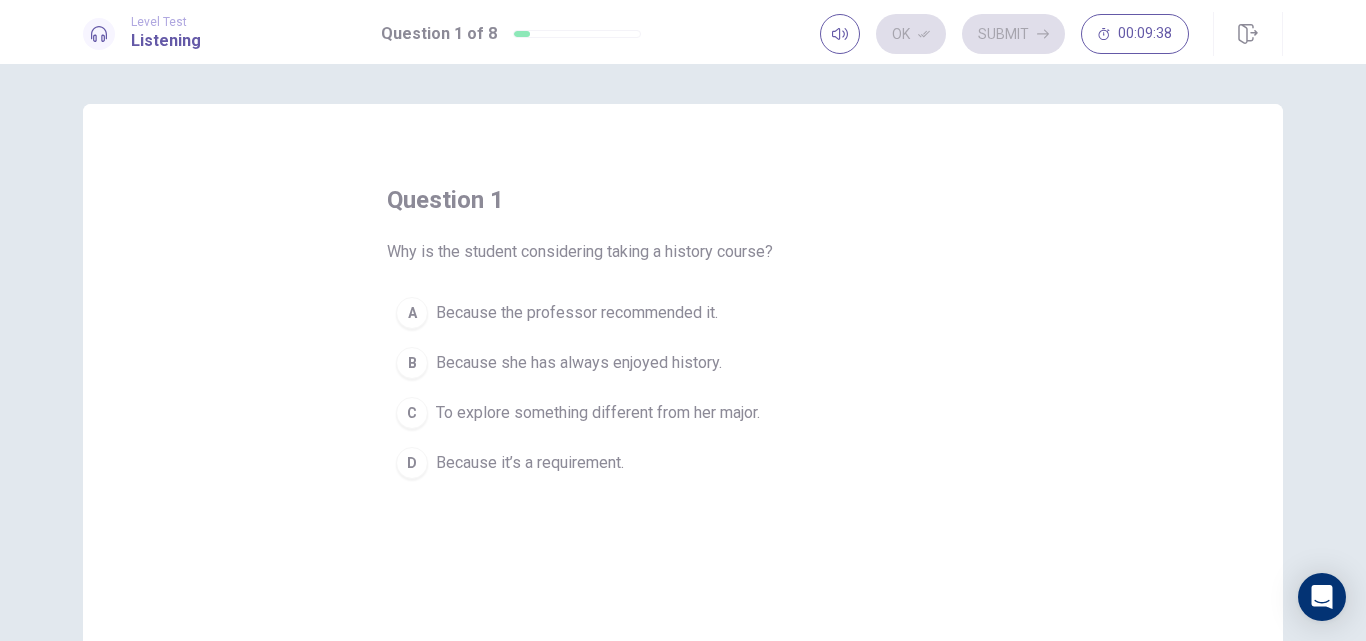 click on "C To explore something different from her major." at bounding box center (683, 413) 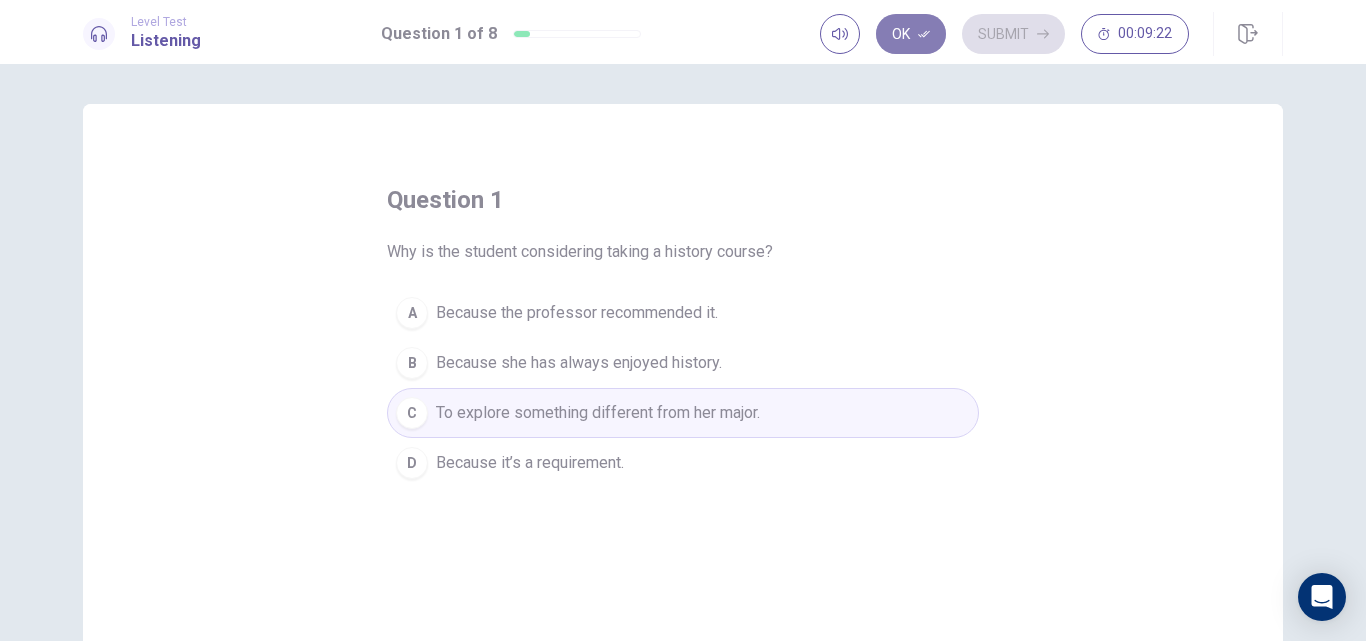 click at bounding box center [924, 34] 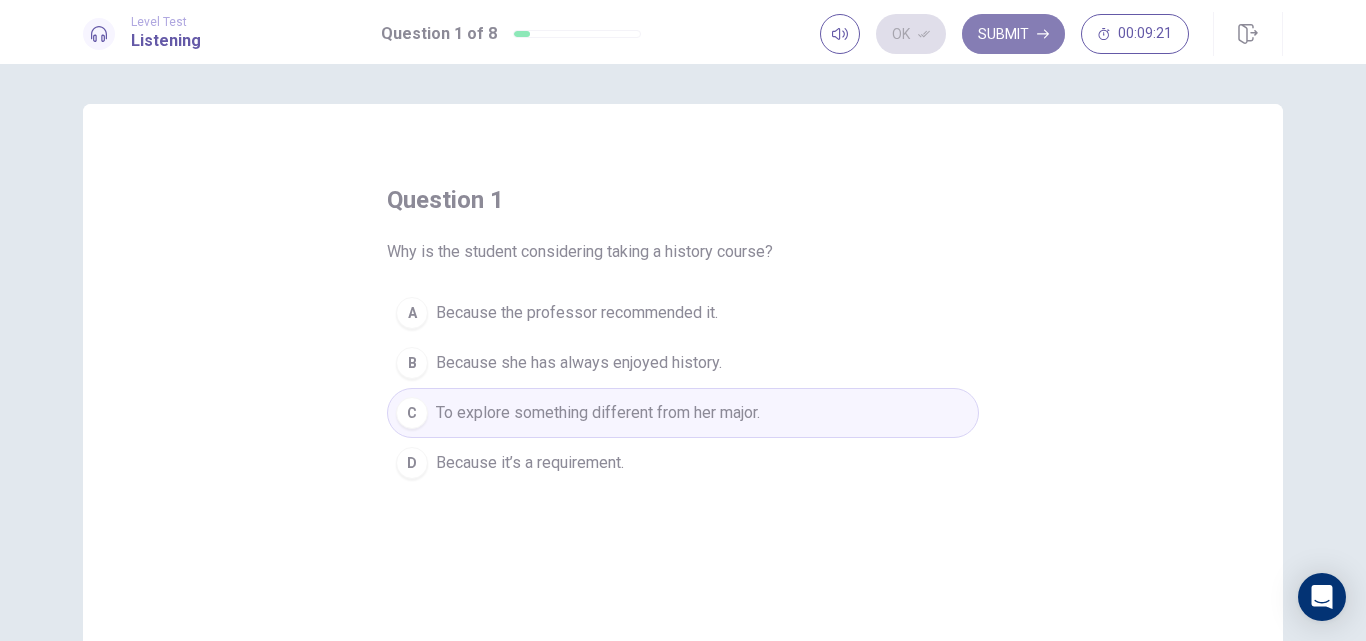 click on "Submit" at bounding box center (1013, 34) 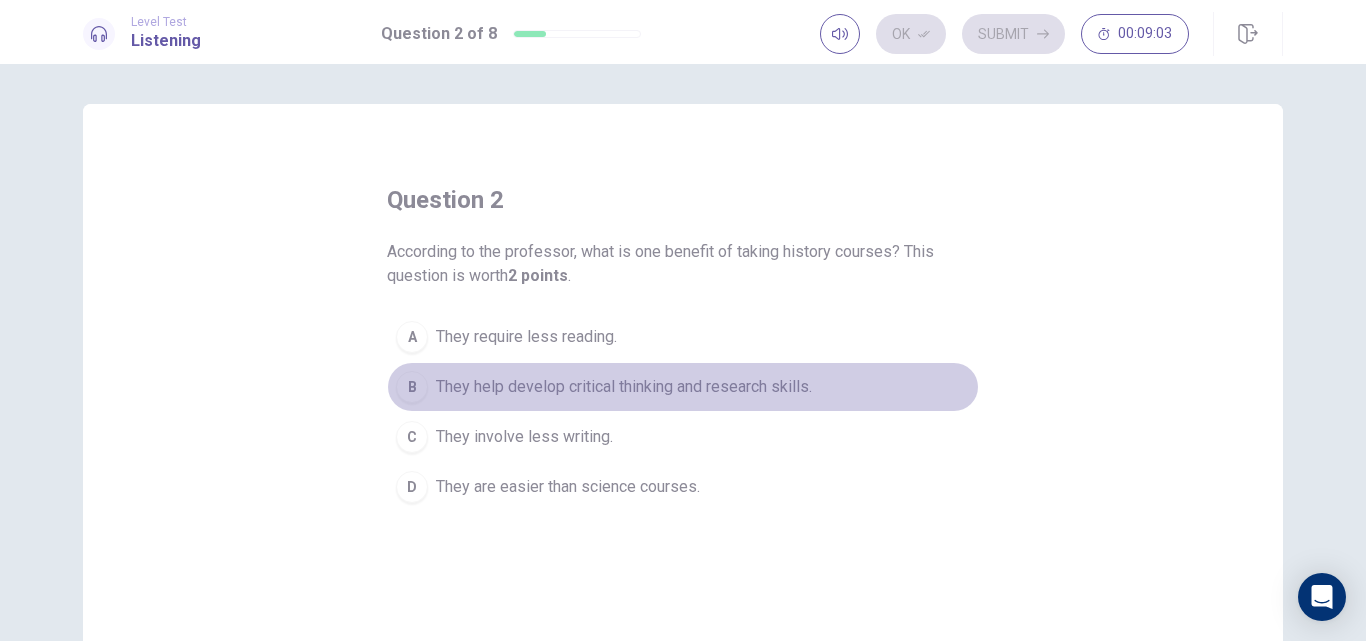 click on "They help develop critical thinking and research skills." at bounding box center [526, 337] 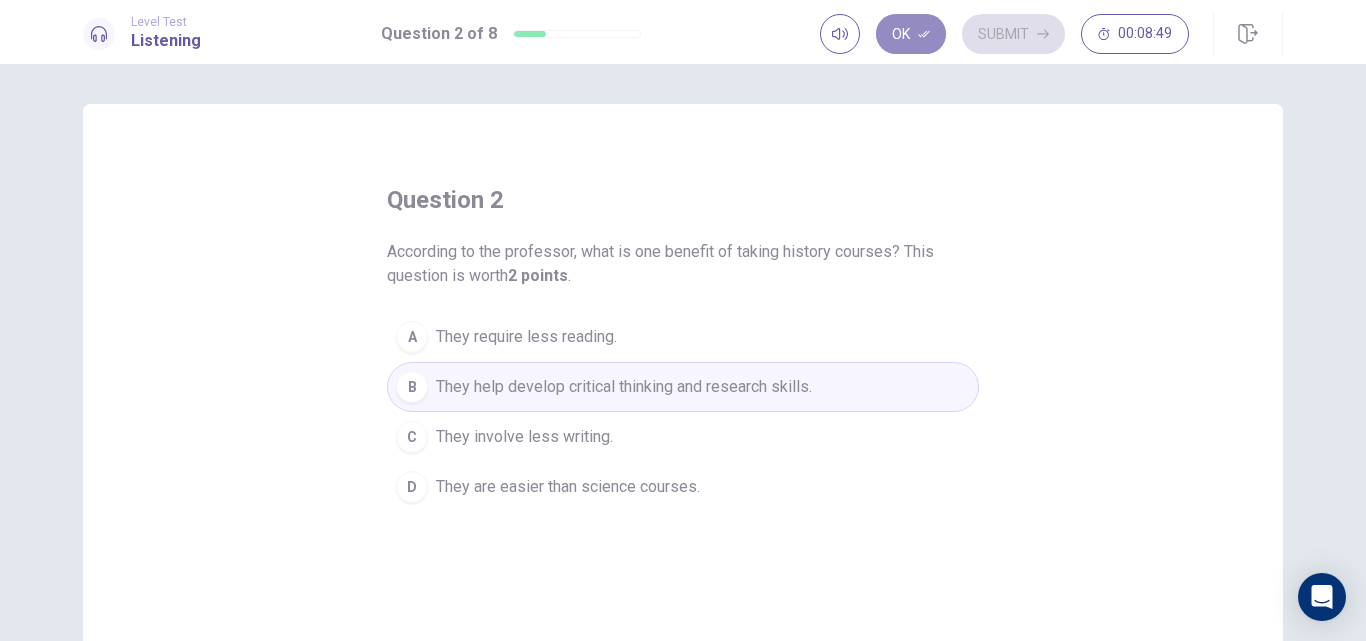 click on "Ok" at bounding box center (911, 34) 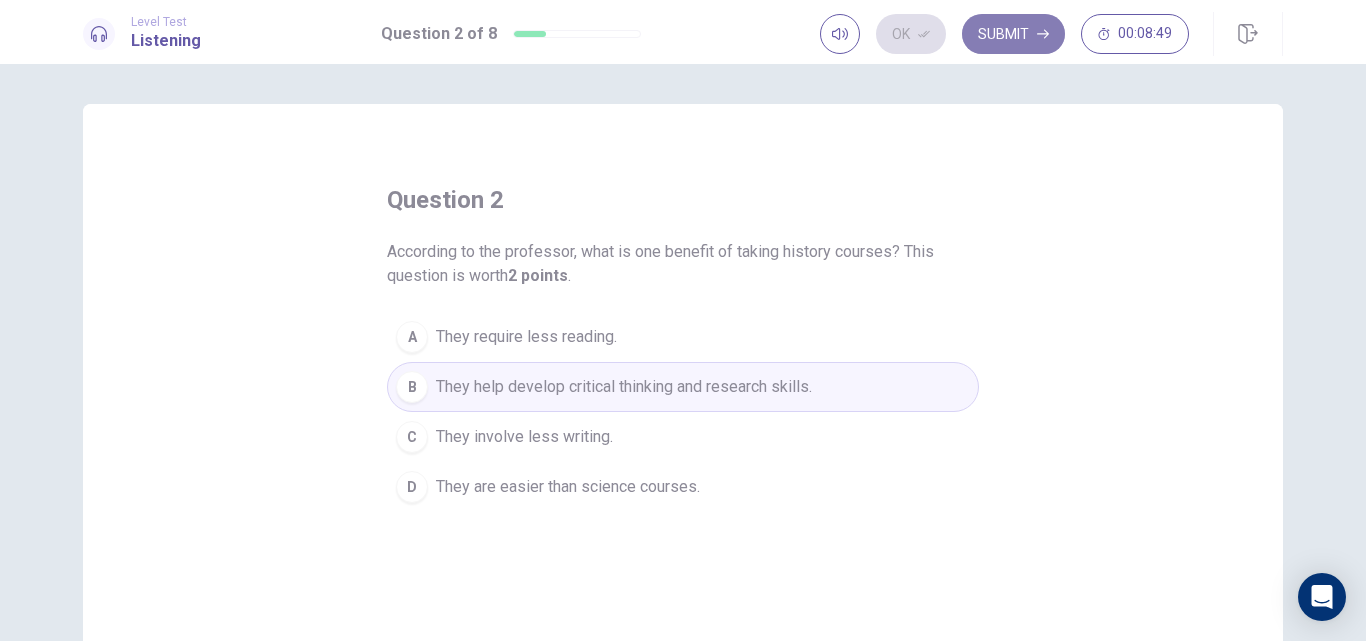 click on "Submit" at bounding box center [1013, 34] 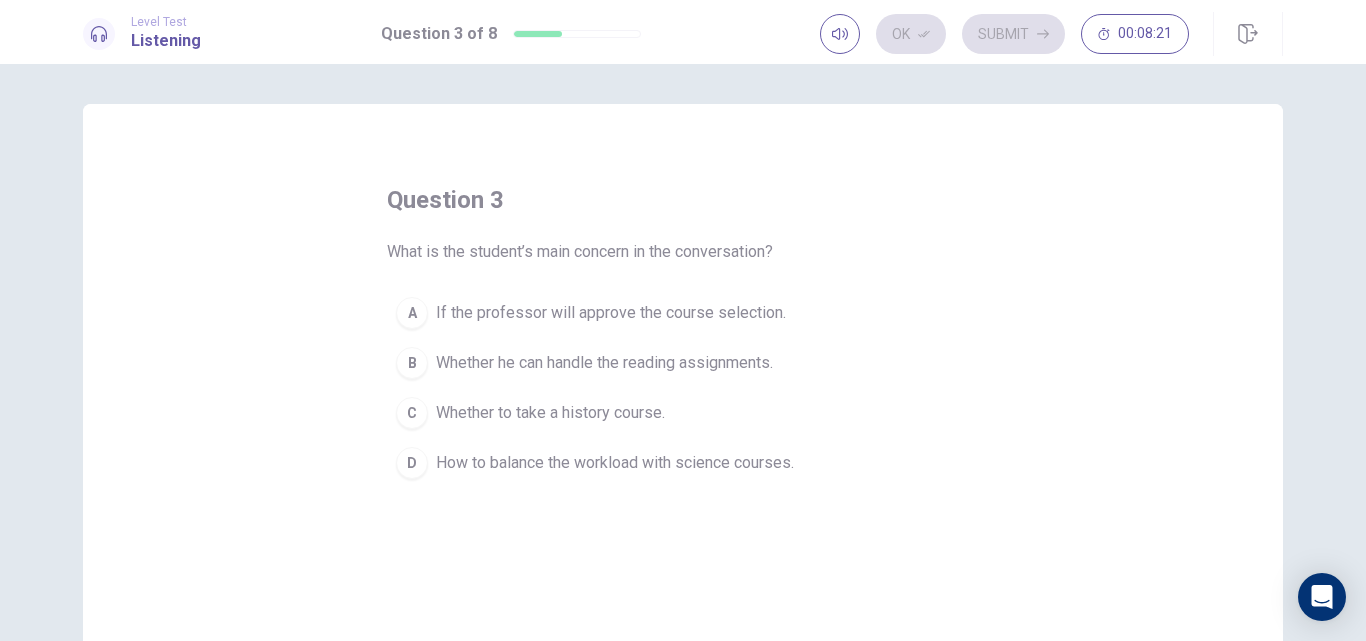 click on "How to balance the workload with science courses." at bounding box center (611, 313) 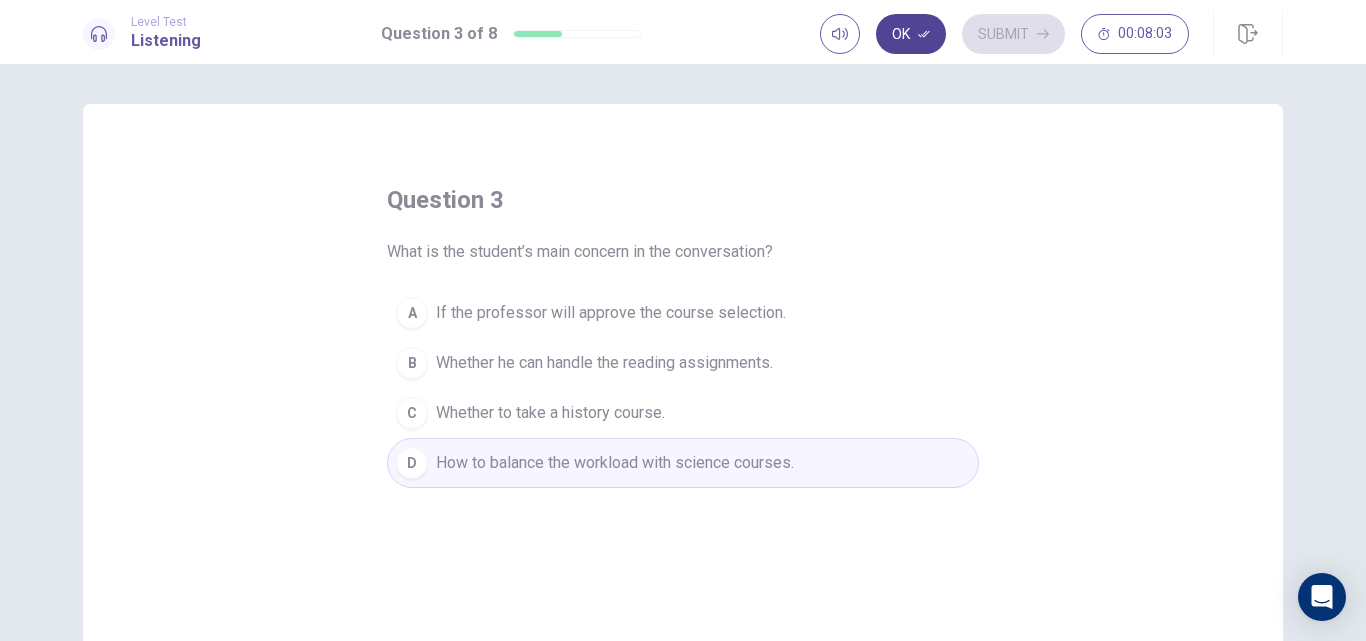 click on "Ok" at bounding box center [911, 34] 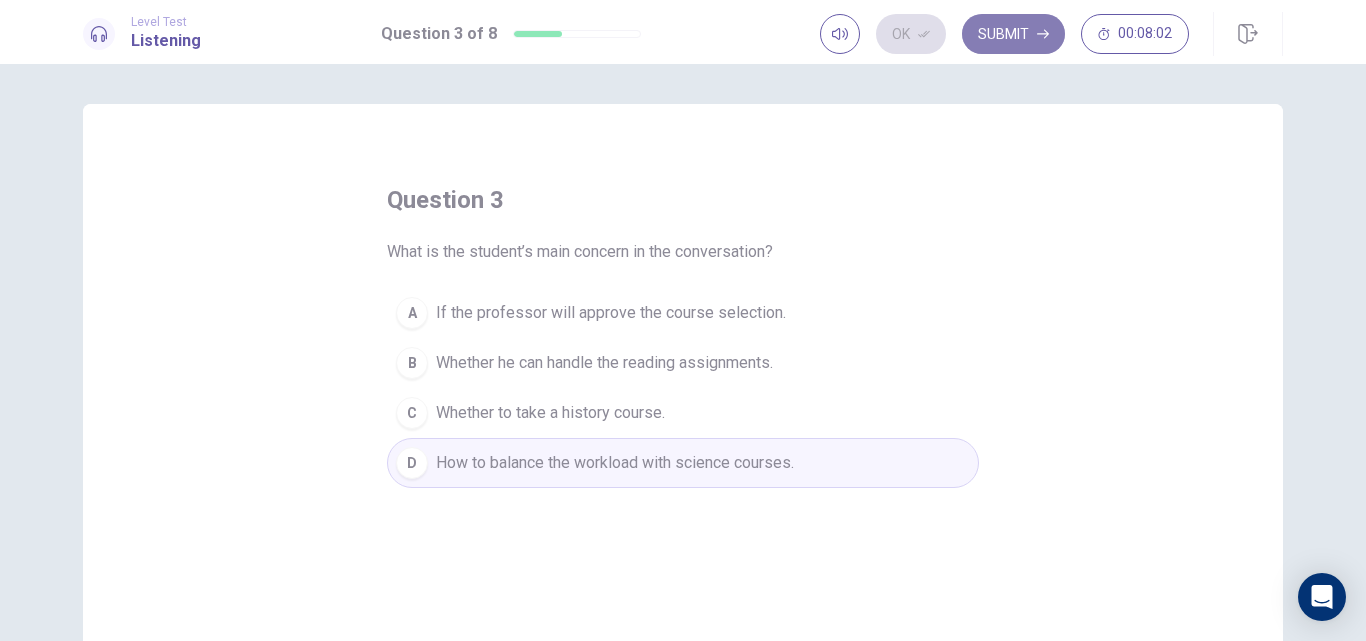 click on "Submit" at bounding box center (1013, 34) 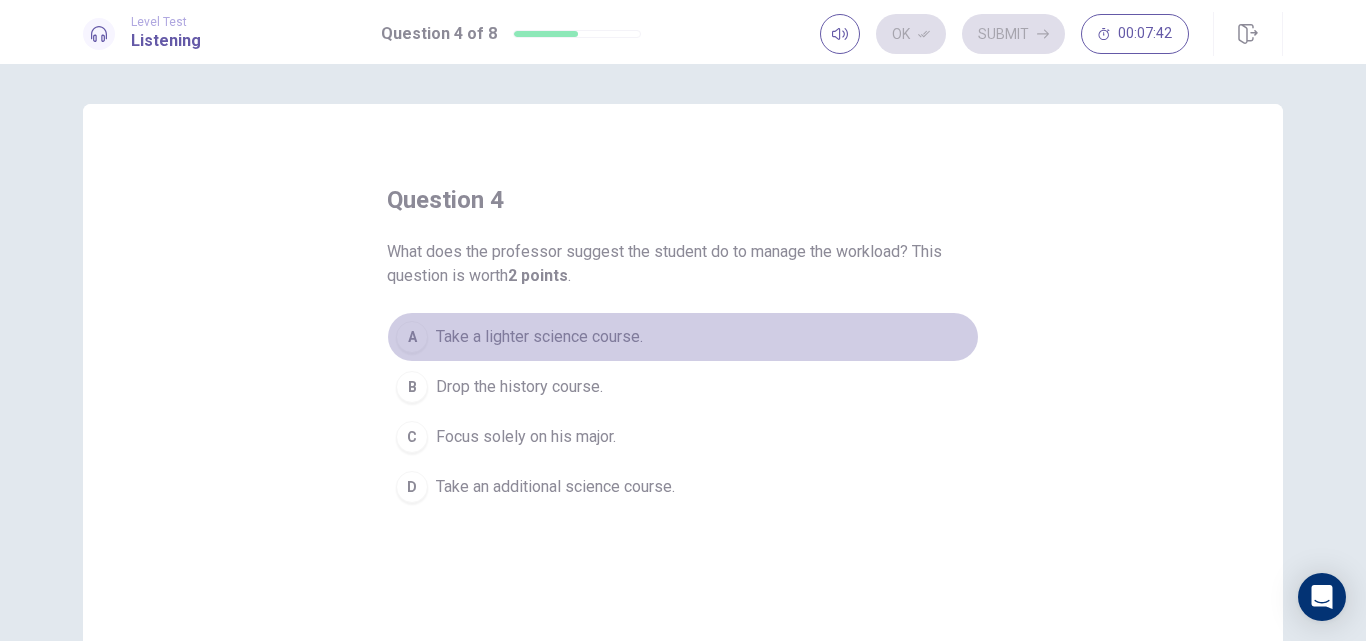 click on "Take a lighter science course." at bounding box center [539, 337] 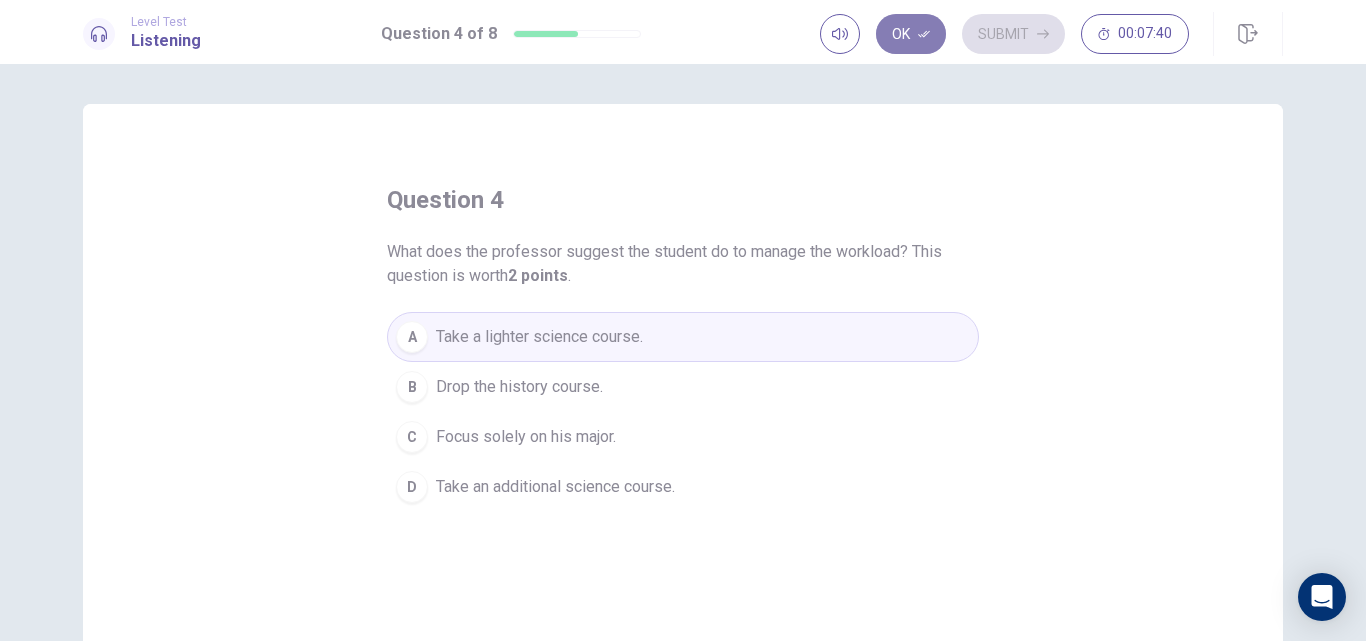 click at bounding box center [924, 34] 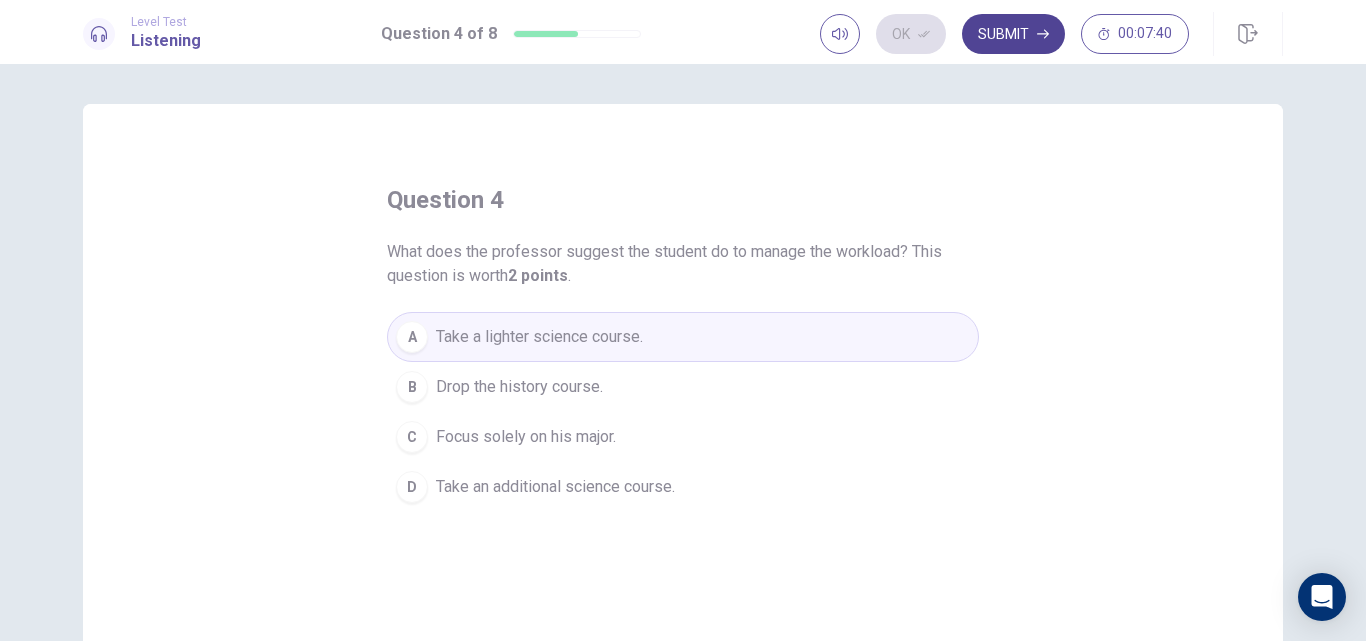 click on "Submit" at bounding box center [1013, 34] 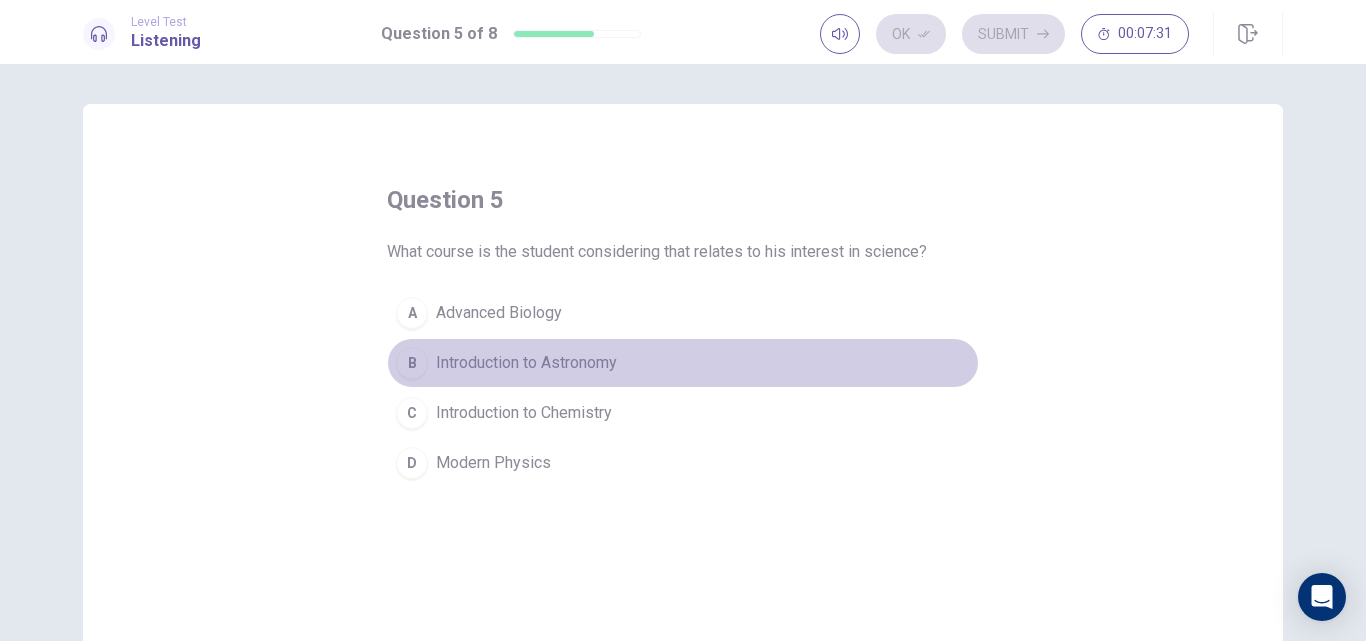 click on "B Introduction to Astronomy" at bounding box center [683, 363] 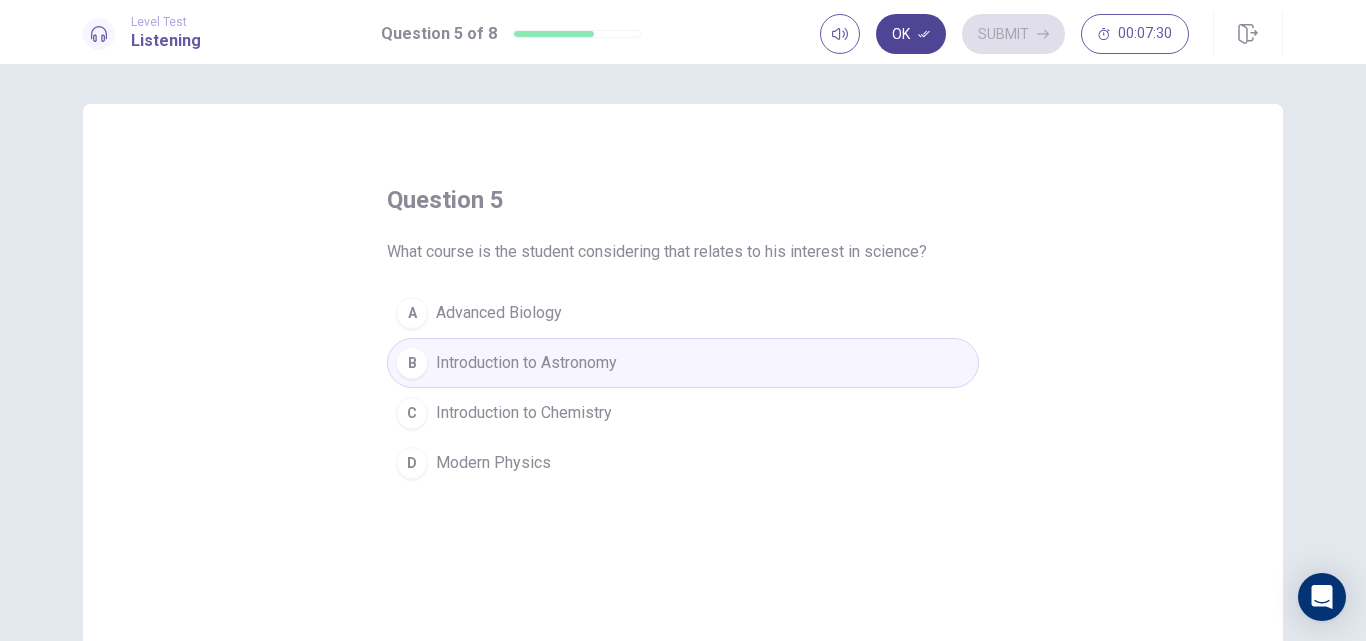click on "Ok" at bounding box center [911, 34] 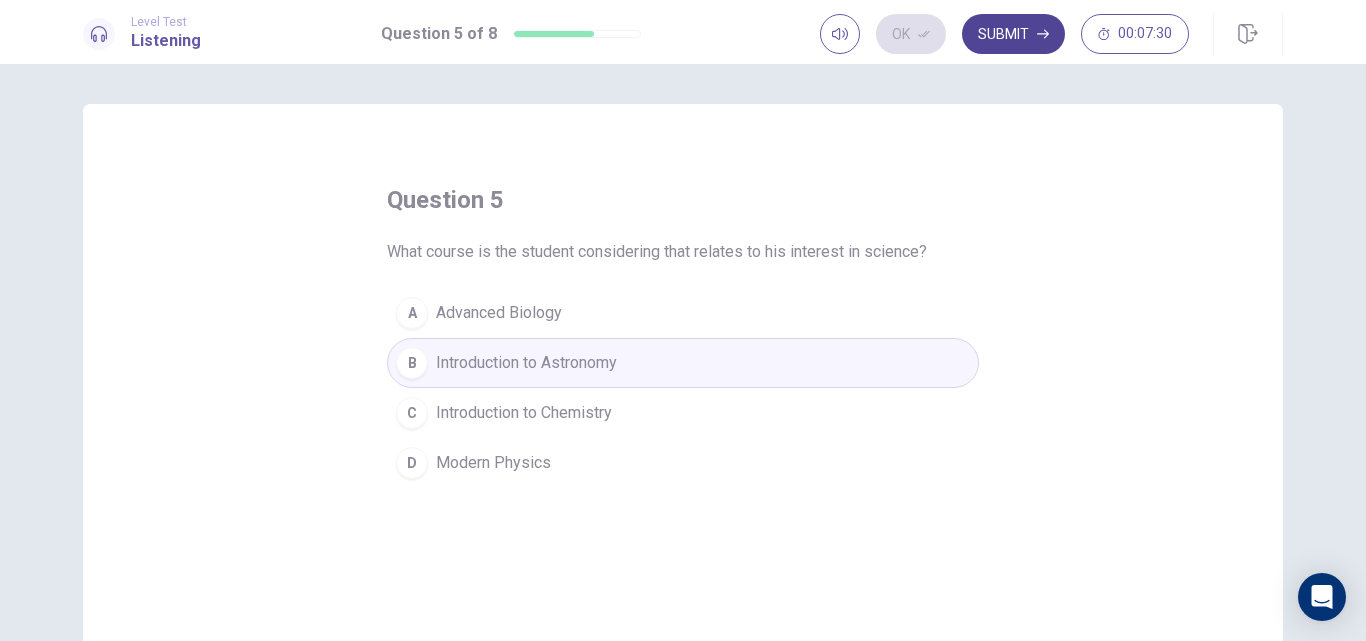 click on "Submit" at bounding box center [1013, 34] 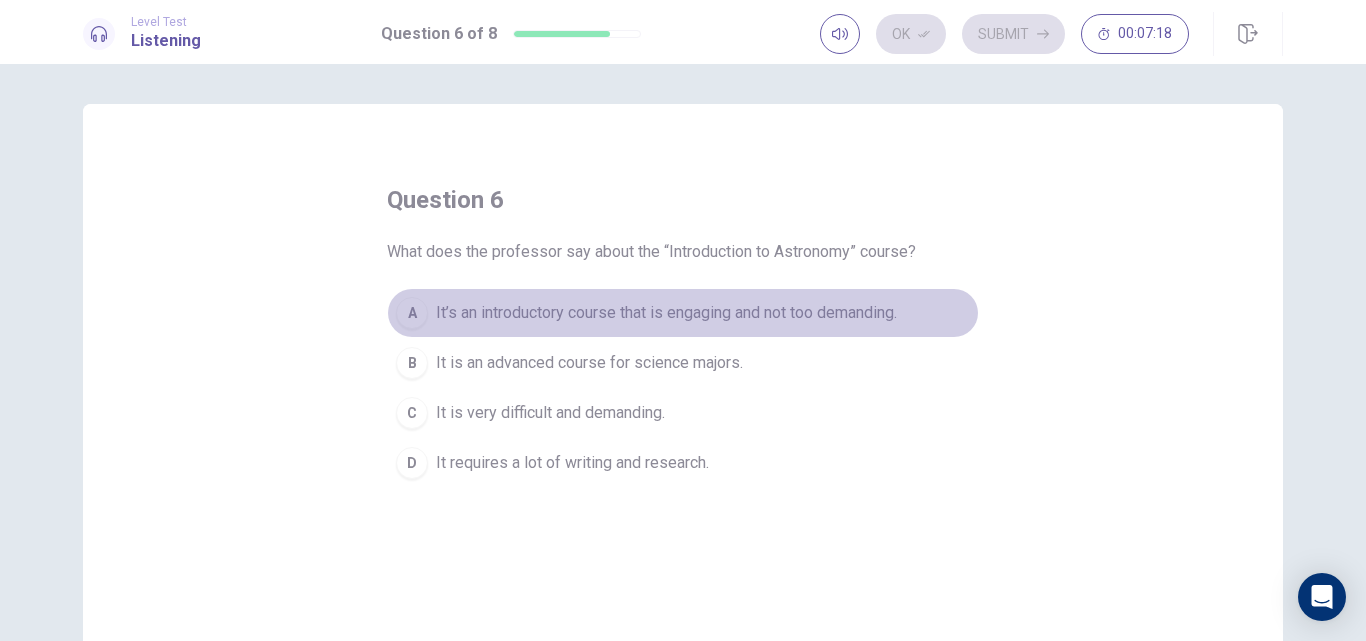 click on "It’s an introductory course that is engaging and not too demanding." at bounding box center (666, 313) 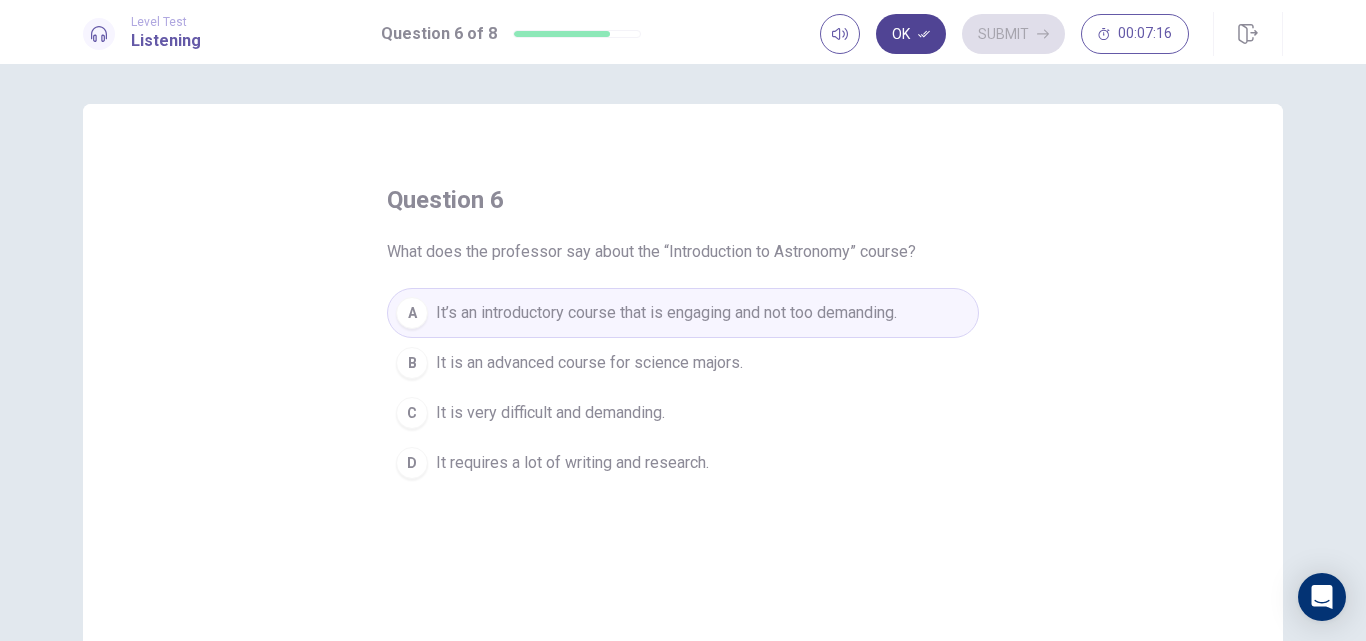 click on "Ok" at bounding box center (911, 34) 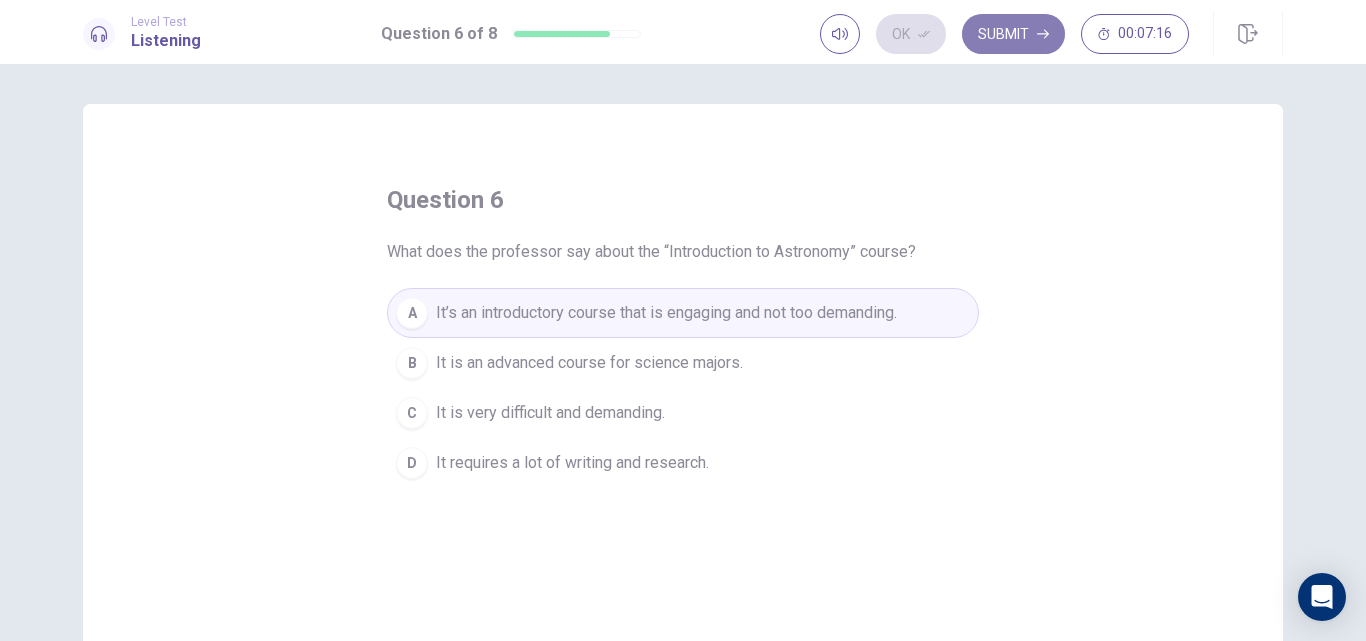 click on "Submit" at bounding box center [1013, 34] 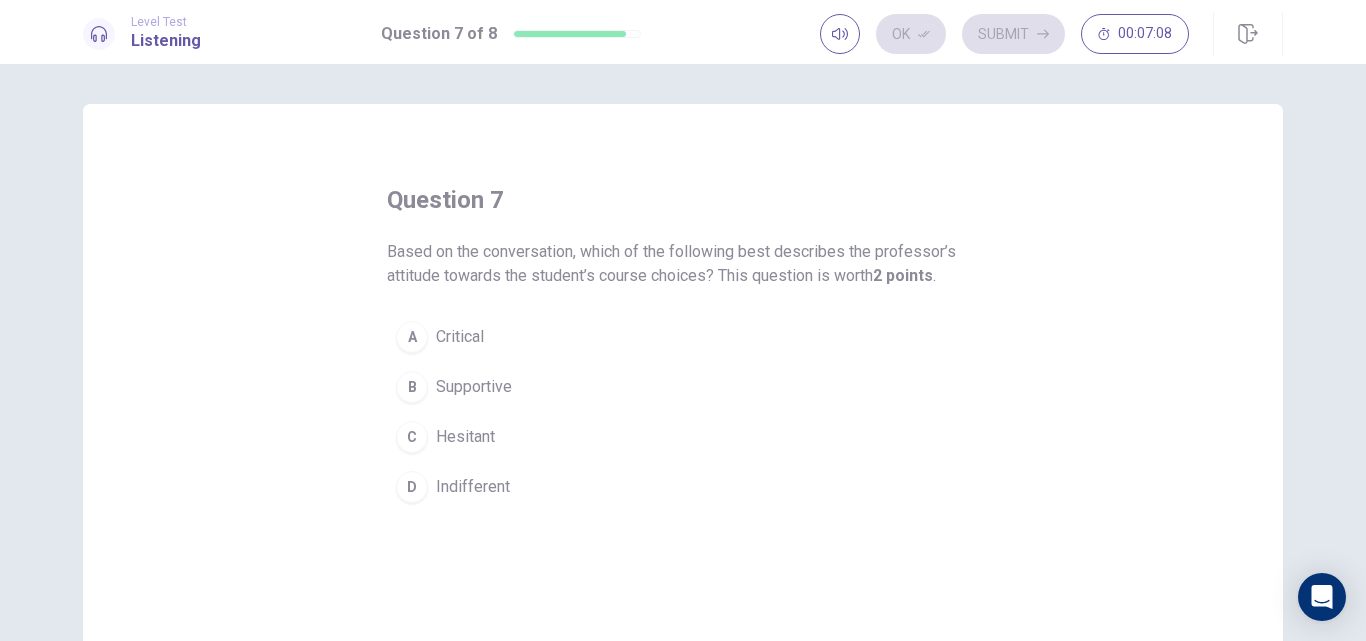 click on "B Supportive" at bounding box center (683, 387) 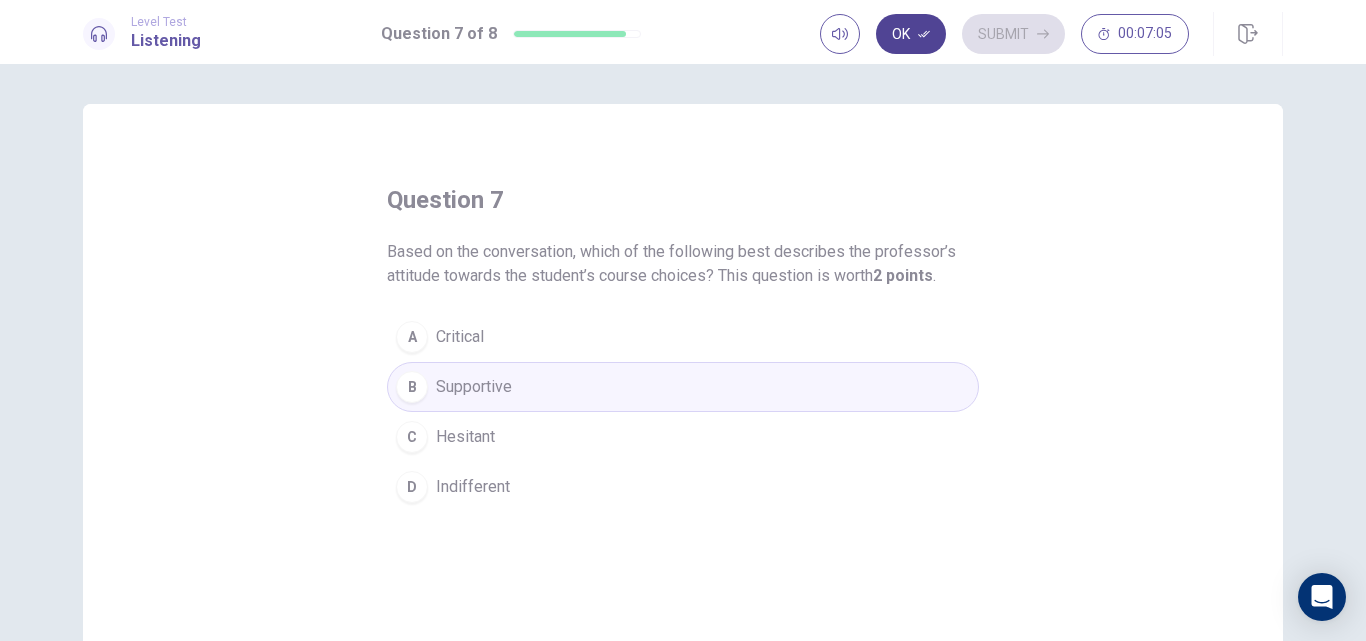 click on "Ok" at bounding box center (911, 34) 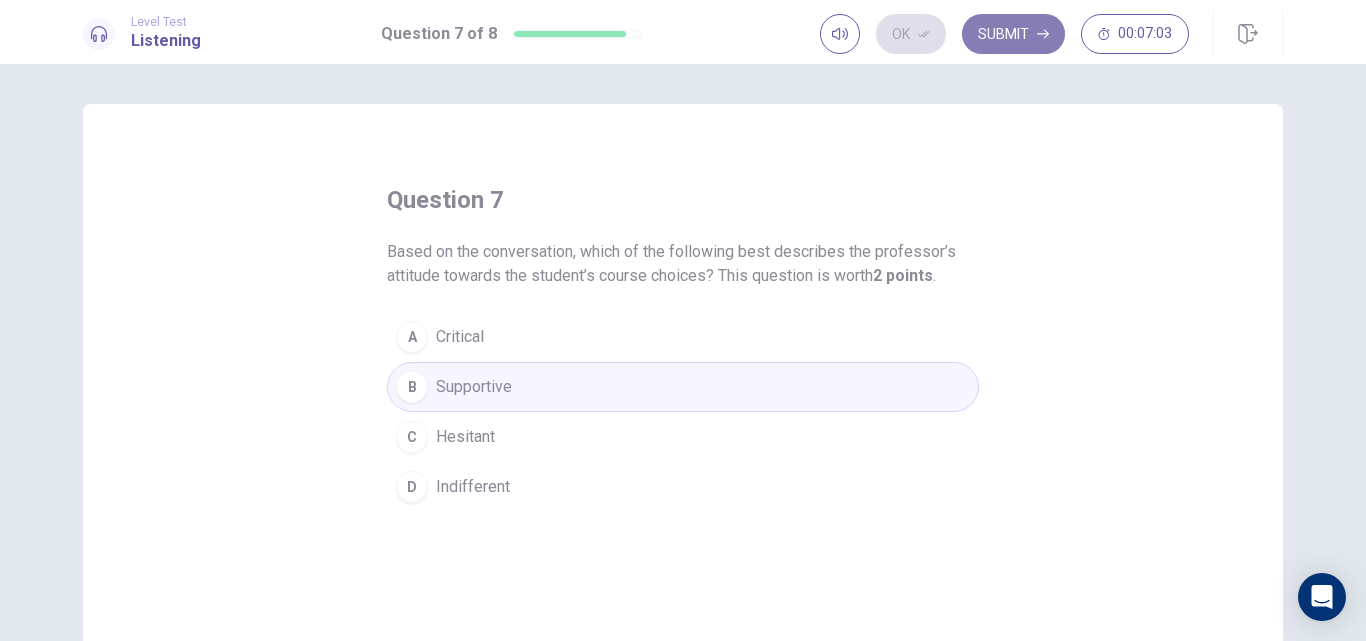 click on "Submit" at bounding box center [1013, 34] 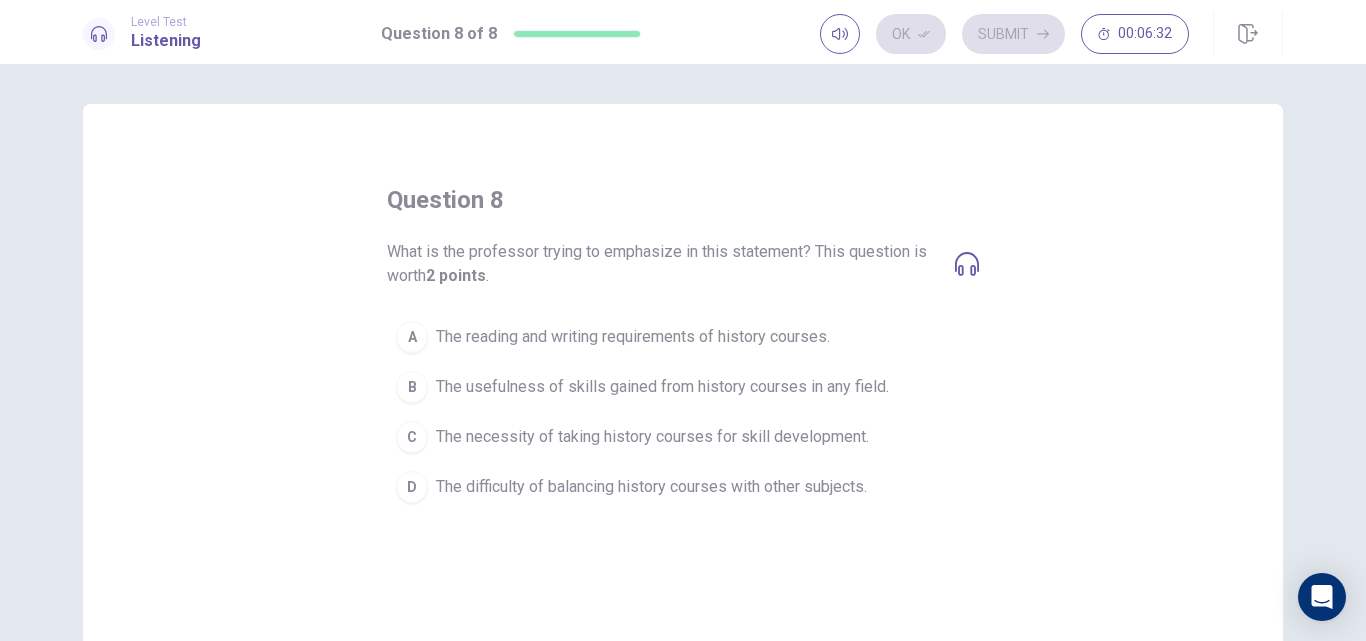 click on "B The usefulness of skills gained from history courses in any field." at bounding box center [683, 387] 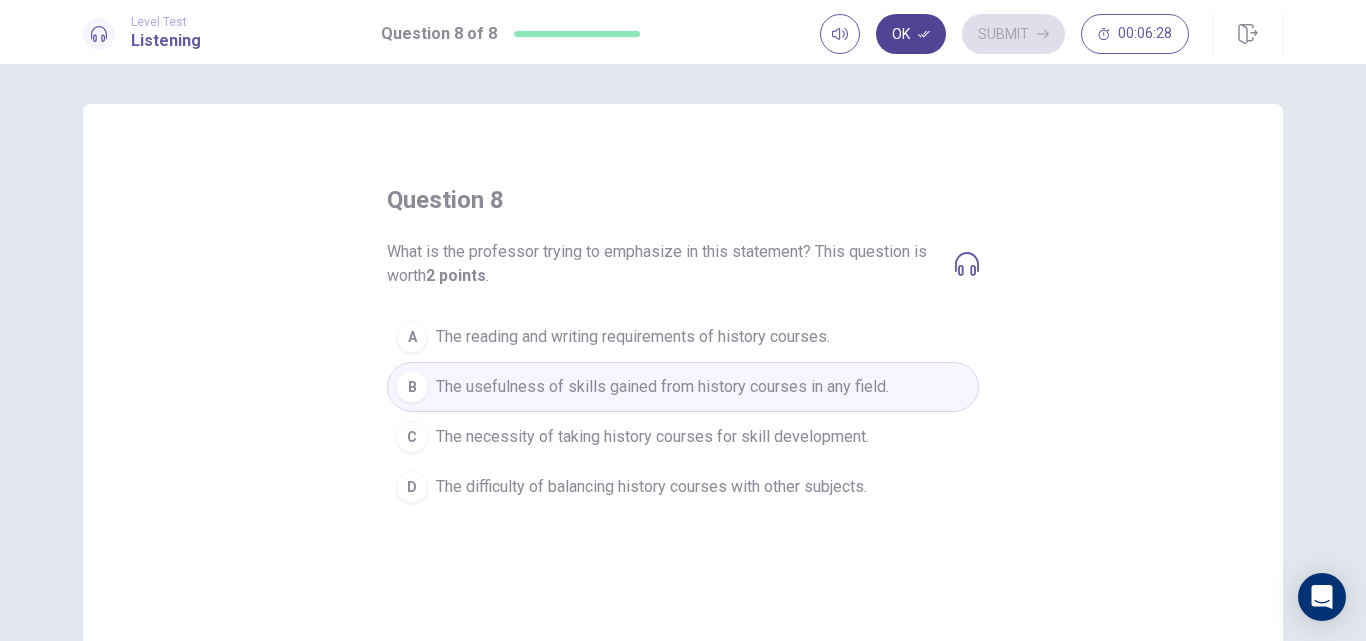 click on "Ok" at bounding box center (911, 34) 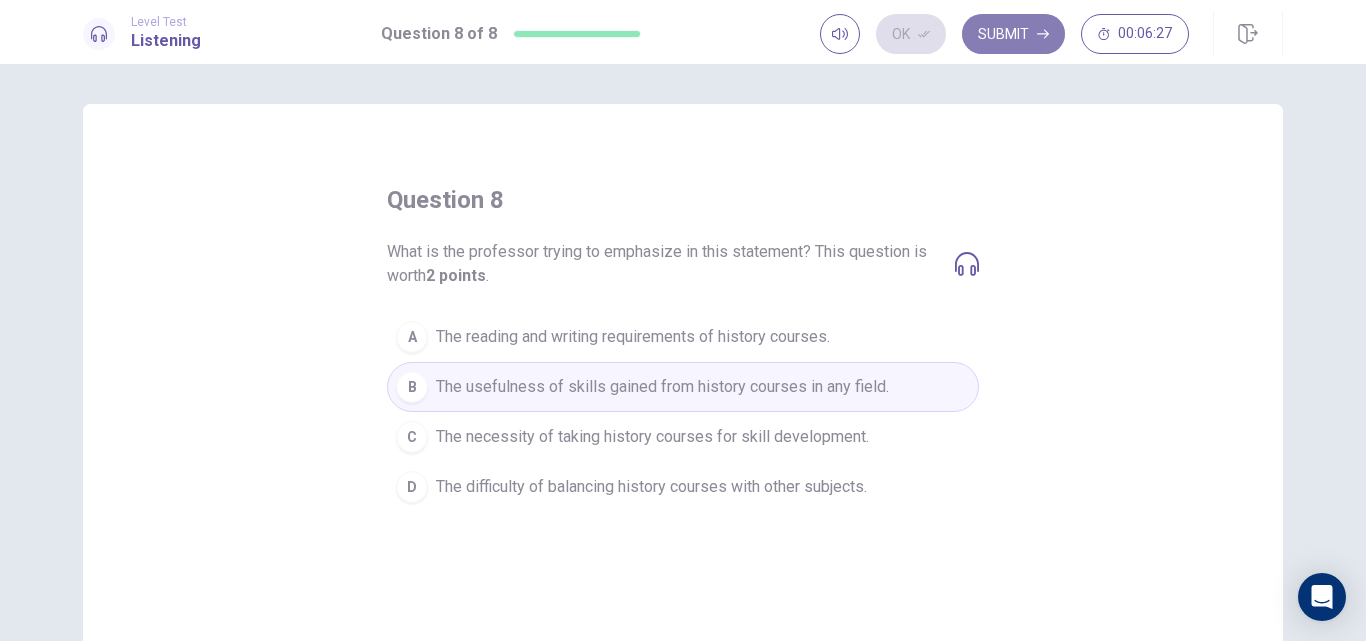 click on "Submit" at bounding box center [1013, 34] 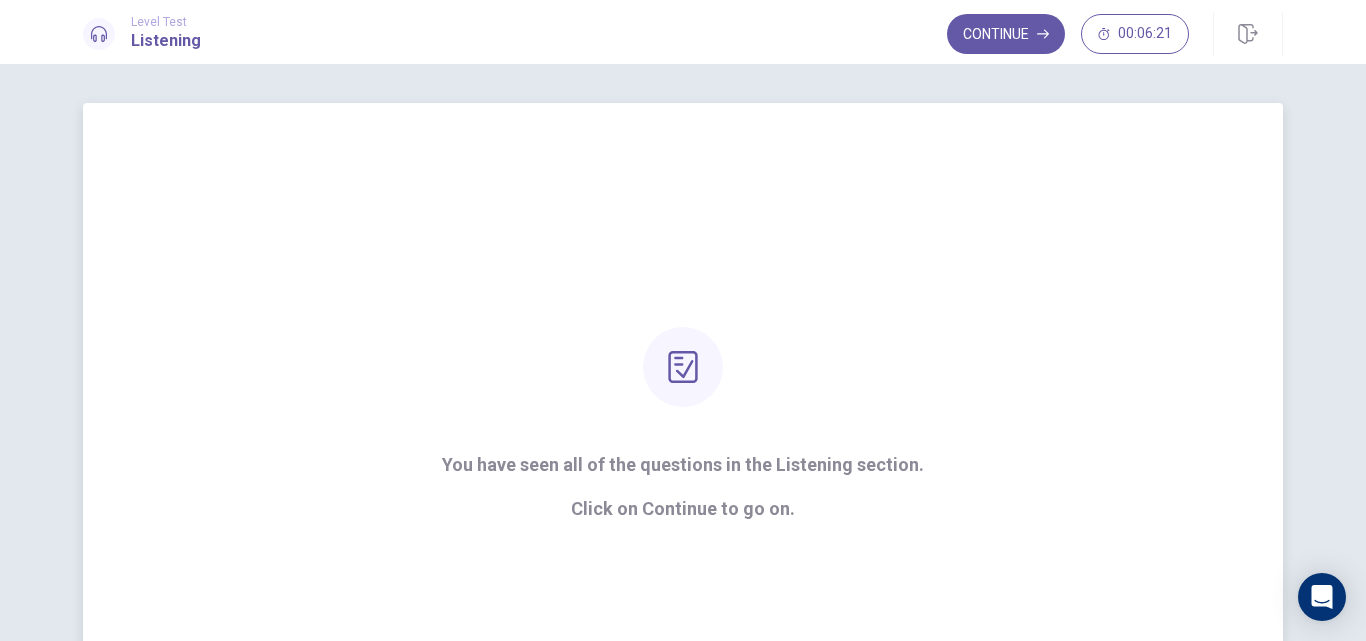 scroll, scrollTop: 0, scrollLeft: 0, axis: both 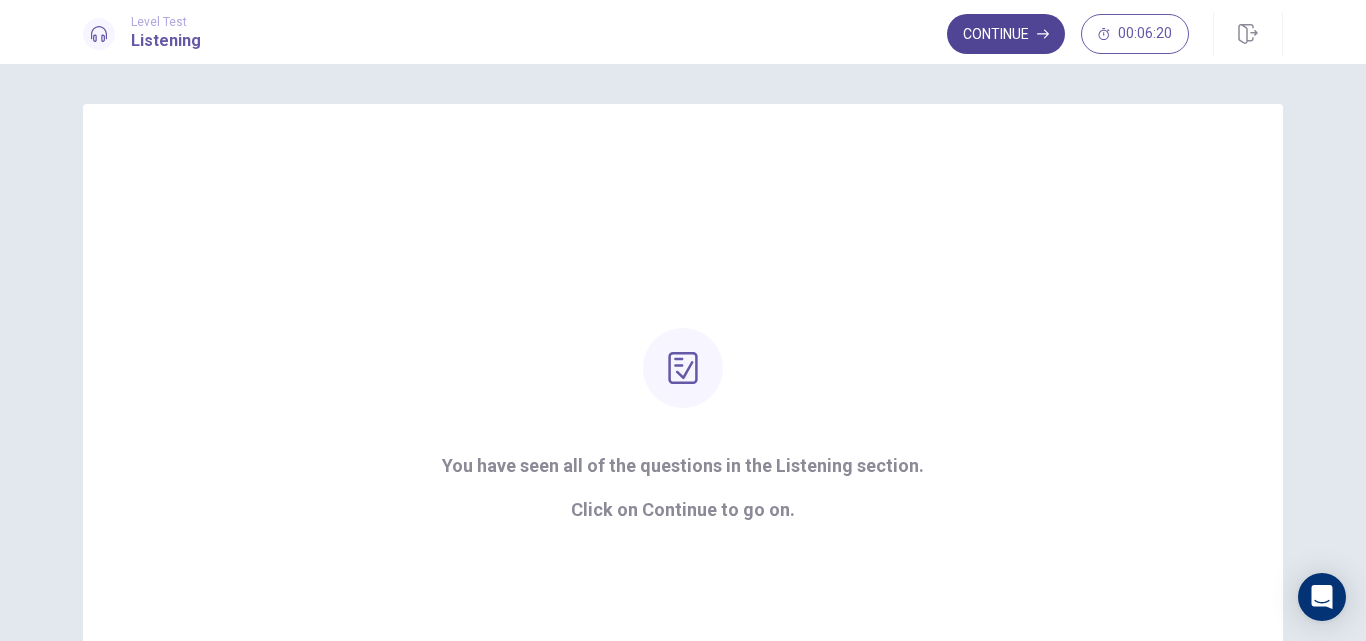 click on "Continue" at bounding box center [1006, 34] 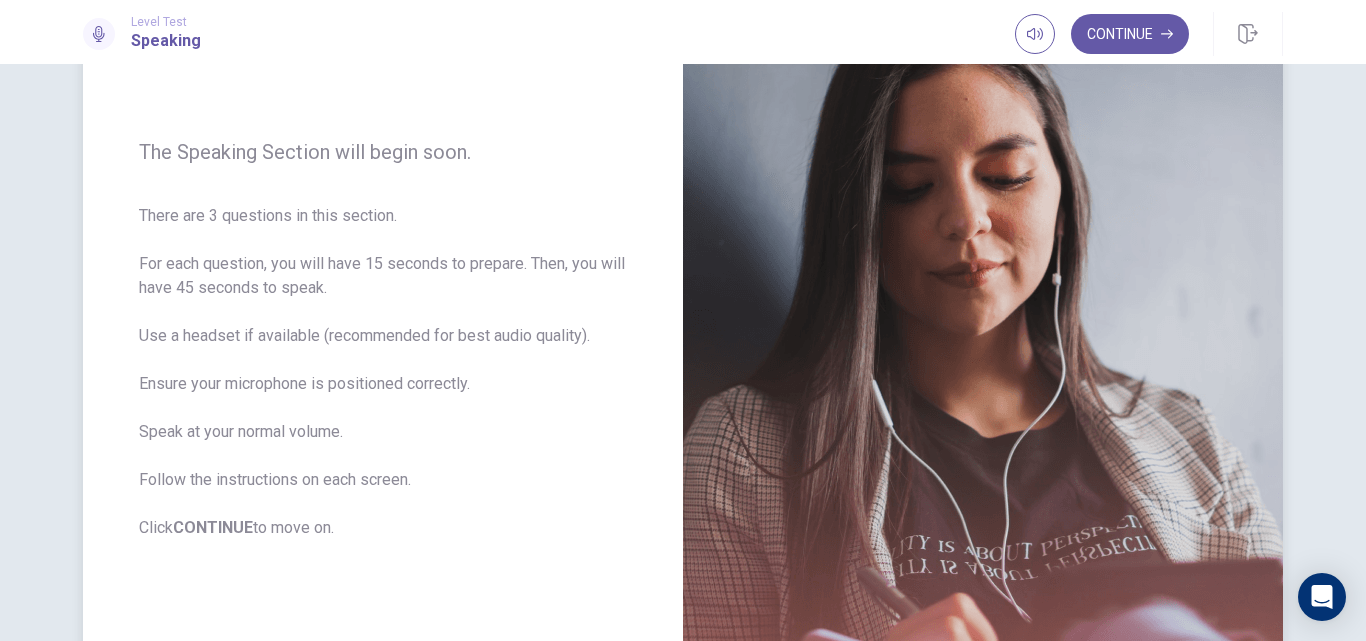 scroll, scrollTop: 0, scrollLeft: 0, axis: both 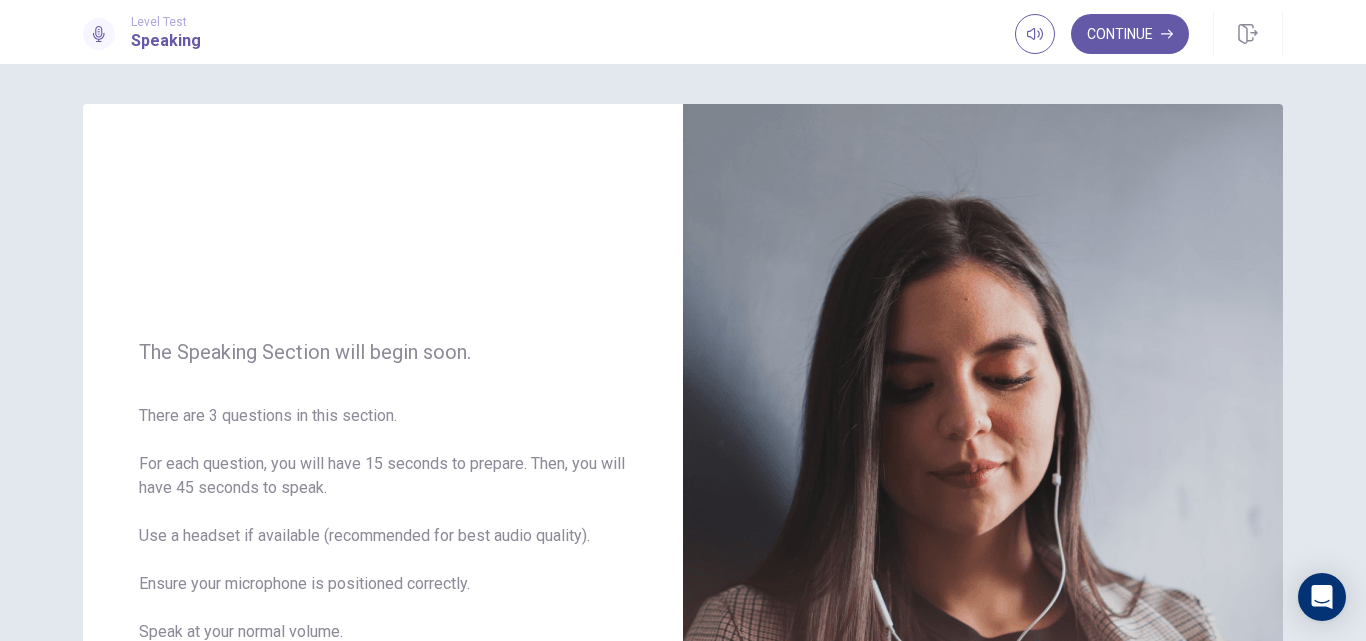 click on "Continue" at bounding box center (1130, 34) 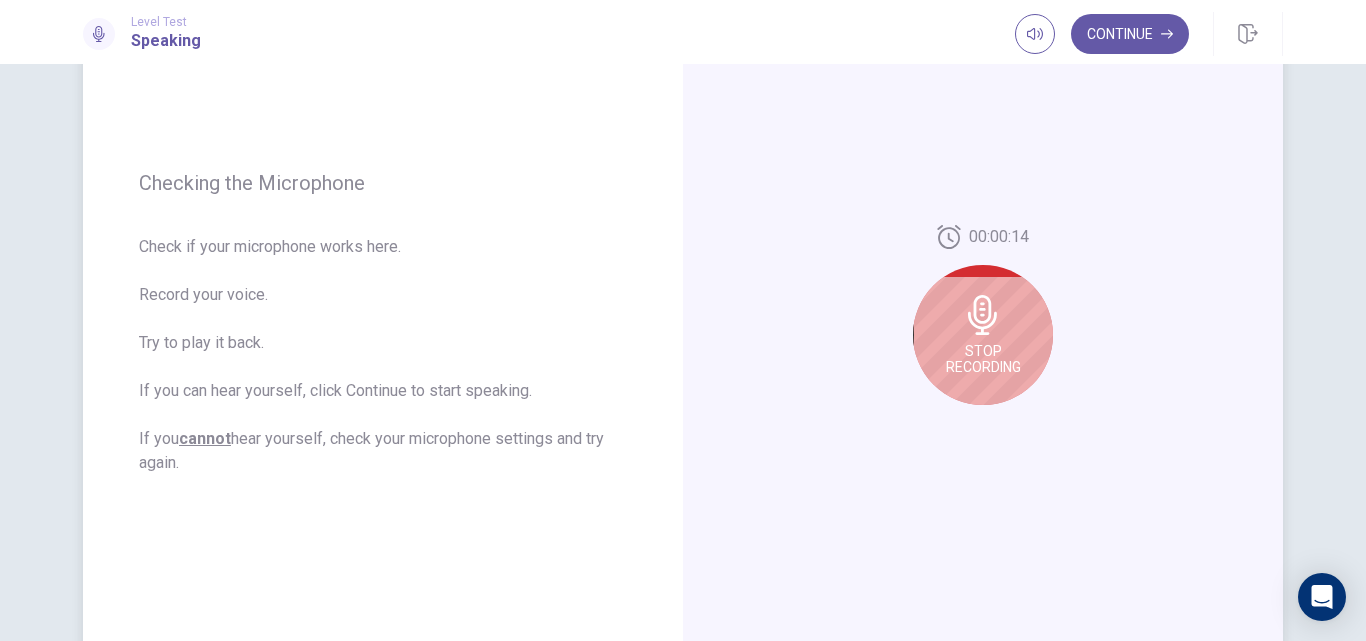 scroll, scrollTop: 300, scrollLeft: 0, axis: vertical 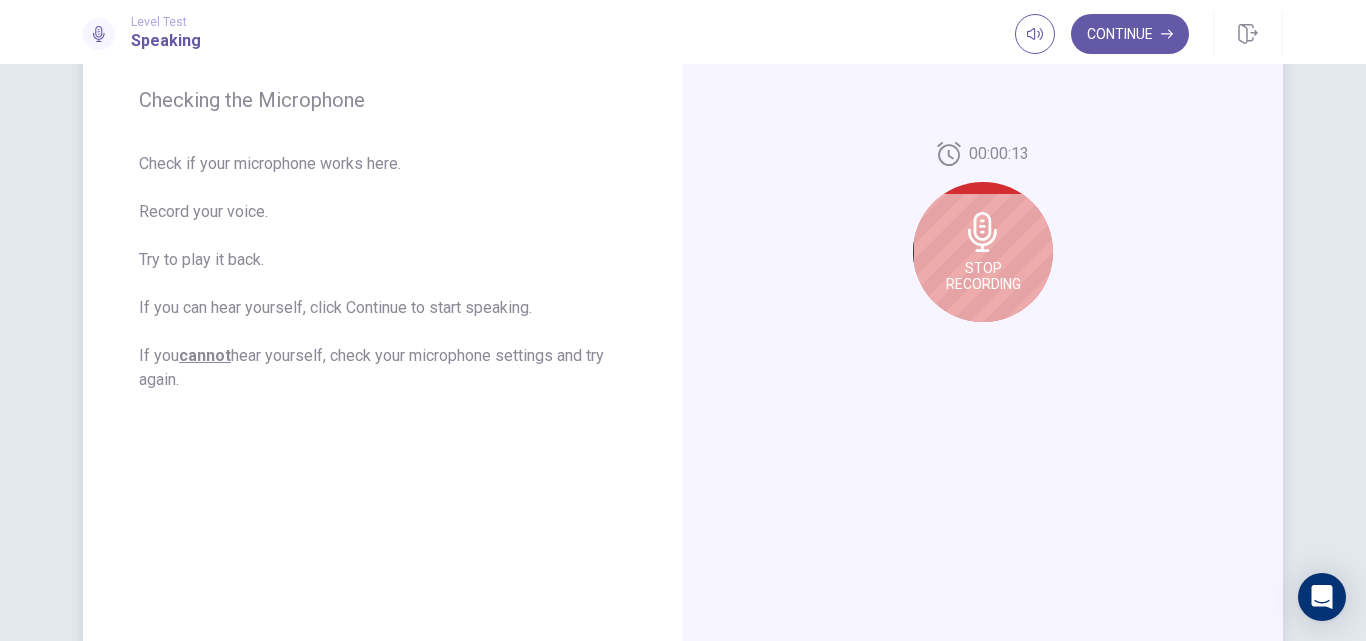 click on "Stop   Recording" at bounding box center [983, 252] 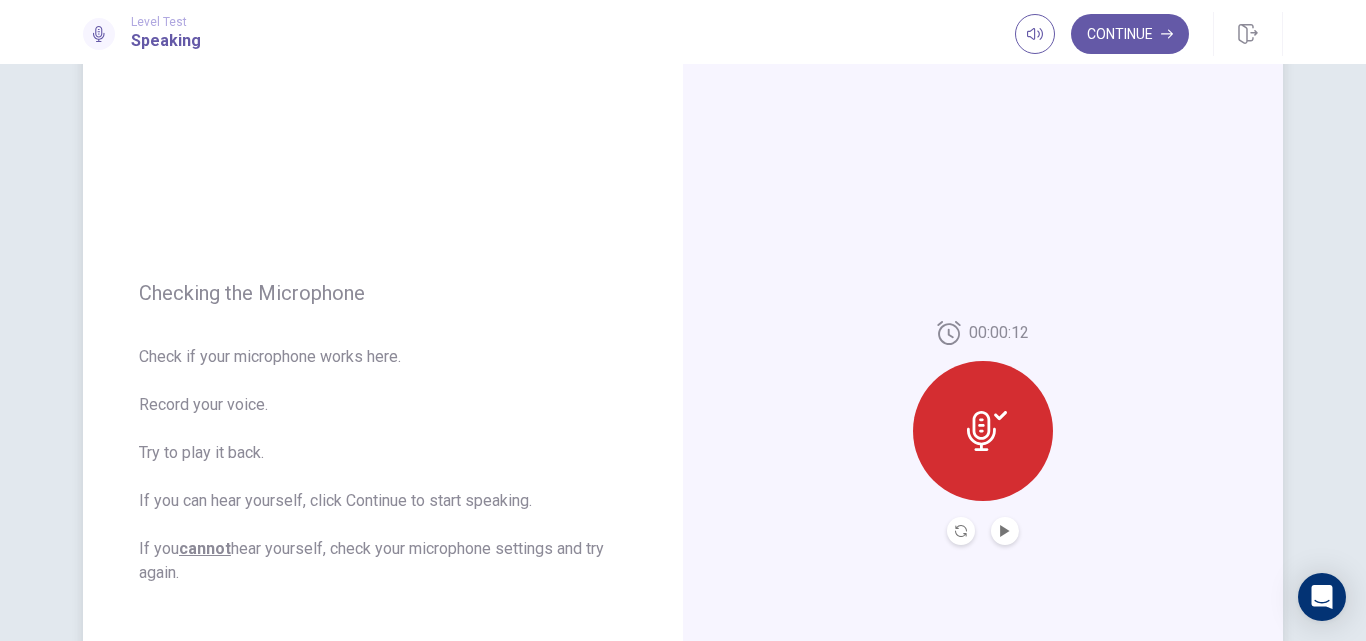 scroll, scrollTop: 100, scrollLeft: 0, axis: vertical 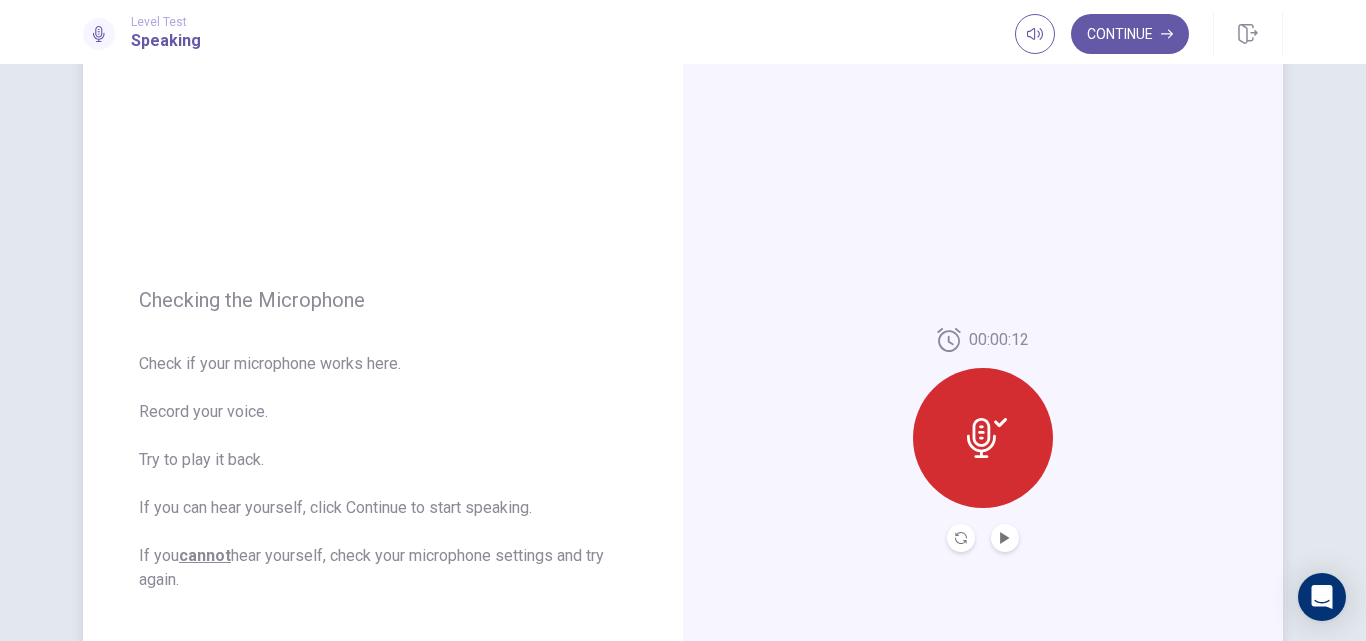 click at bounding box center (987, 438) 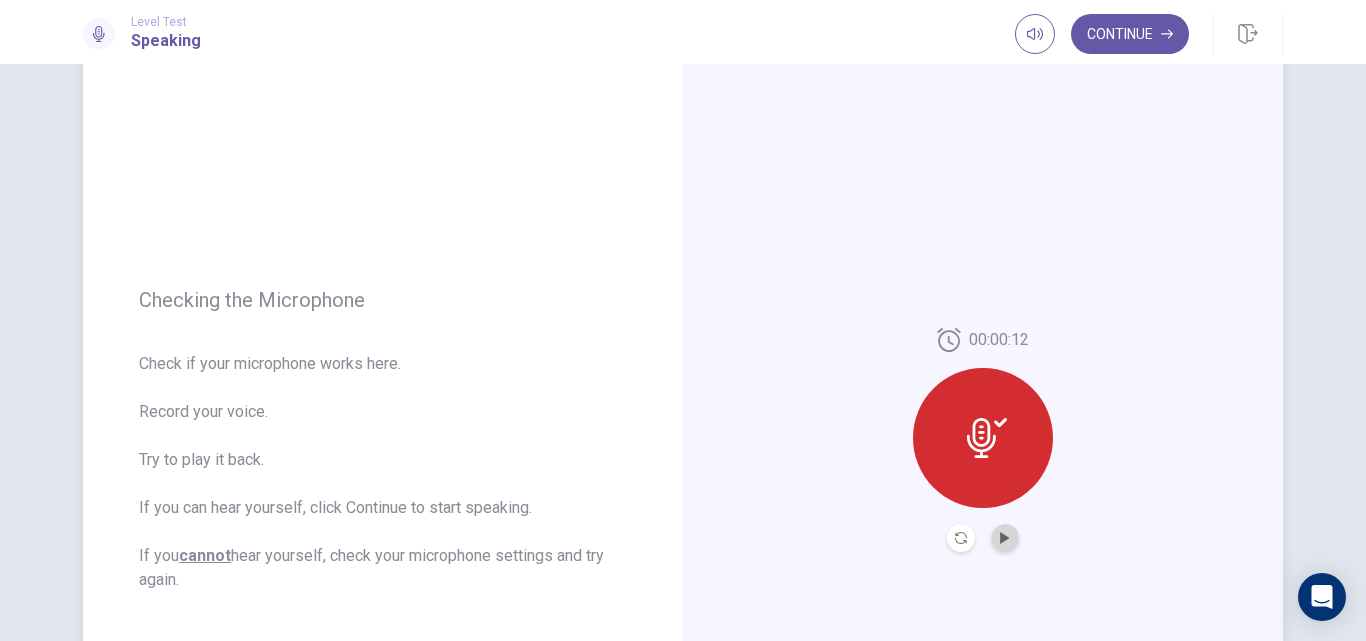 click at bounding box center [1005, 538] 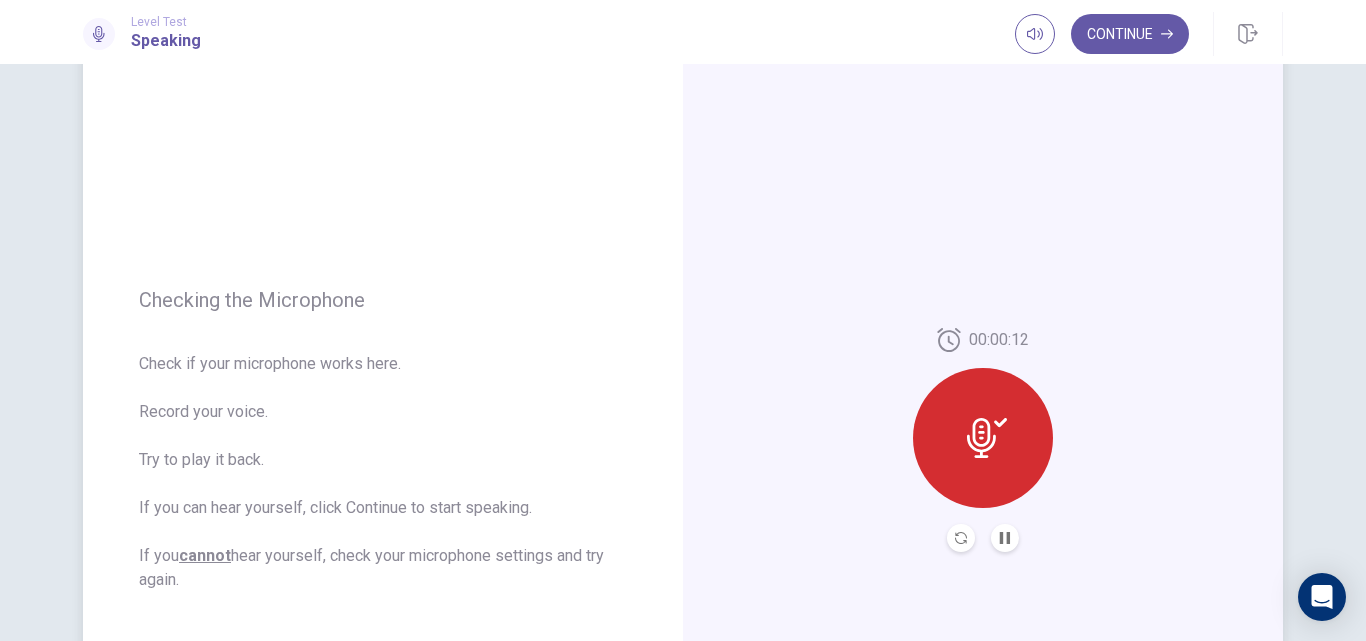 click at bounding box center (981, 438) 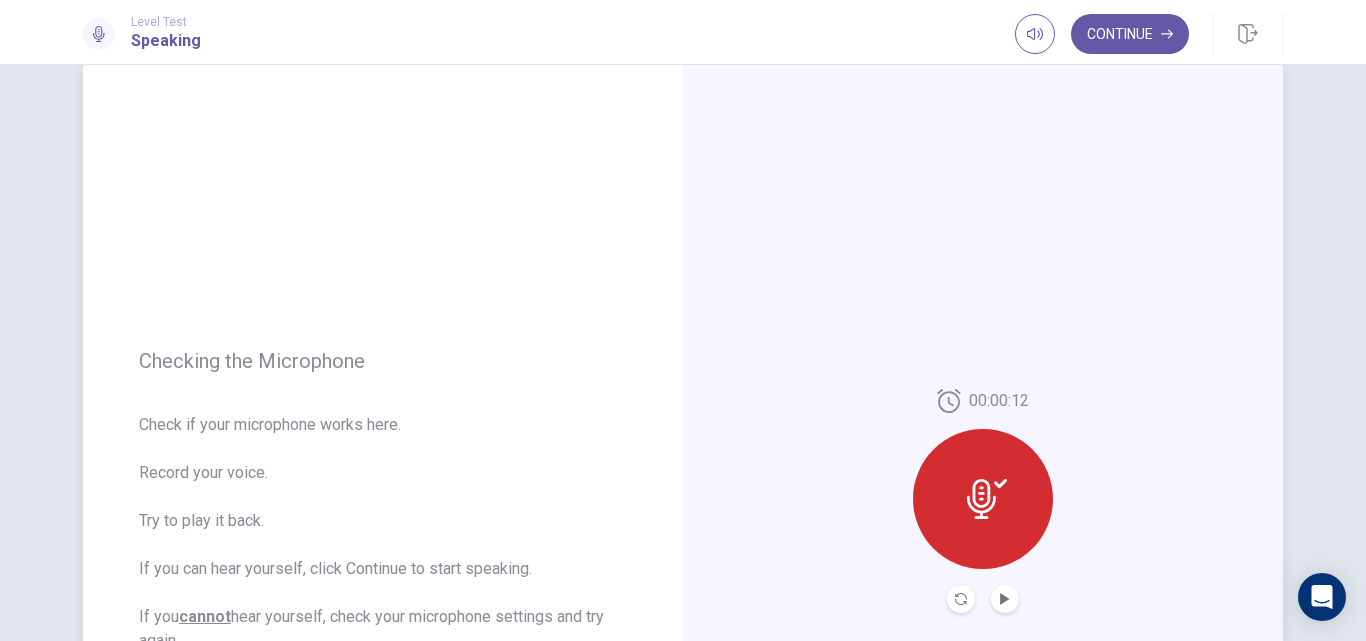 scroll, scrollTop: 139, scrollLeft: 0, axis: vertical 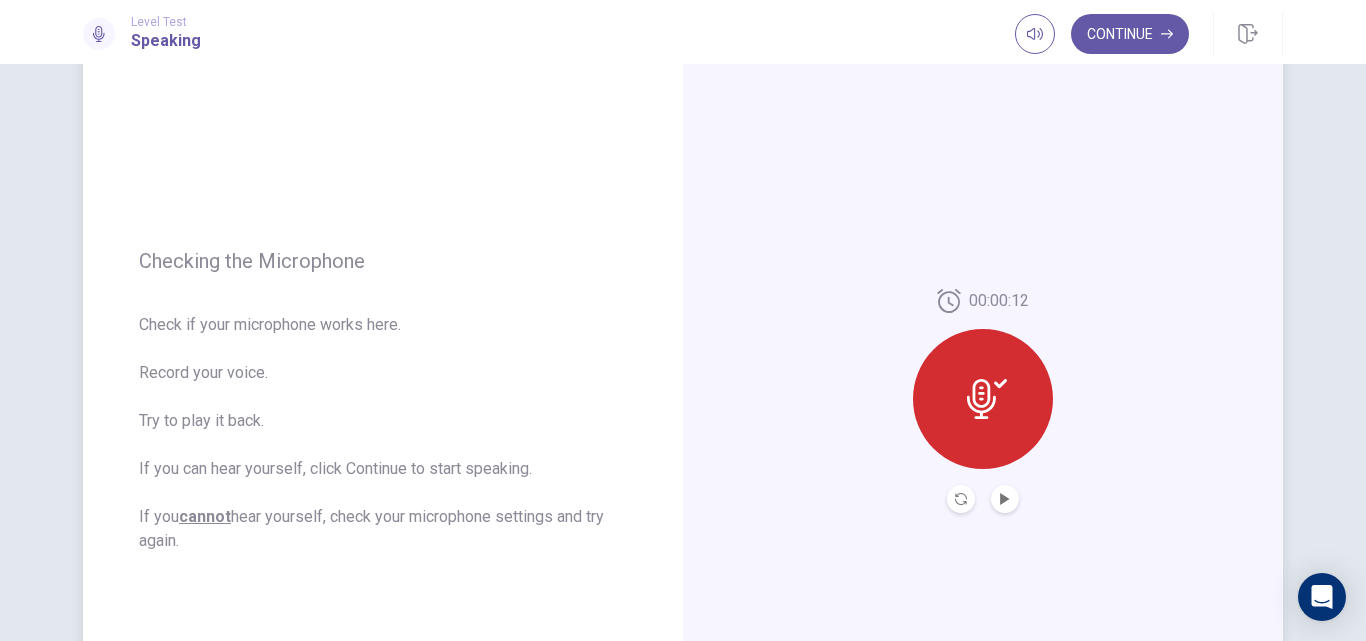 drag, startPoint x: 944, startPoint y: 412, endPoint x: 994, endPoint y: 382, distance: 58.30952 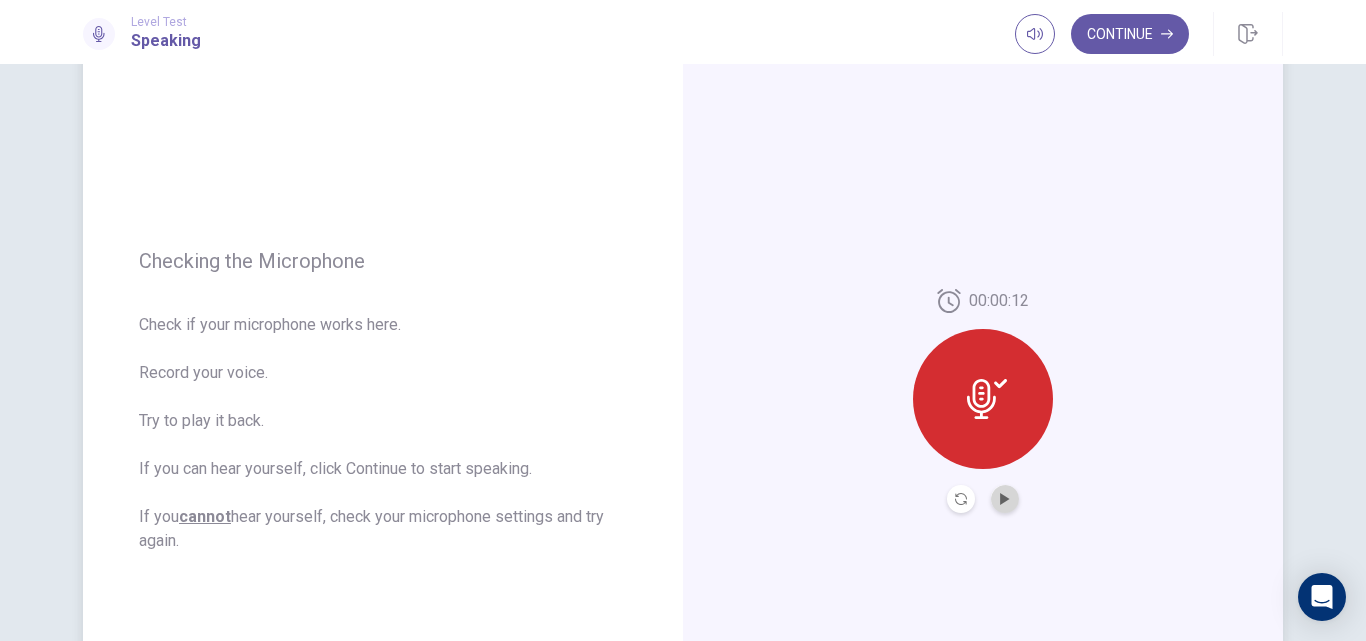 click at bounding box center (1005, 499) 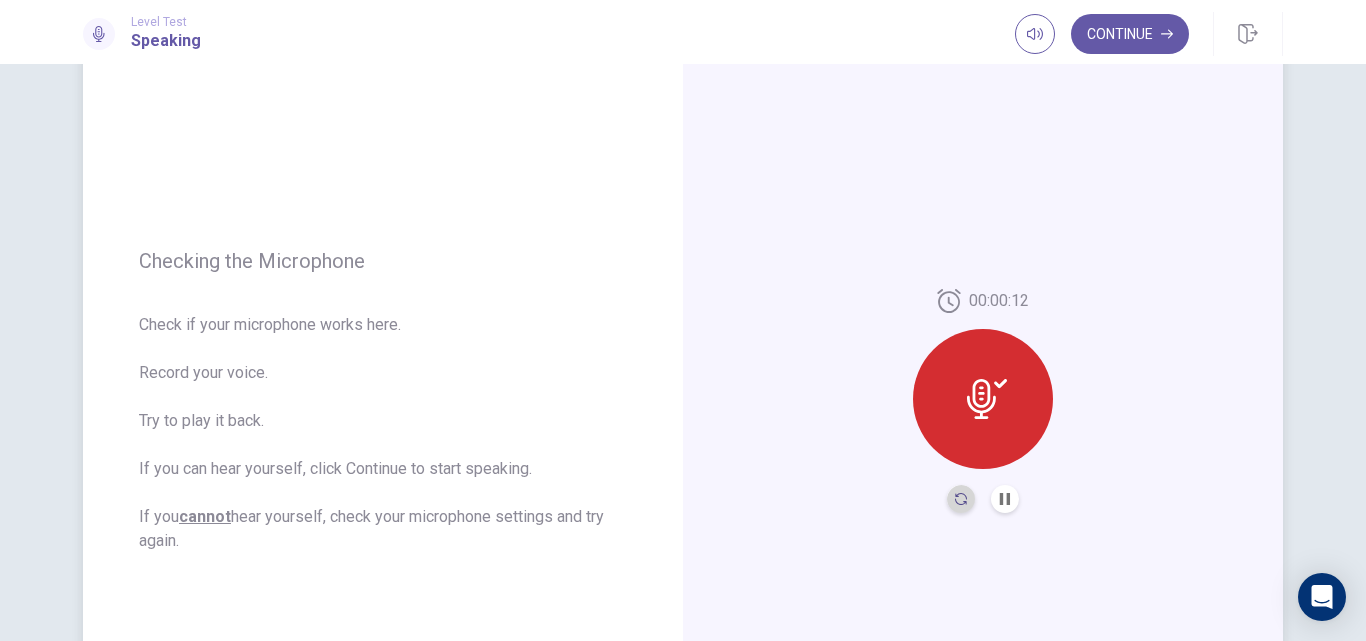 click at bounding box center [961, 499] 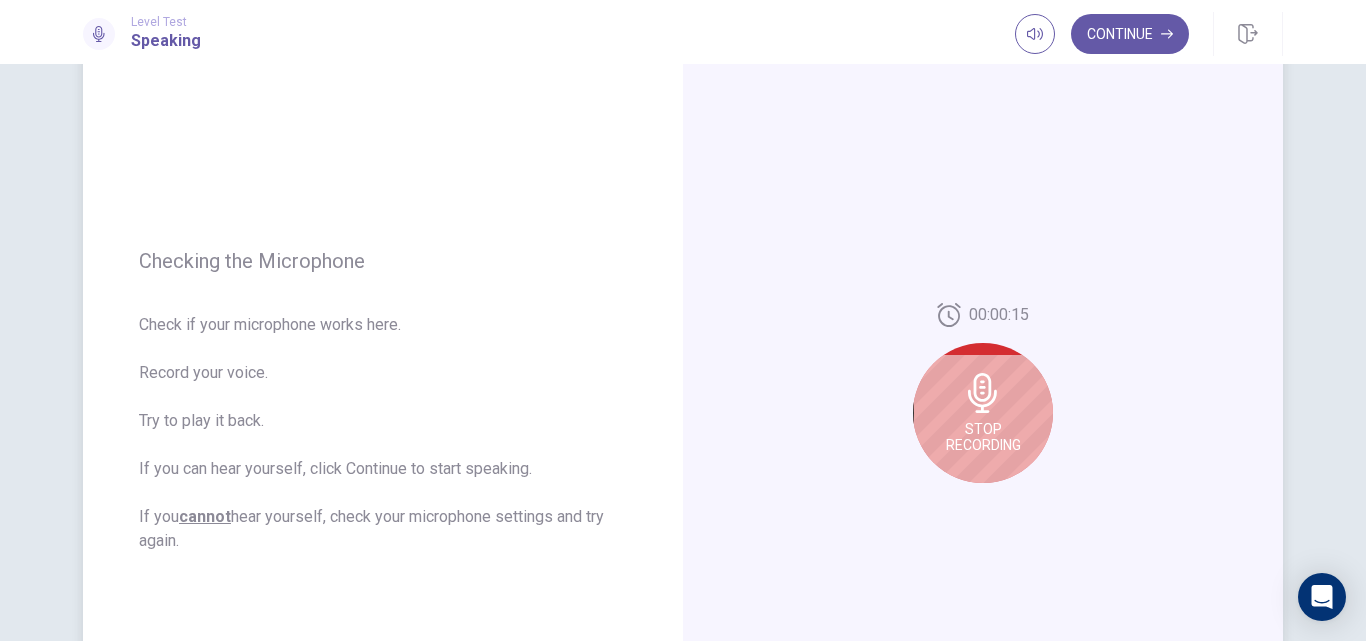 click on "Stop   Recording" at bounding box center (983, 413) 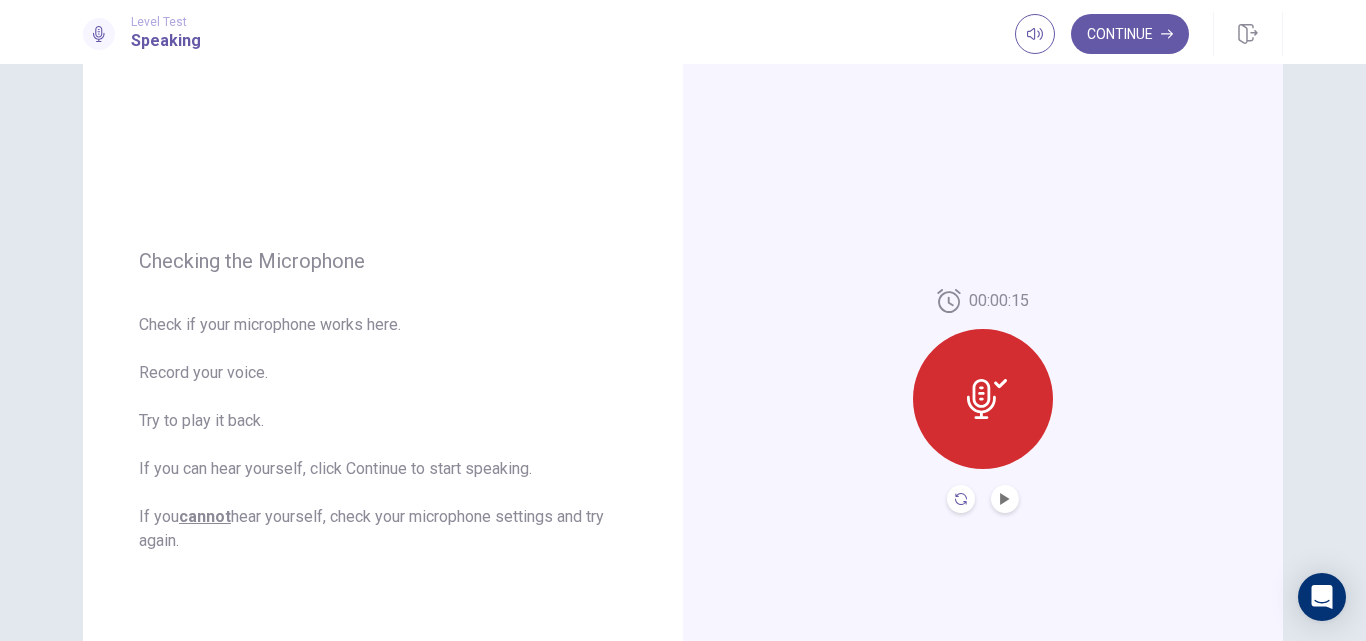 click at bounding box center (961, 499) 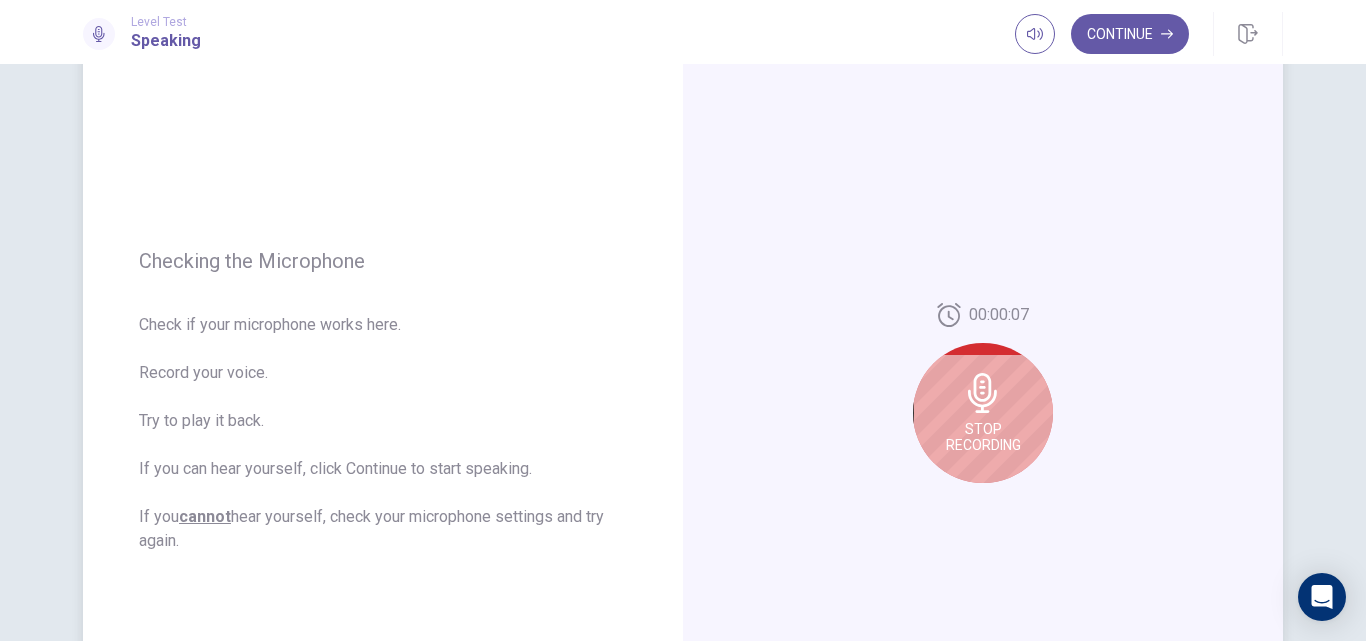 click on "Stop   Recording" at bounding box center (983, 413) 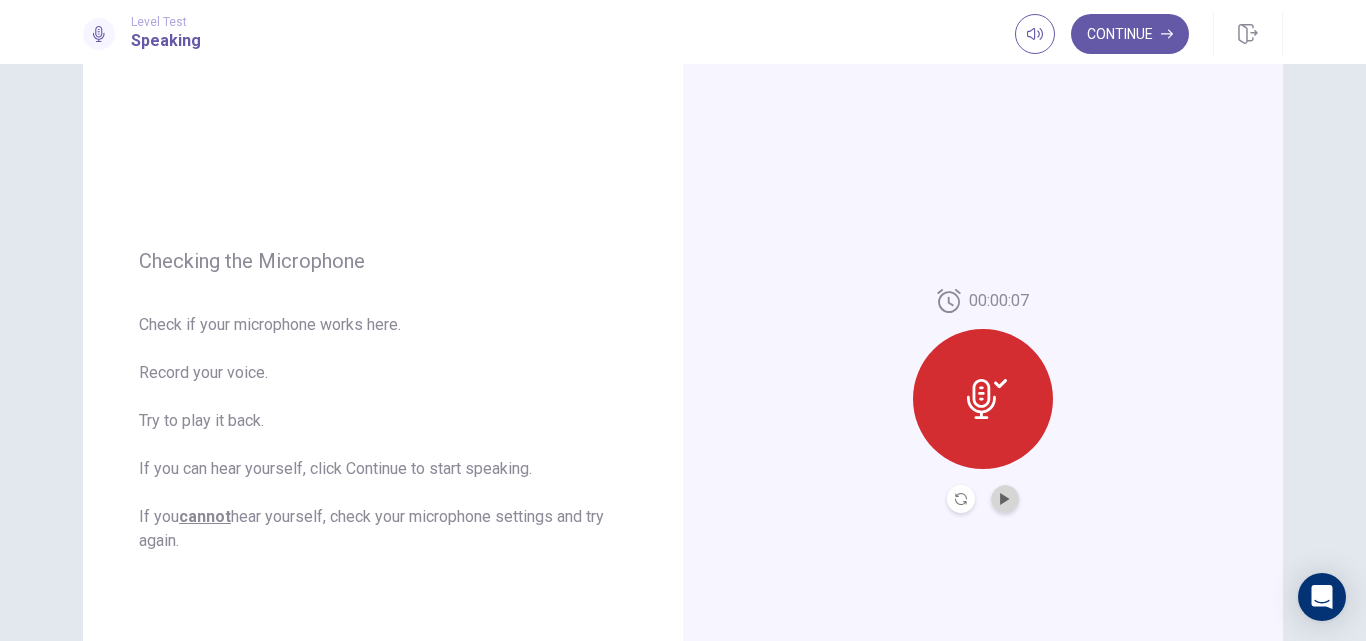 click at bounding box center [1005, 499] 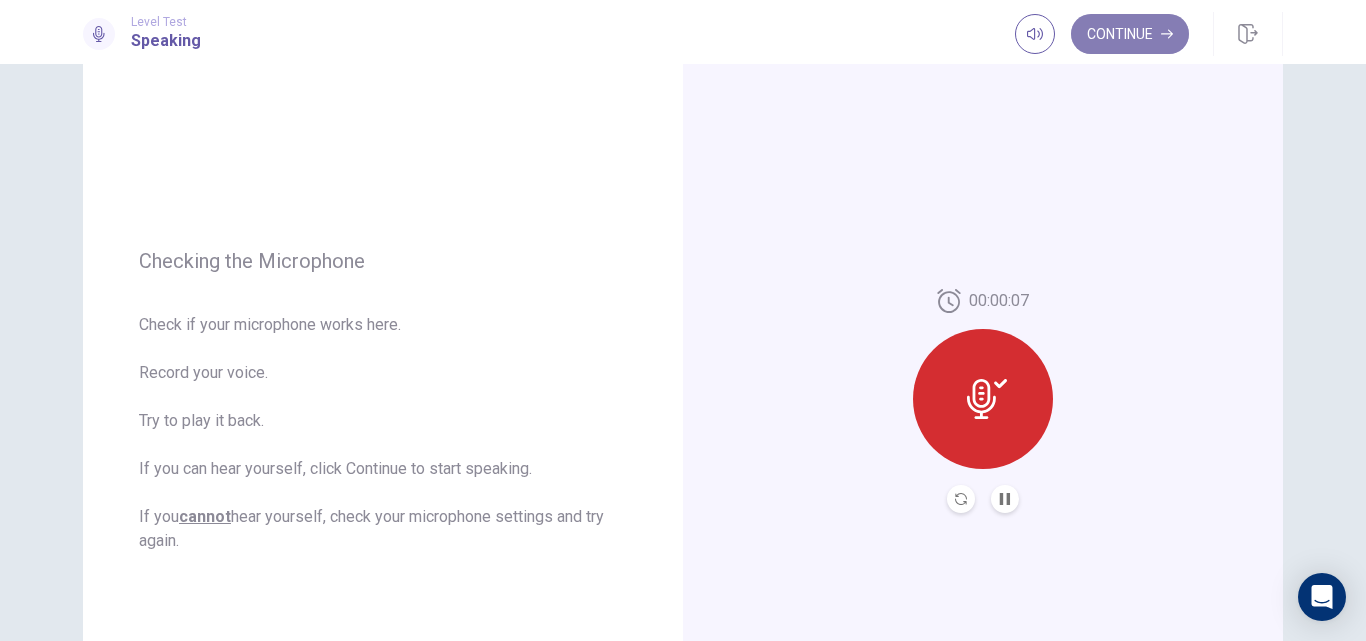 click on "Continue" at bounding box center [1130, 34] 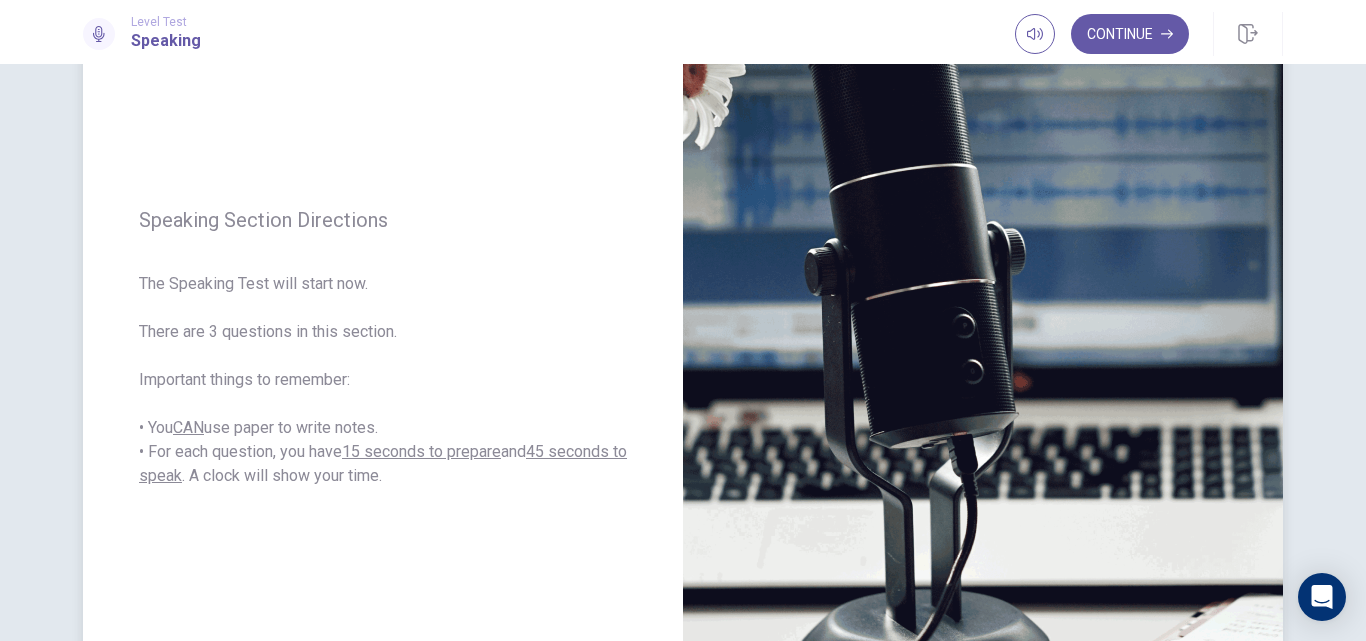 scroll, scrollTop: 139, scrollLeft: 0, axis: vertical 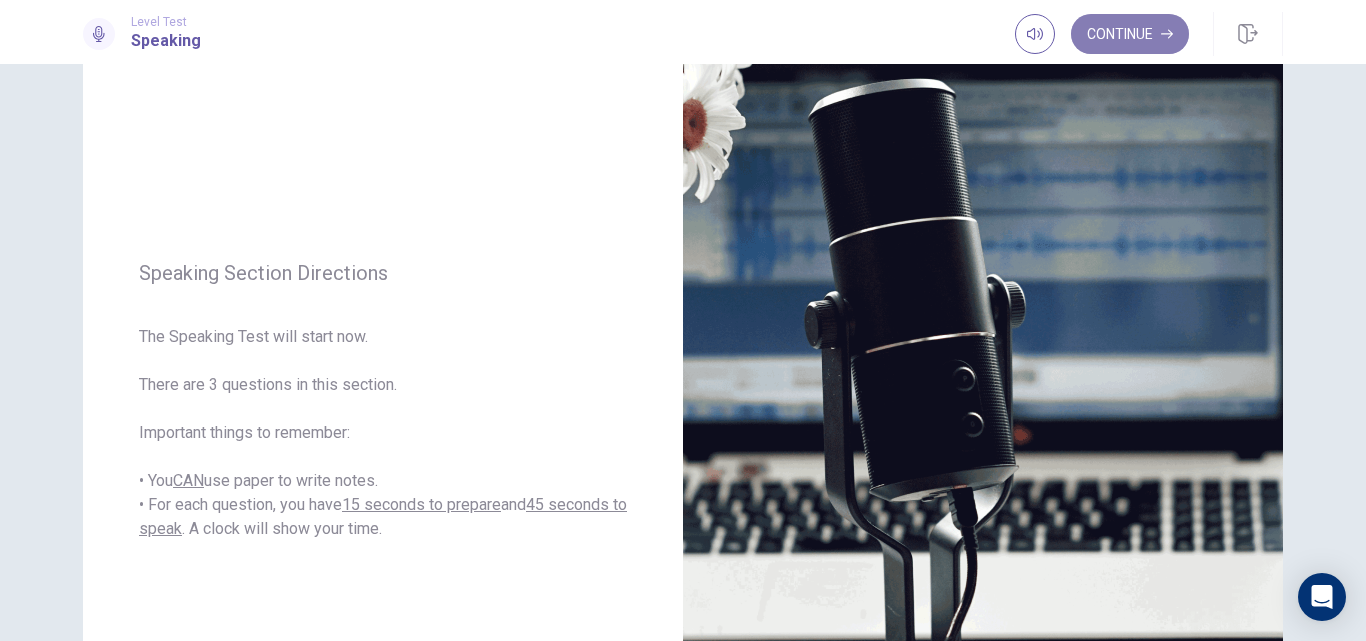 click at bounding box center [1167, 34] 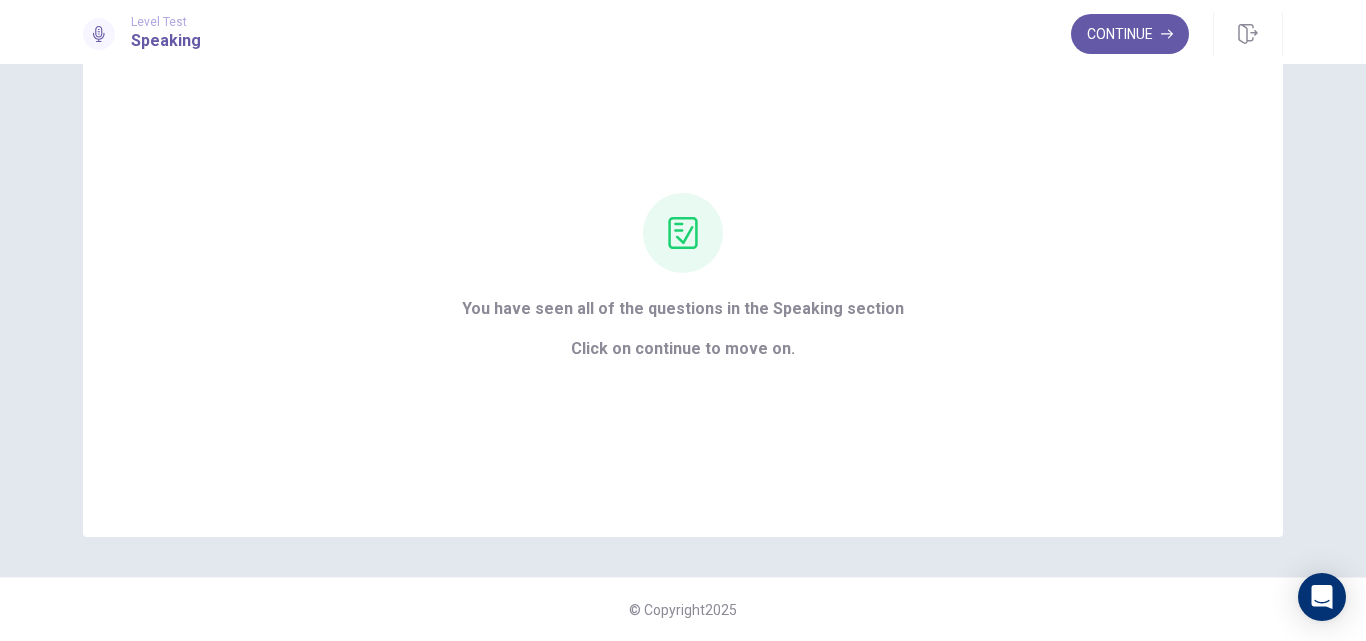 scroll, scrollTop: 87, scrollLeft: 0, axis: vertical 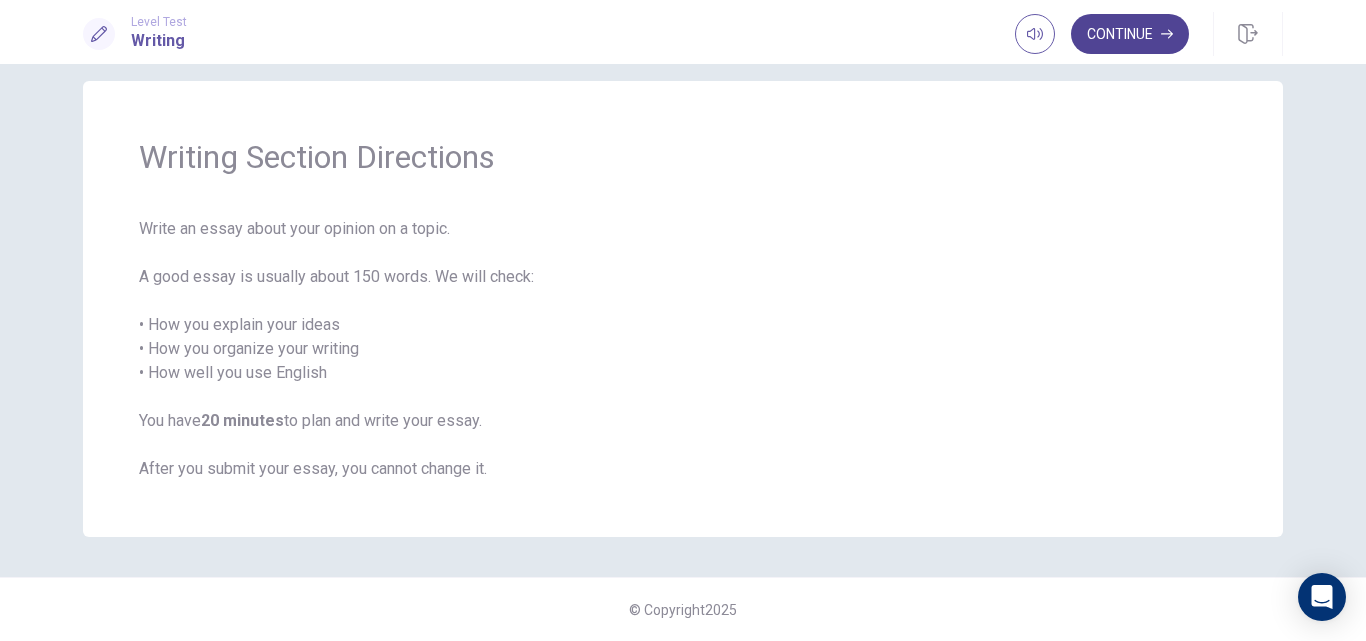 click on "Continue" at bounding box center [1130, 34] 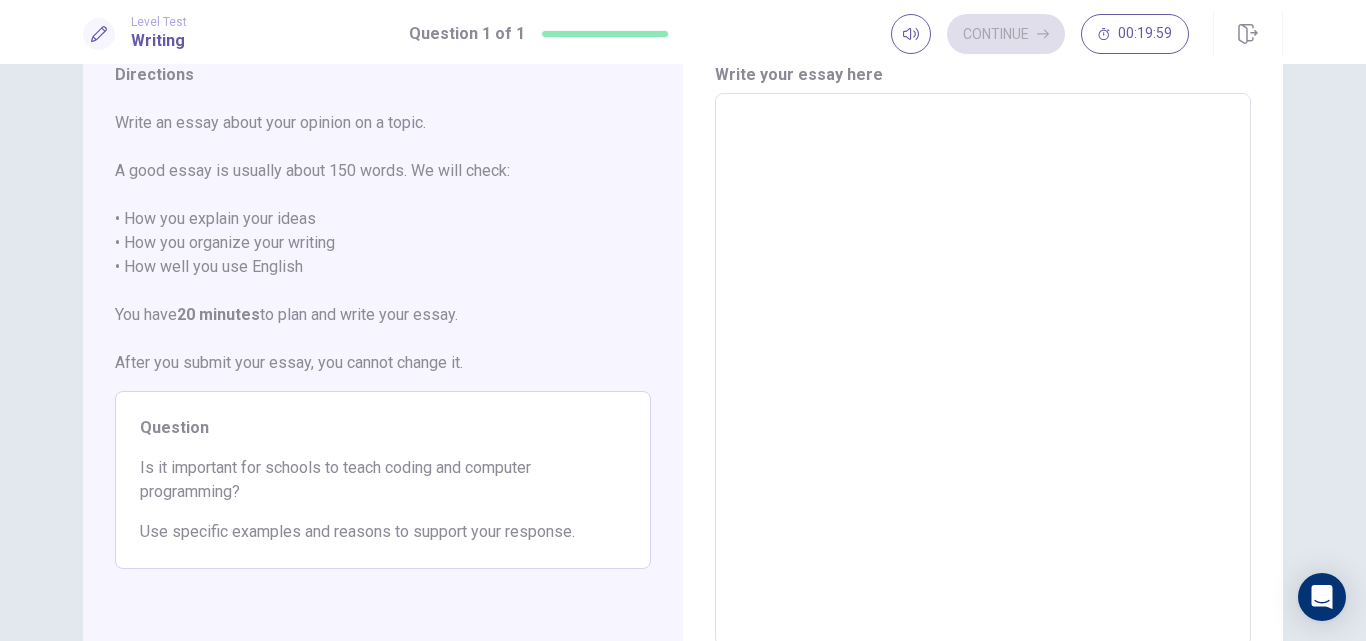 scroll, scrollTop: 0, scrollLeft: 0, axis: both 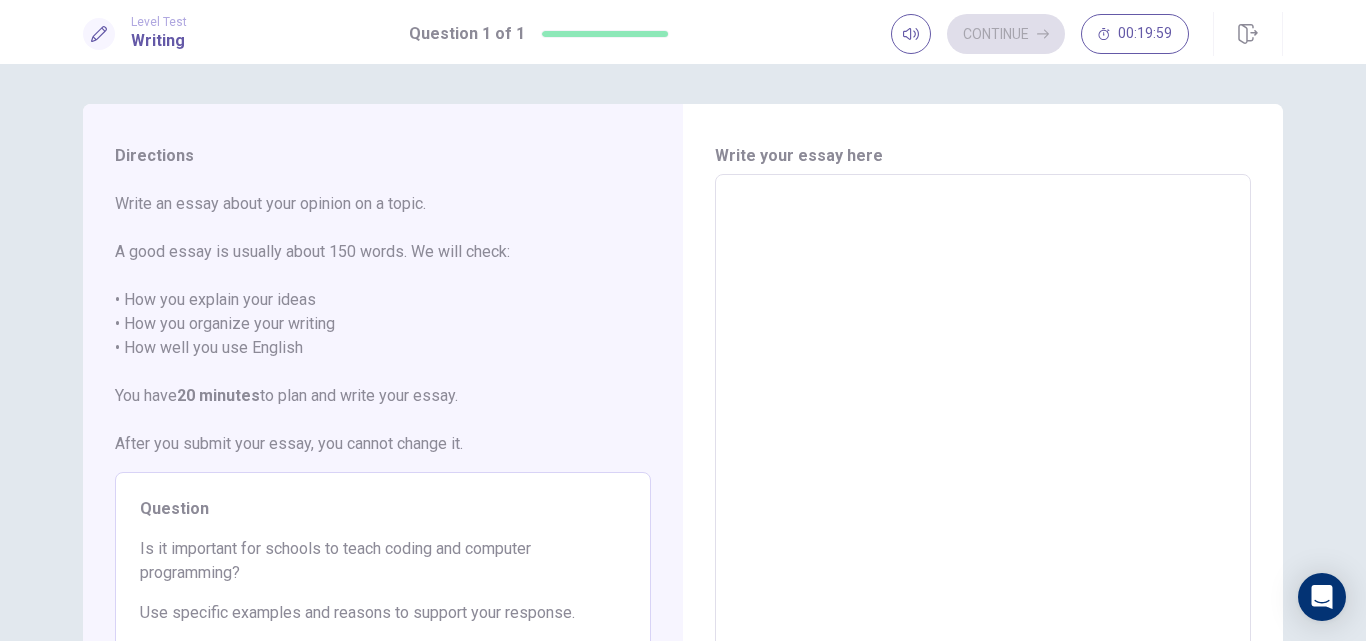 click at bounding box center (983, 451) 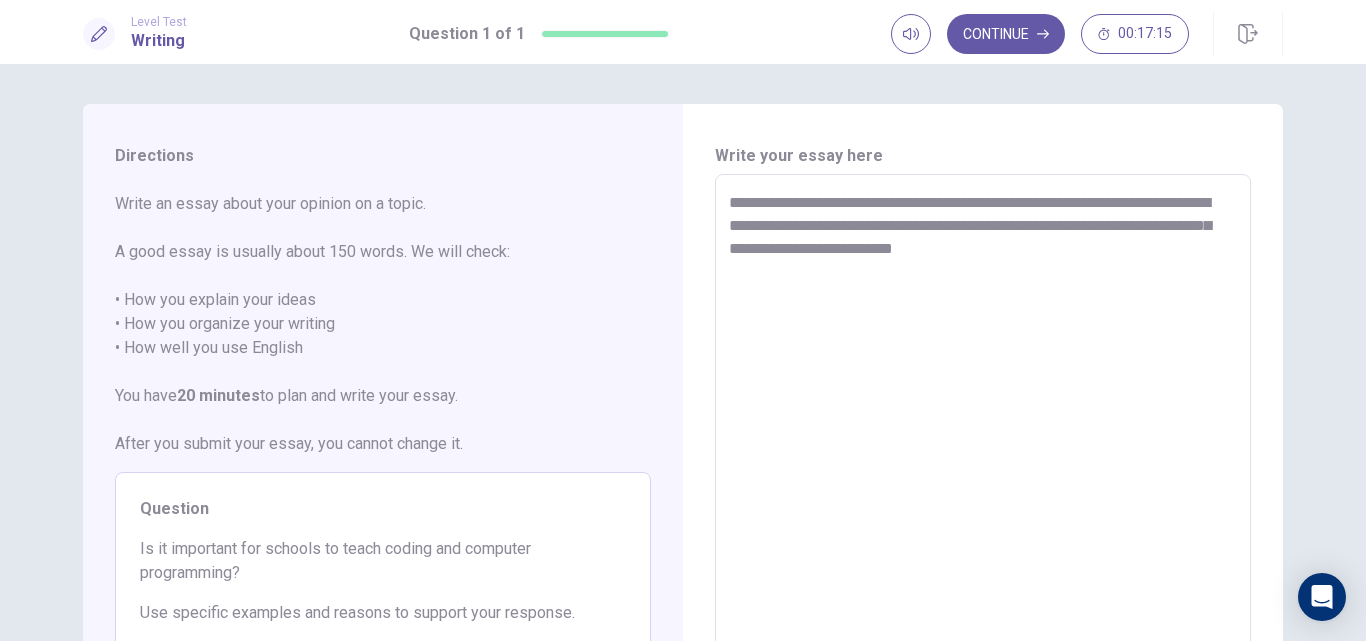 click on "**********" at bounding box center (983, 451) 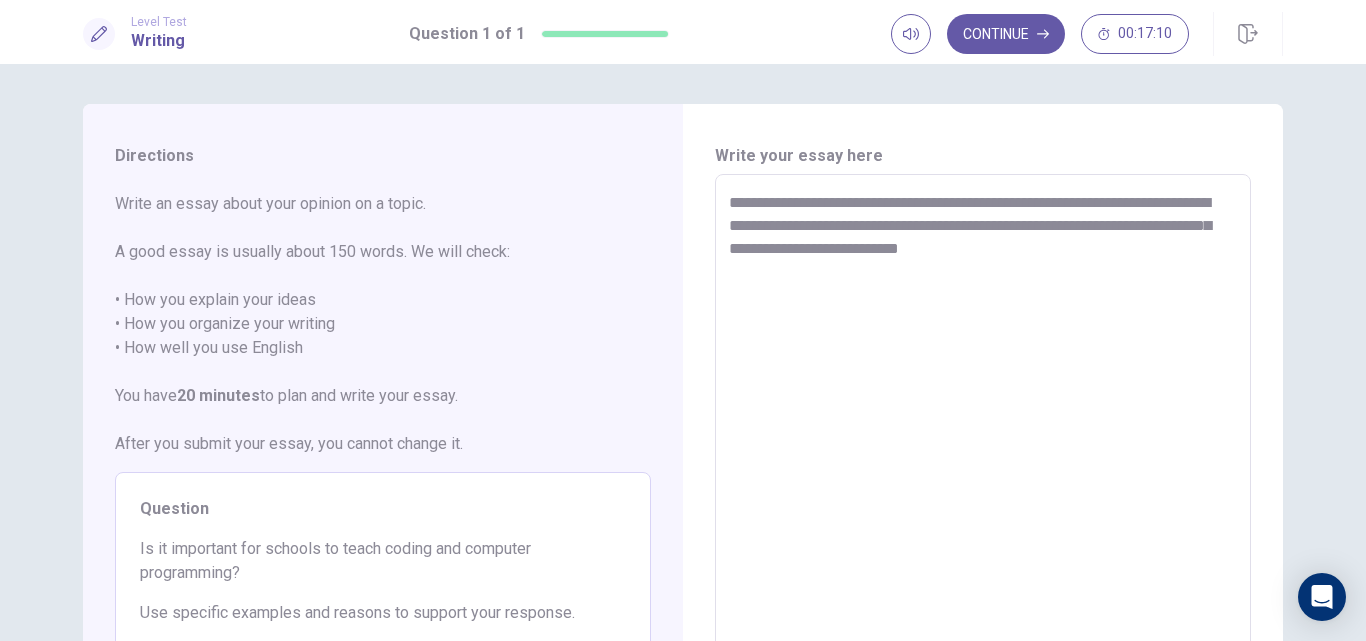 click on "**********" at bounding box center [983, 451] 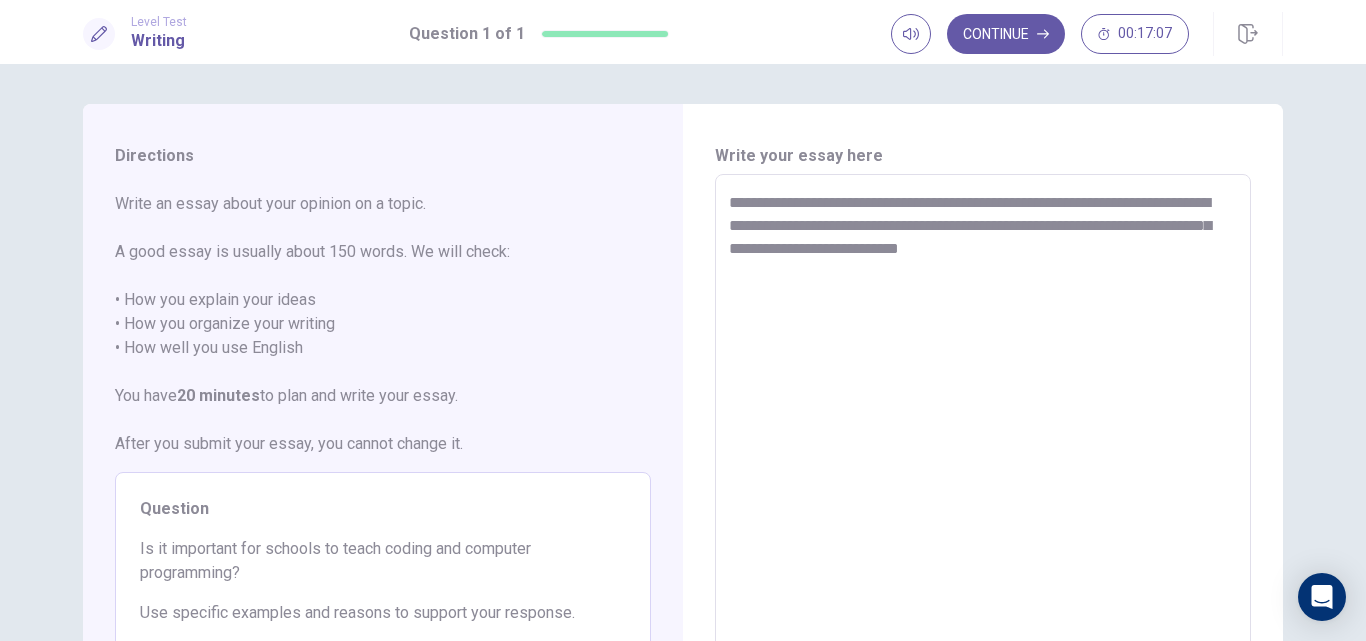 drag, startPoint x: 1177, startPoint y: 252, endPoint x: 1060, endPoint y: 246, distance: 117.15375 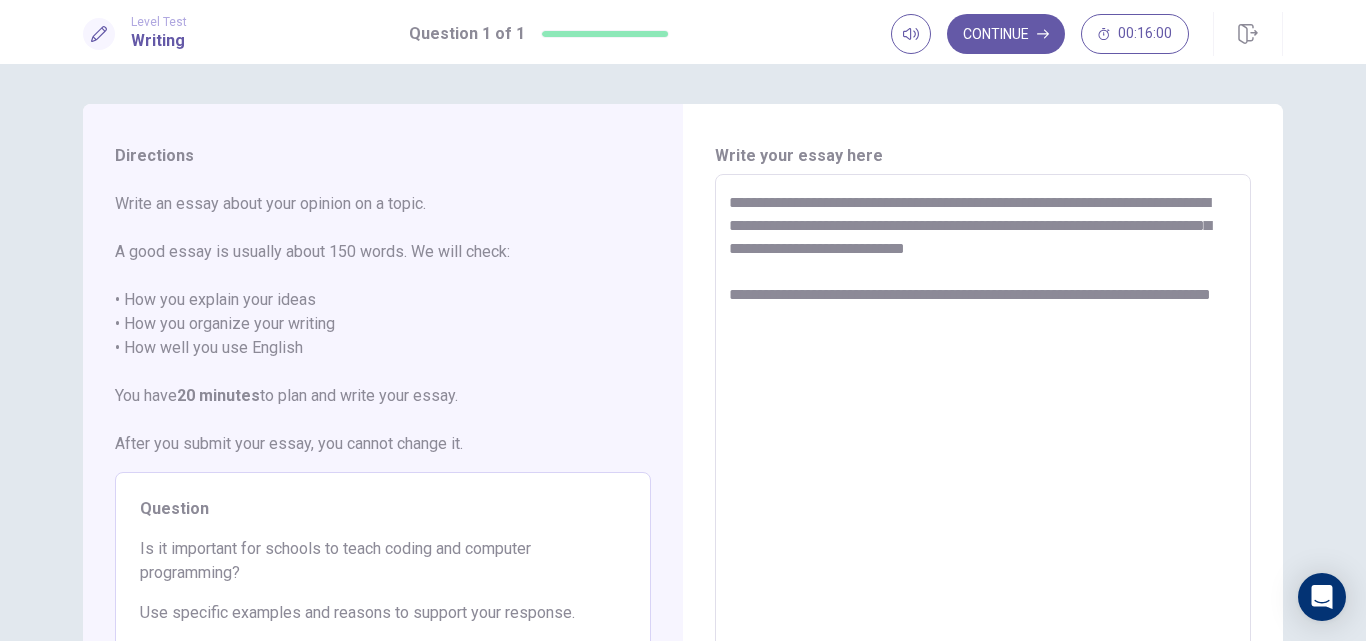 click on "**********" at bounding box center [983, 451] 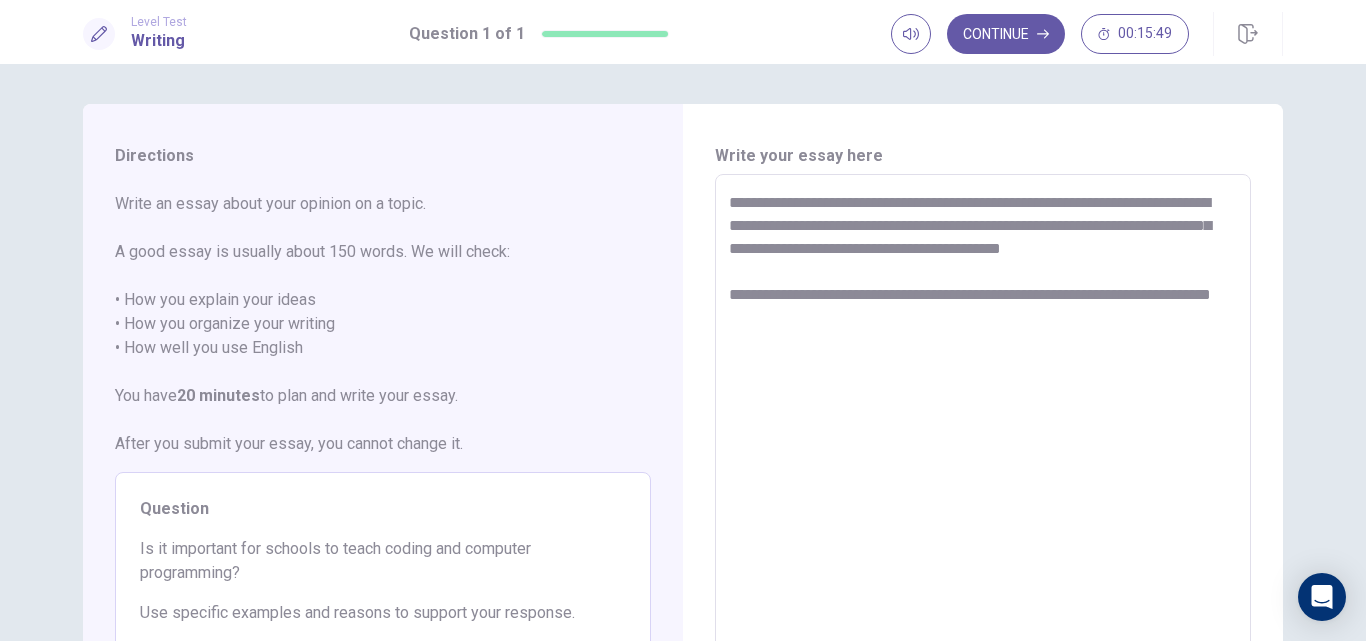 drag, startPoint x: 822, startPoint y: 254, endPoint x: 1029, endPoint y: 227, distance: 208.75345 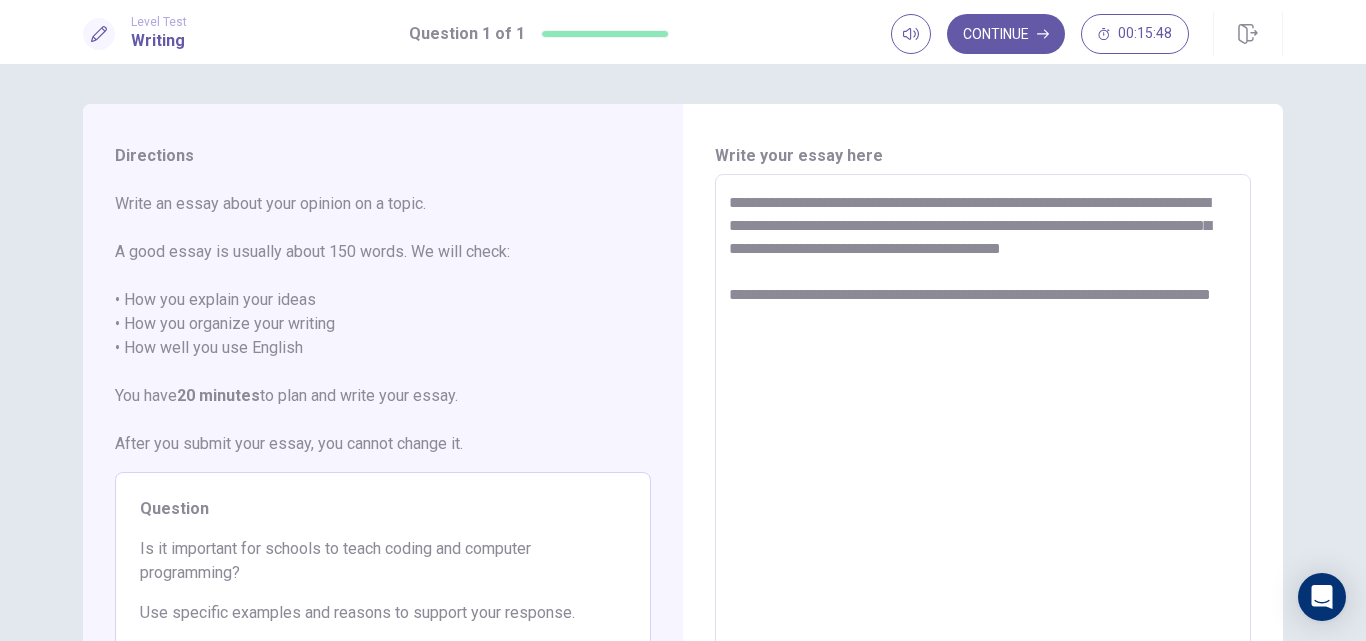 click on "**********" at bounding box center (983, 451) 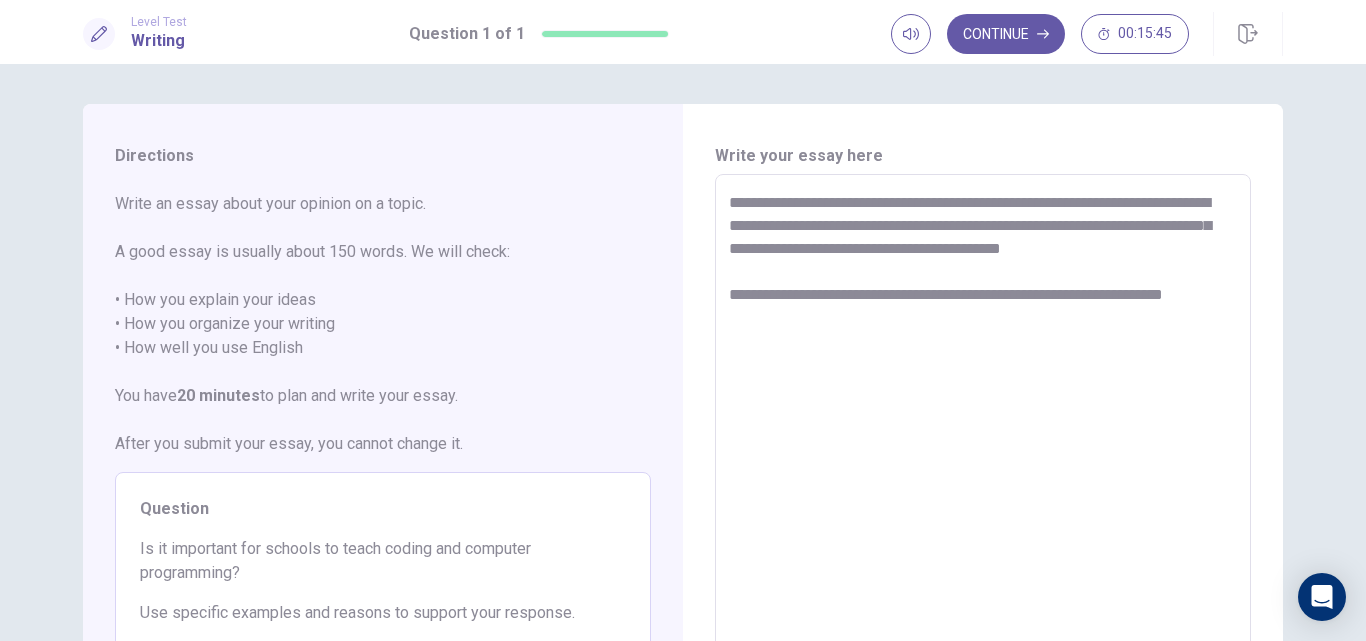 click on "**********" at bounding box center (983, 451) 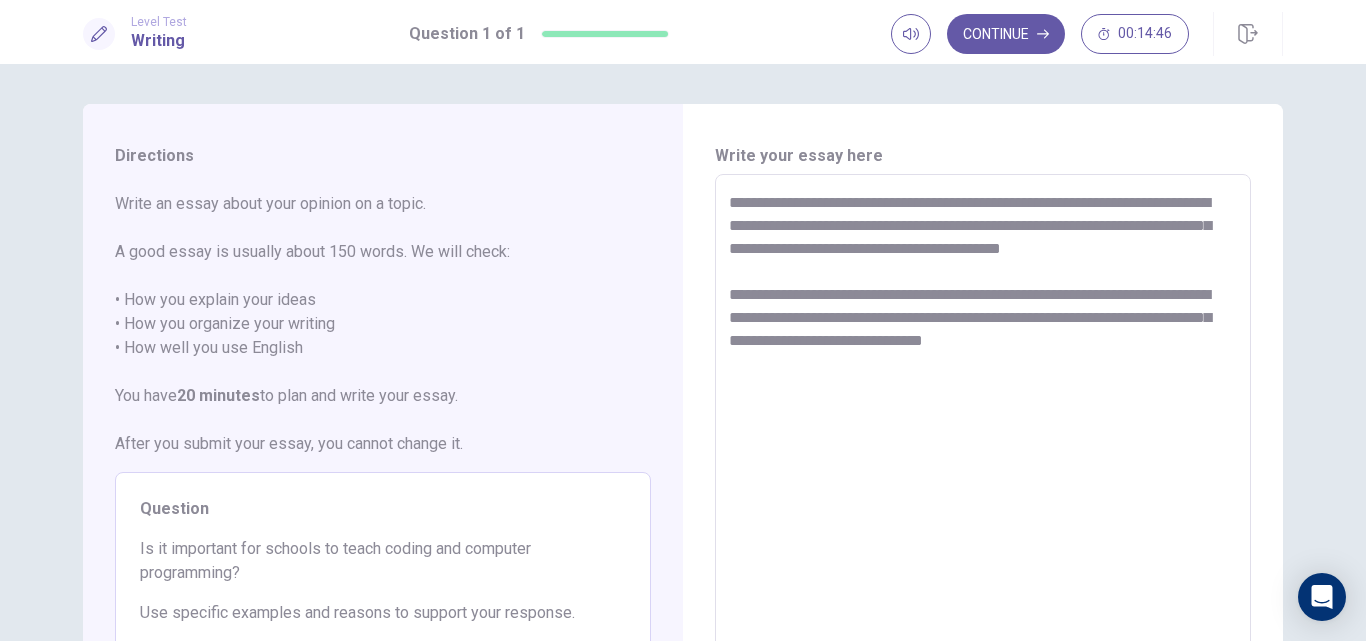 click on "**********" at bounding box center (983, 451) 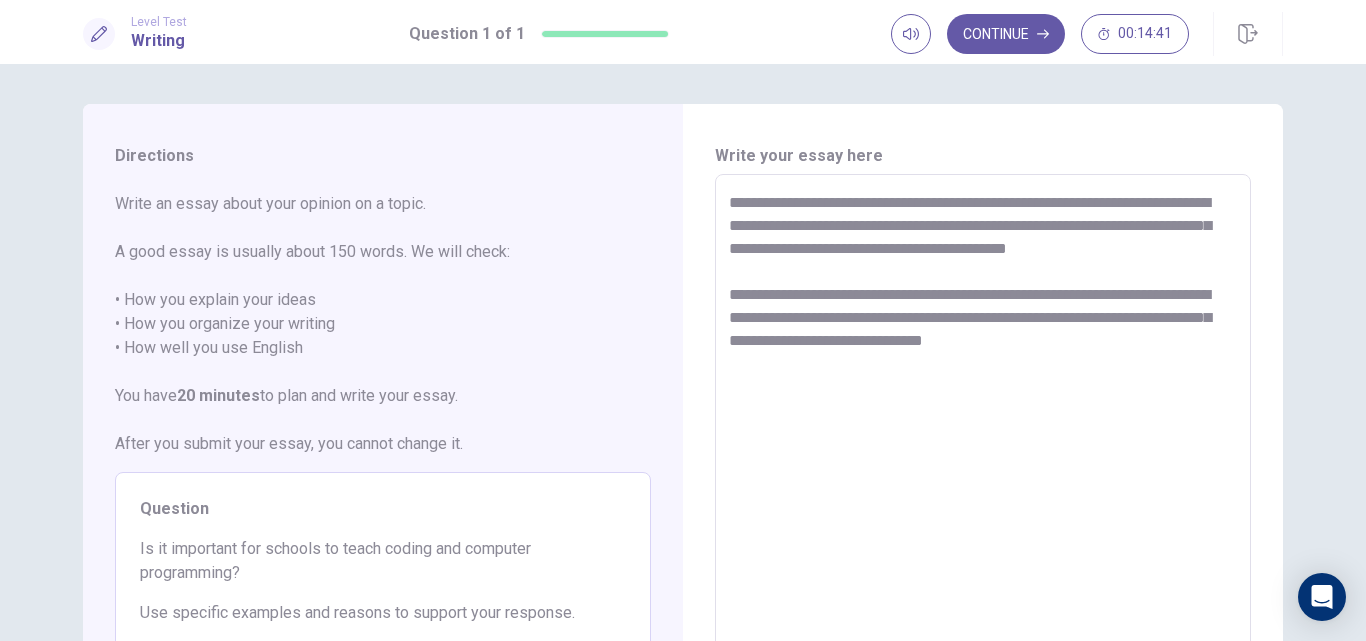 click on "**********" at bounding box center (983, 451) 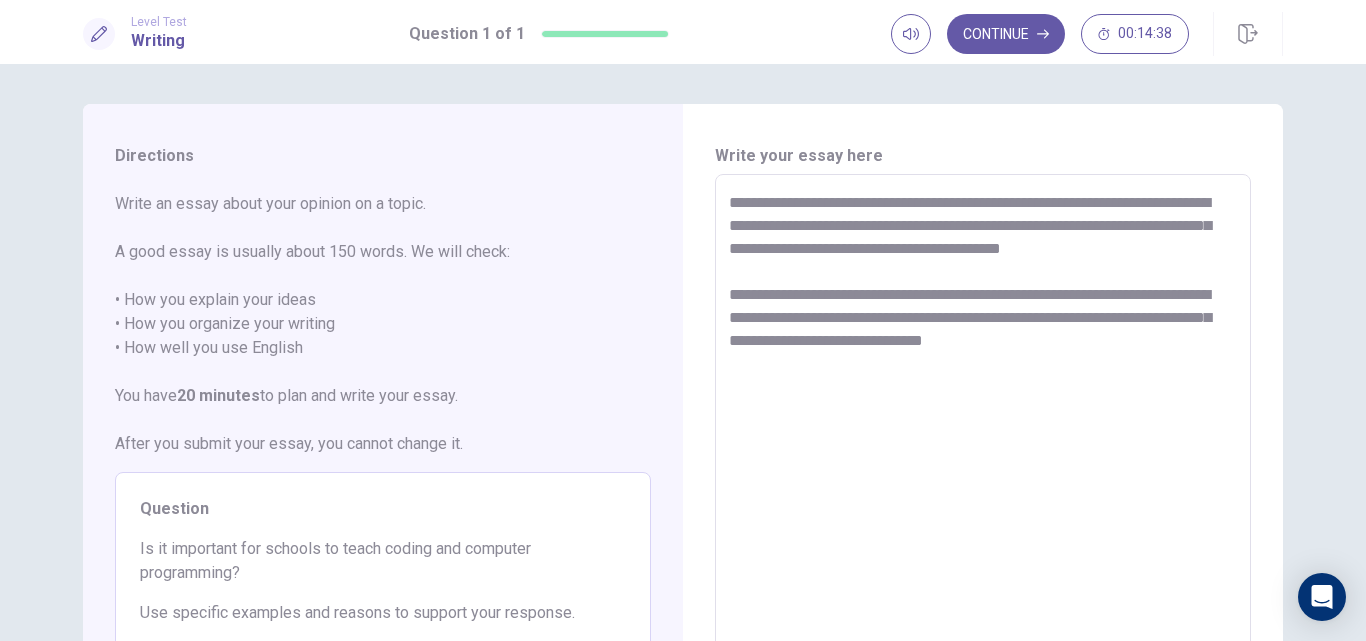 click on "**********" at bounding box center (983, 451) 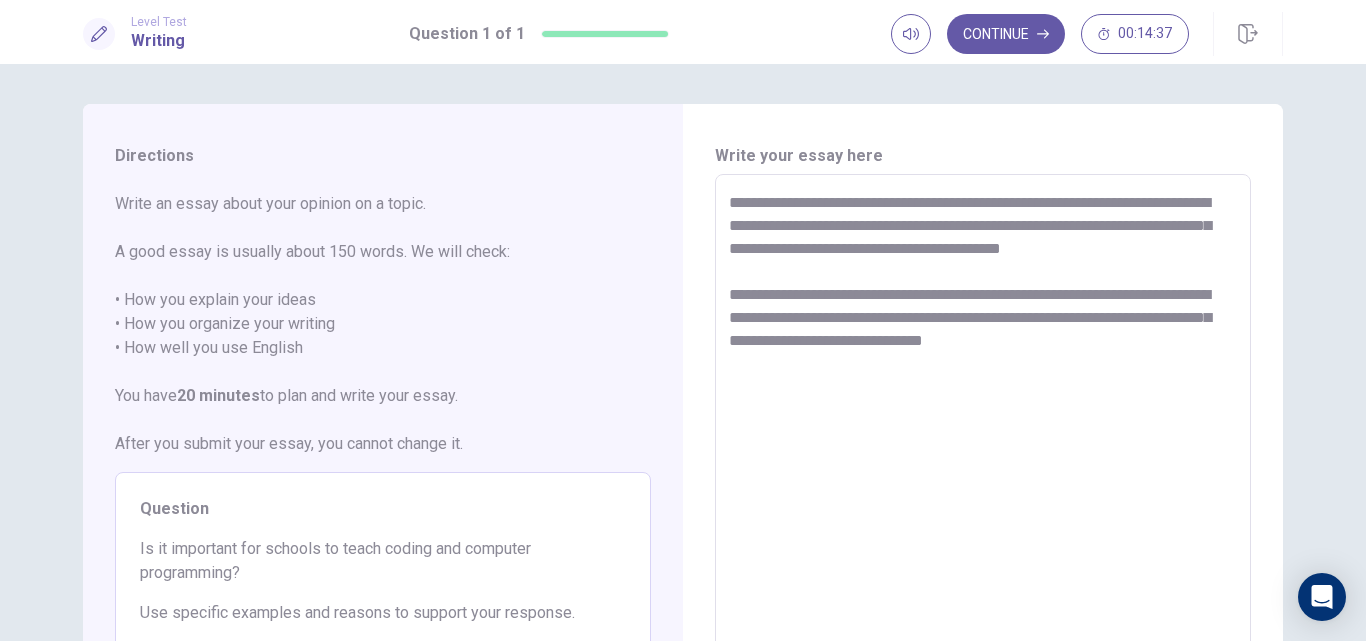 click on "**********" at bounding box center (983, 451) 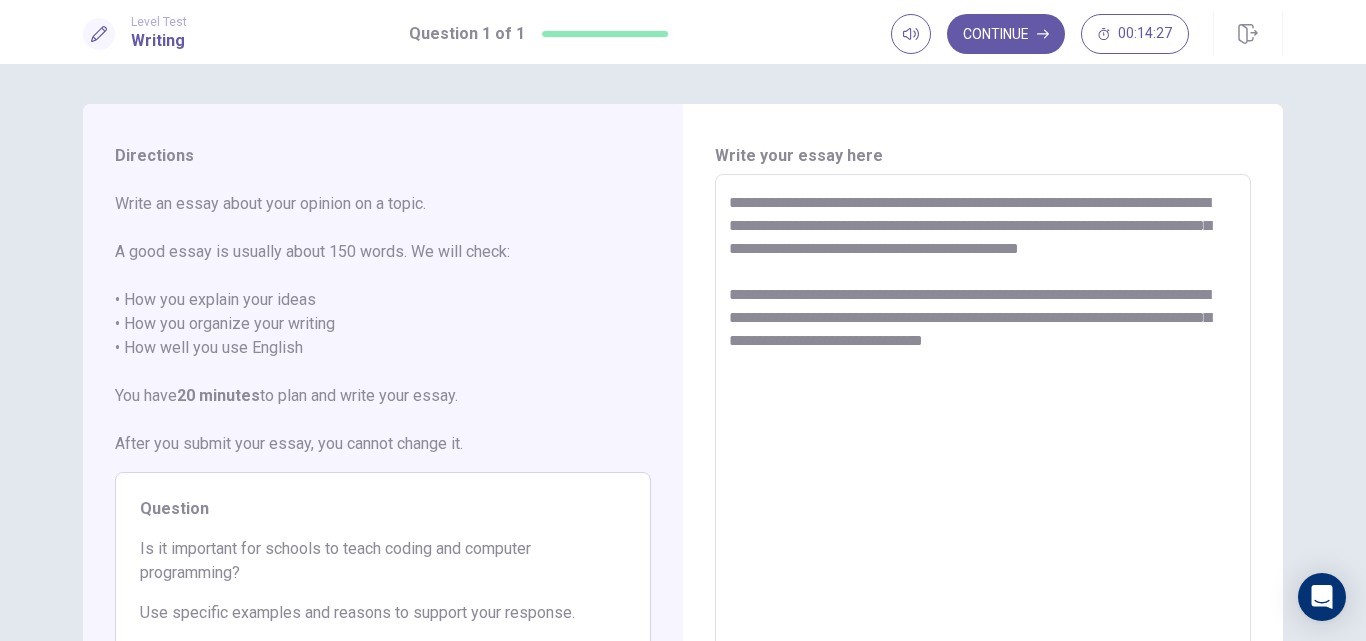 click on "**********" at bounding box center [983, 451] 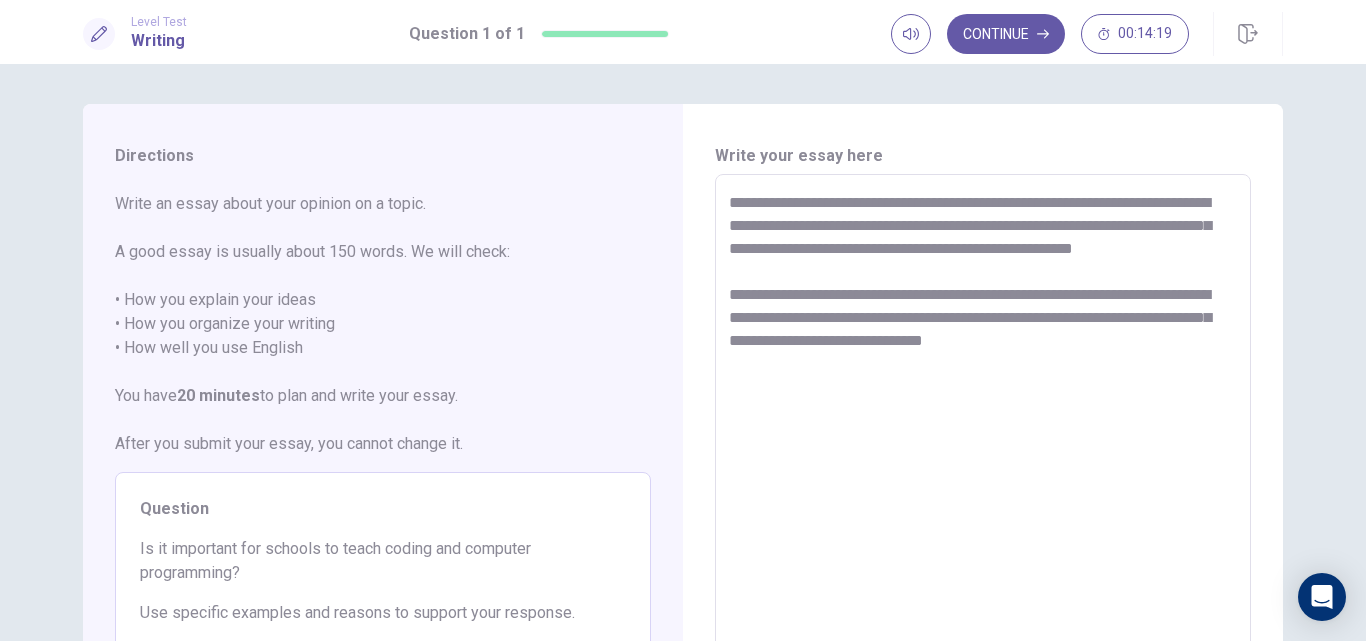 click on "**********" at bounding box center [983, 451] 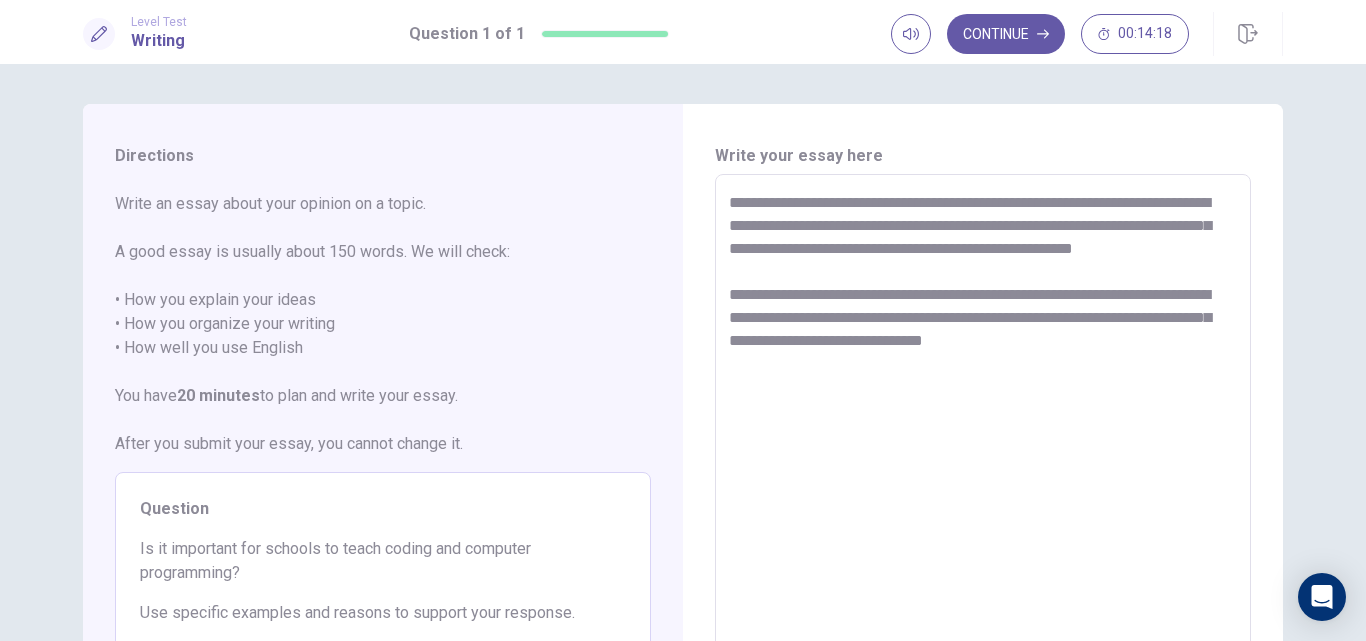 click on "**********" at bounding box center [983, 451] 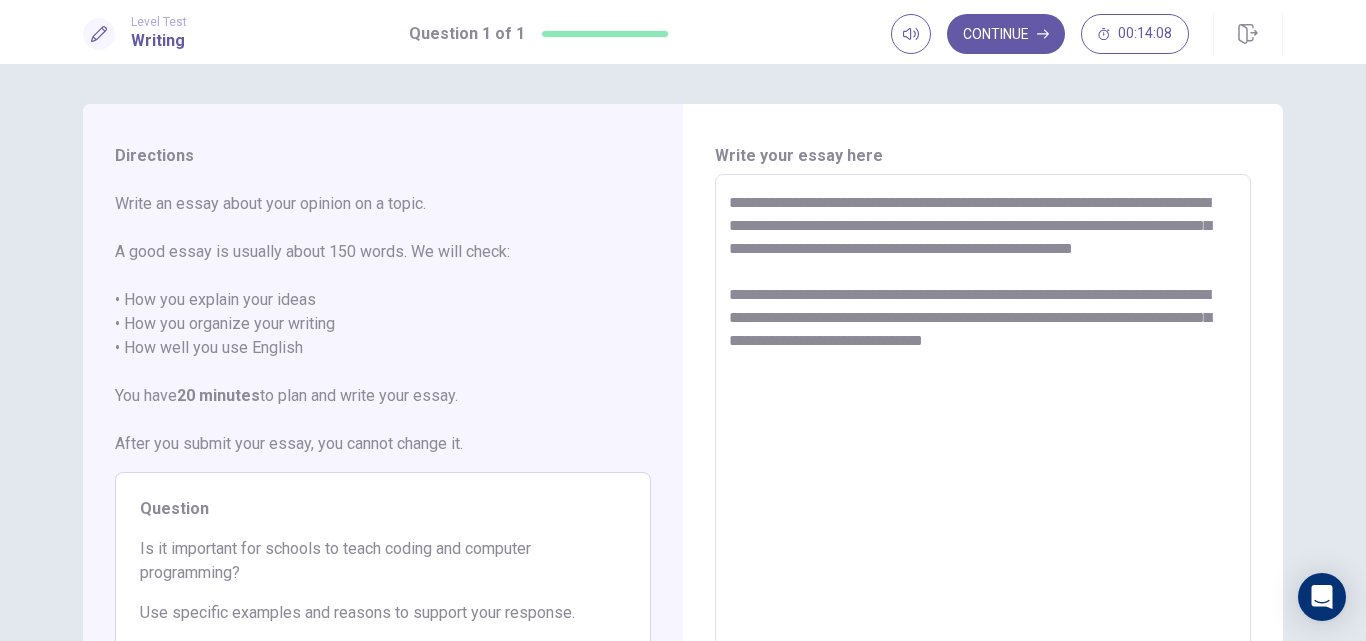 click on "**********" at bounding box center (983, 451) 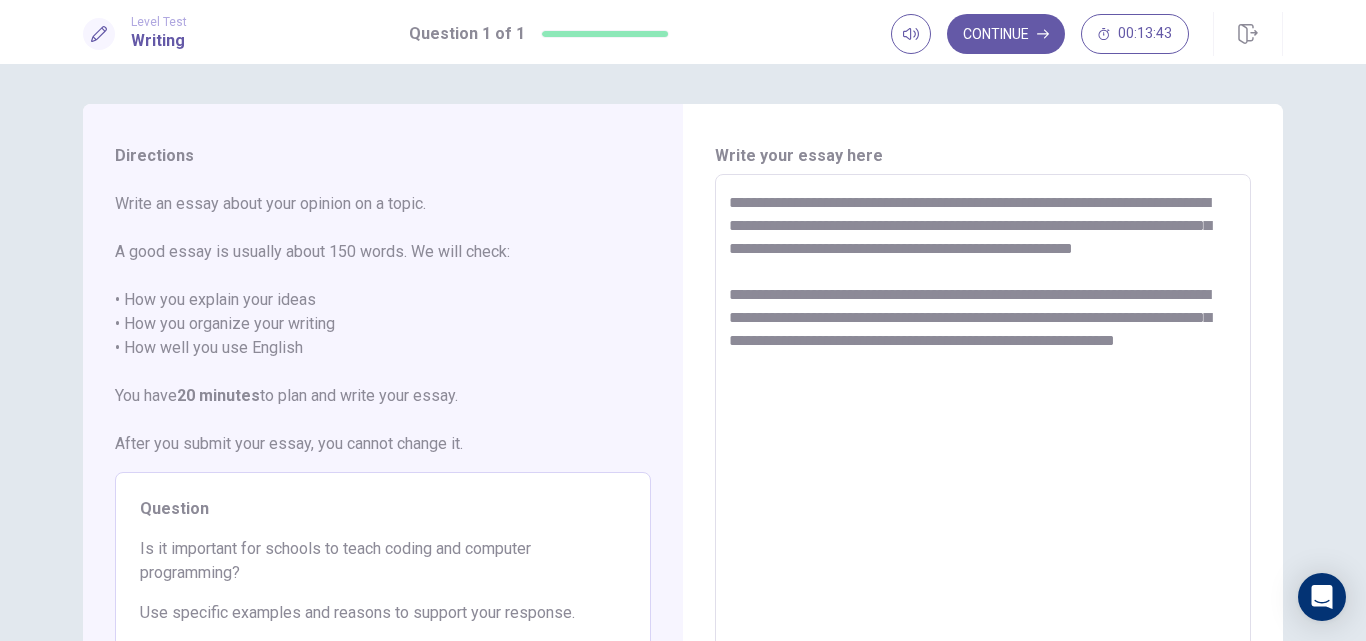 click on "**********" at bounding box center (983, 451) 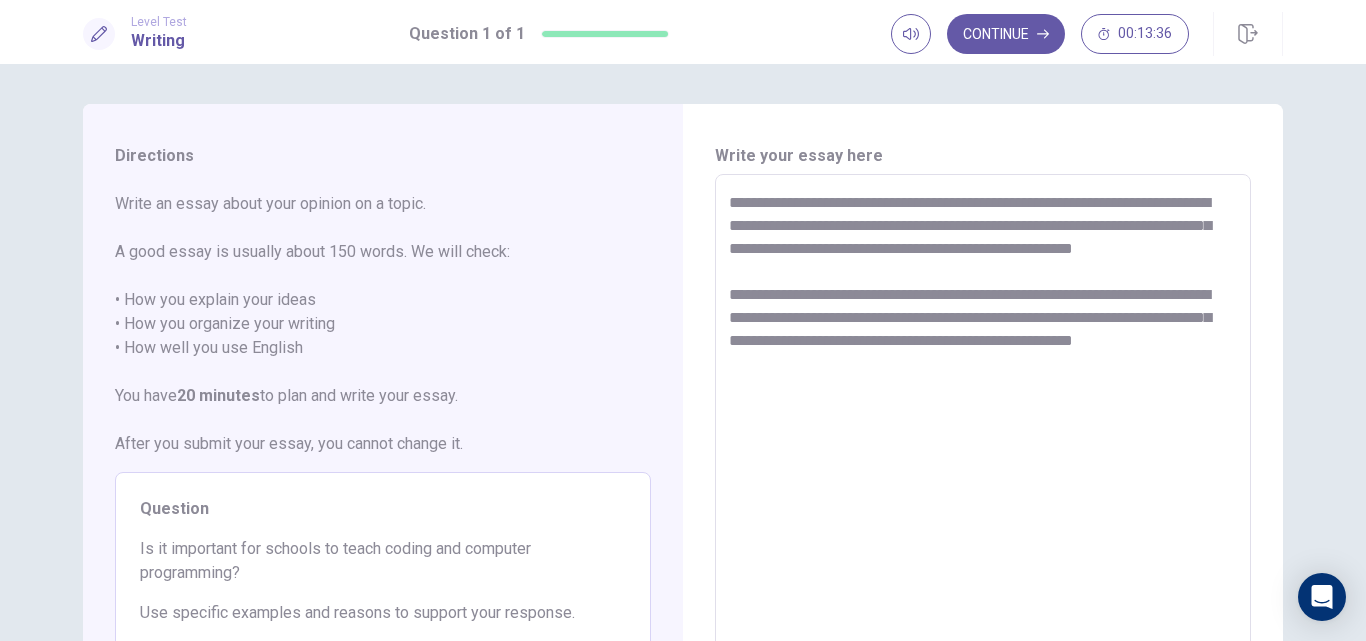 click on "**********" at bounding box center (983, 451) 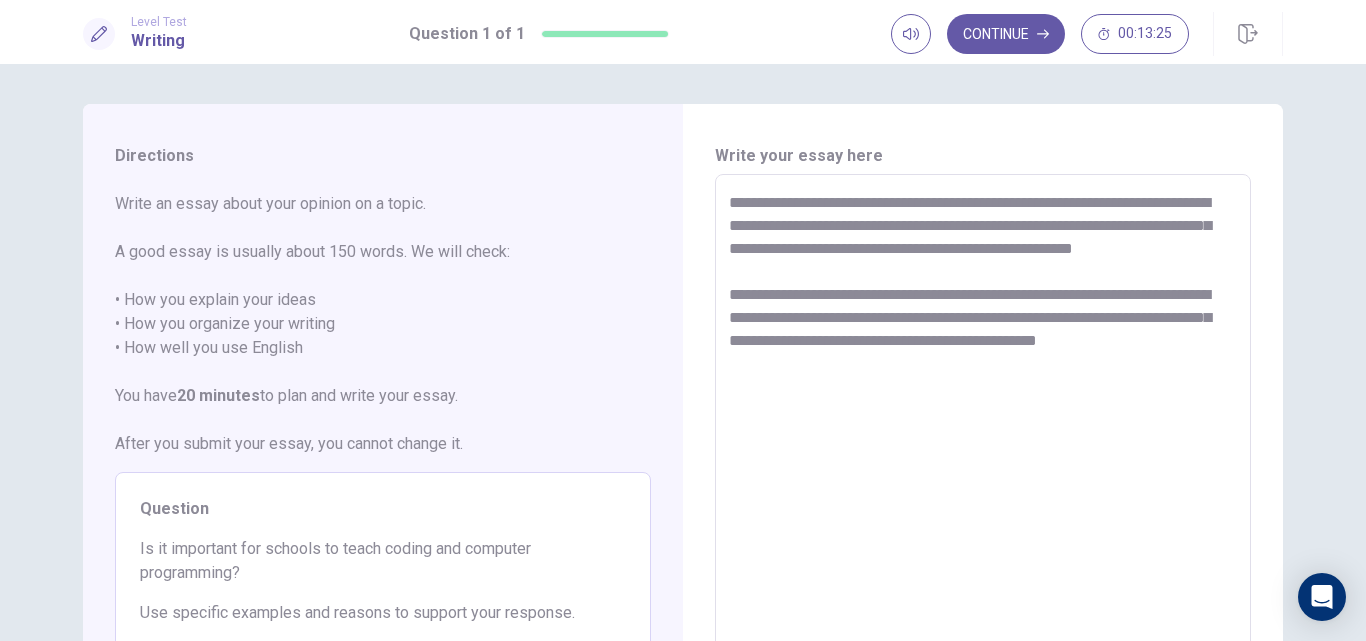 drag, startPoint x: 1190, startPoint y: 343, endPoint x: 955, endPoint y: 338, distance: 235.05319 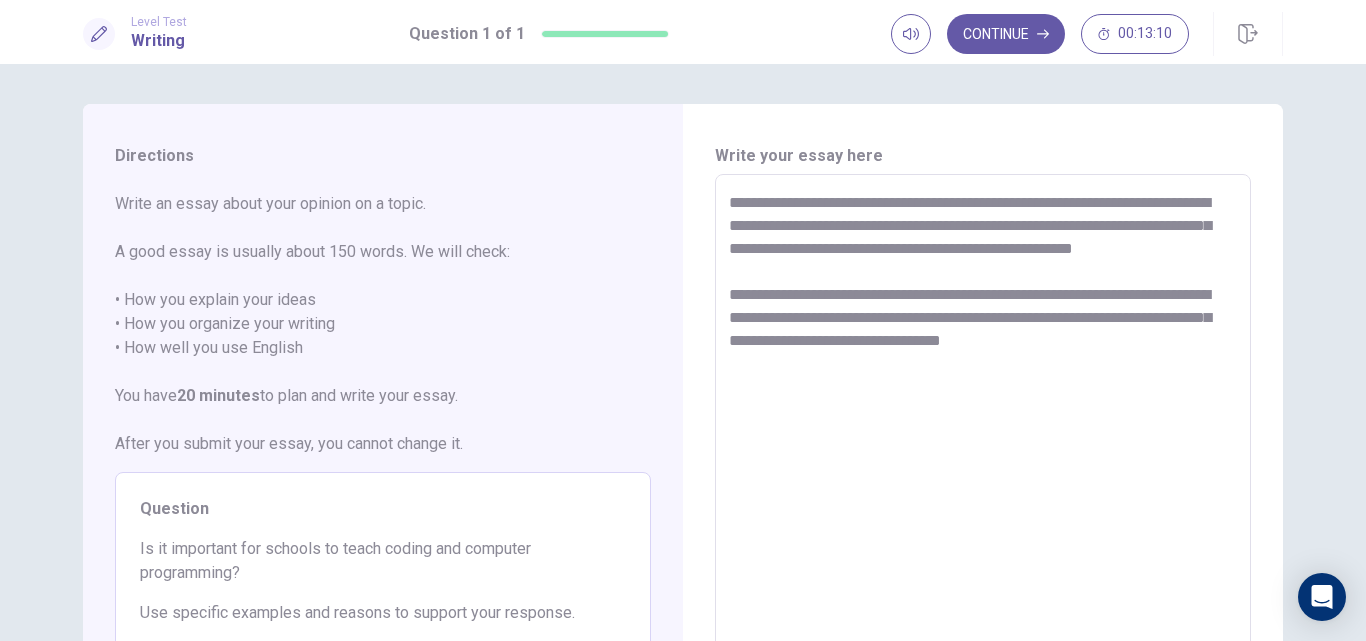 click on "**********" at bounding box center [983, 451] 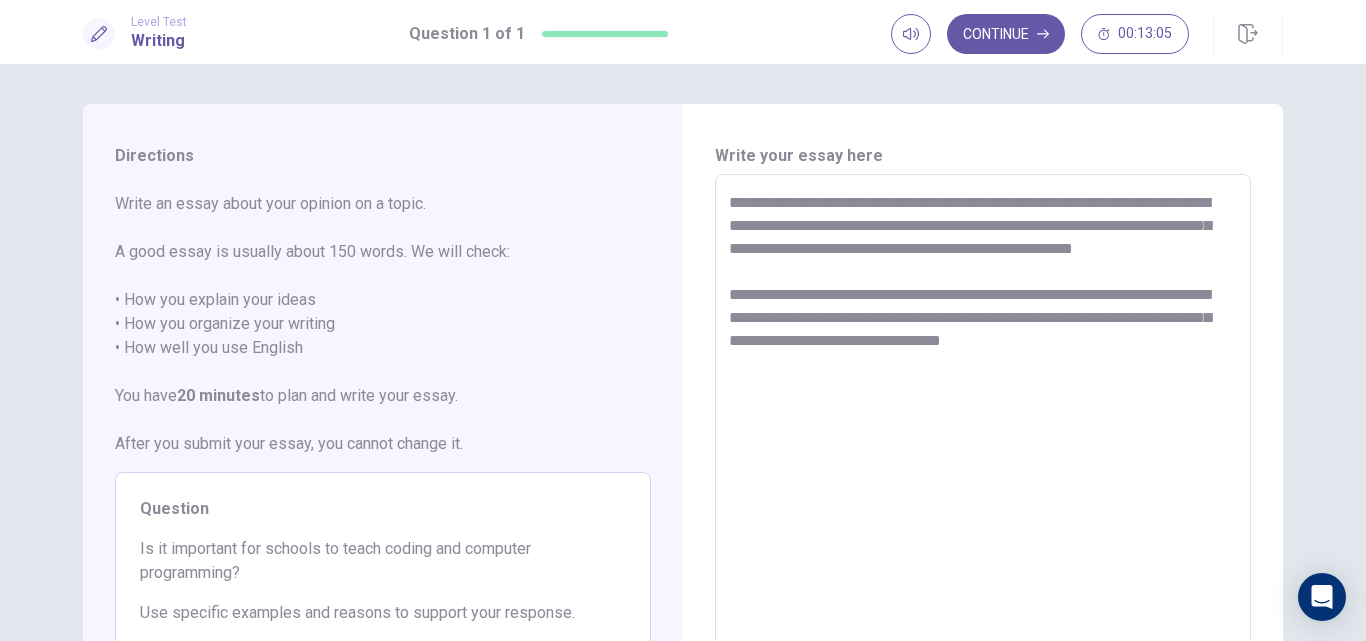 click on "**********" at bounding box center (983, 451) 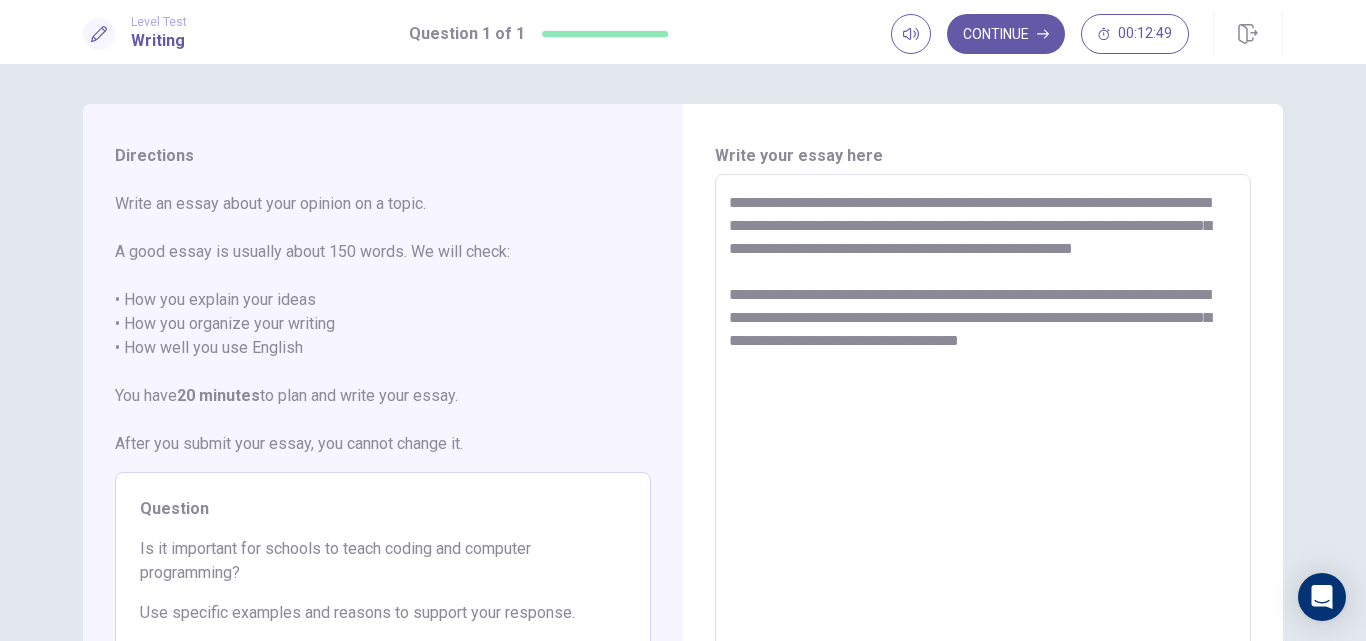 click on "**********" at bounding box center (983, 451) 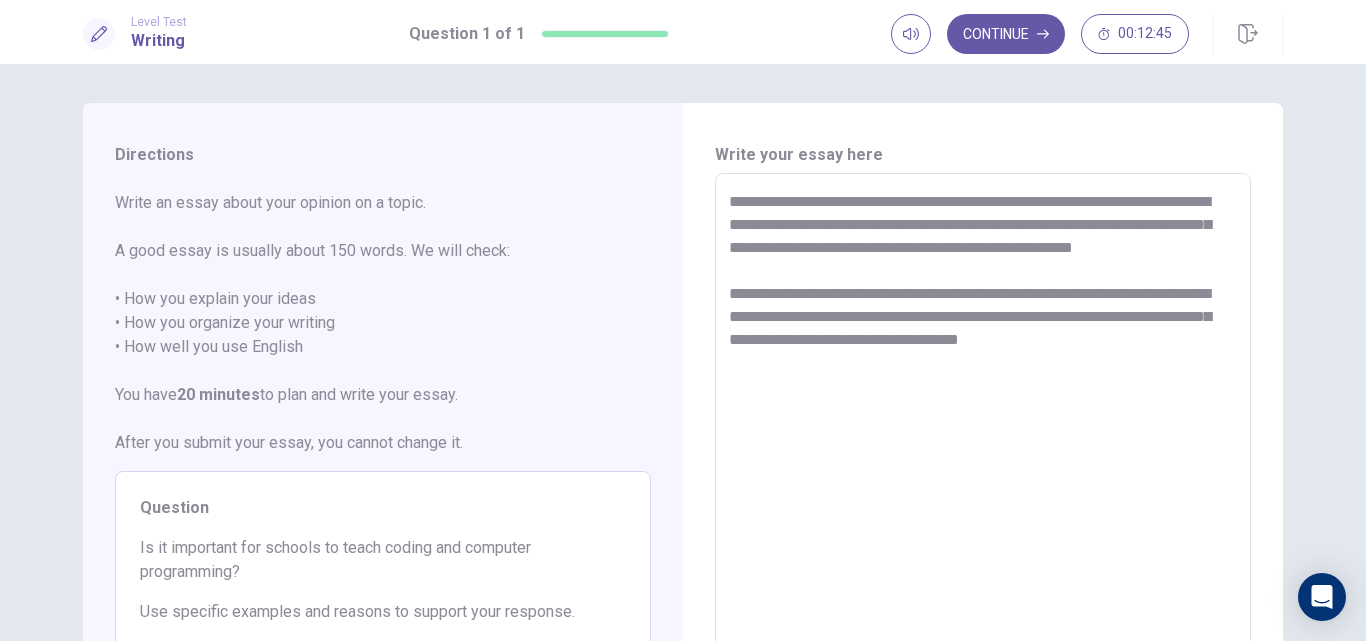 scroll, scrollTop: 0, scrollLeft: 0, axis: both 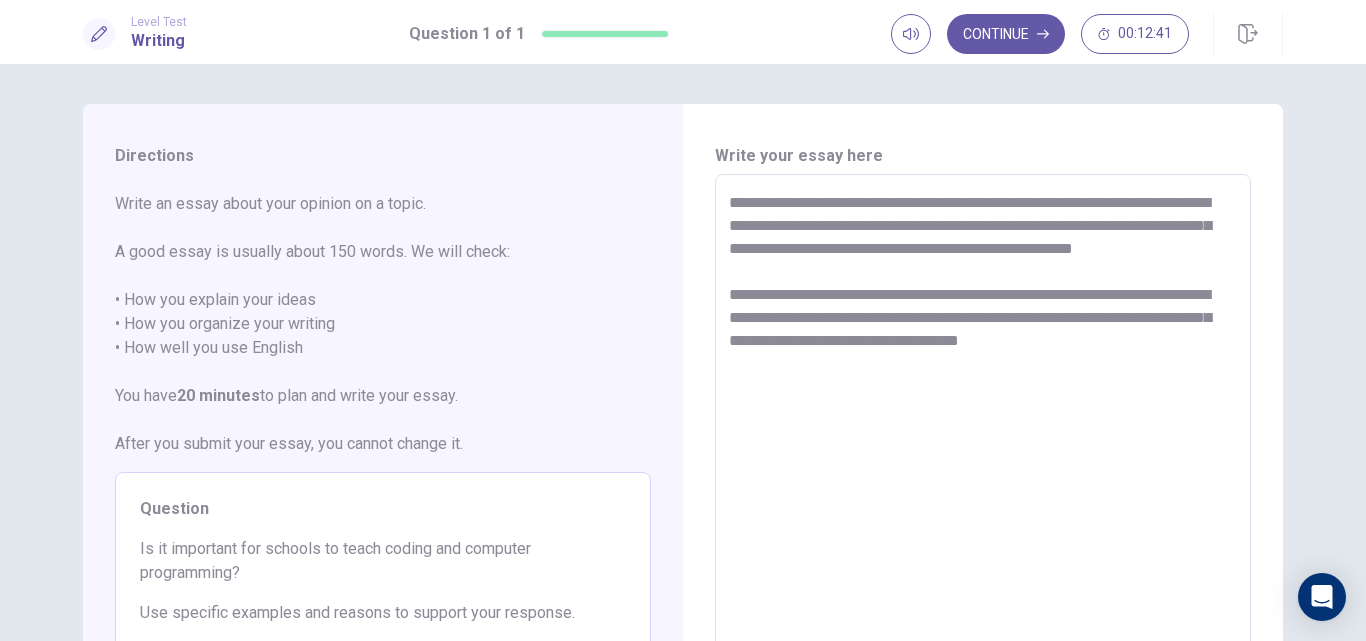 click on "**********" at bounding box center [983, 451] 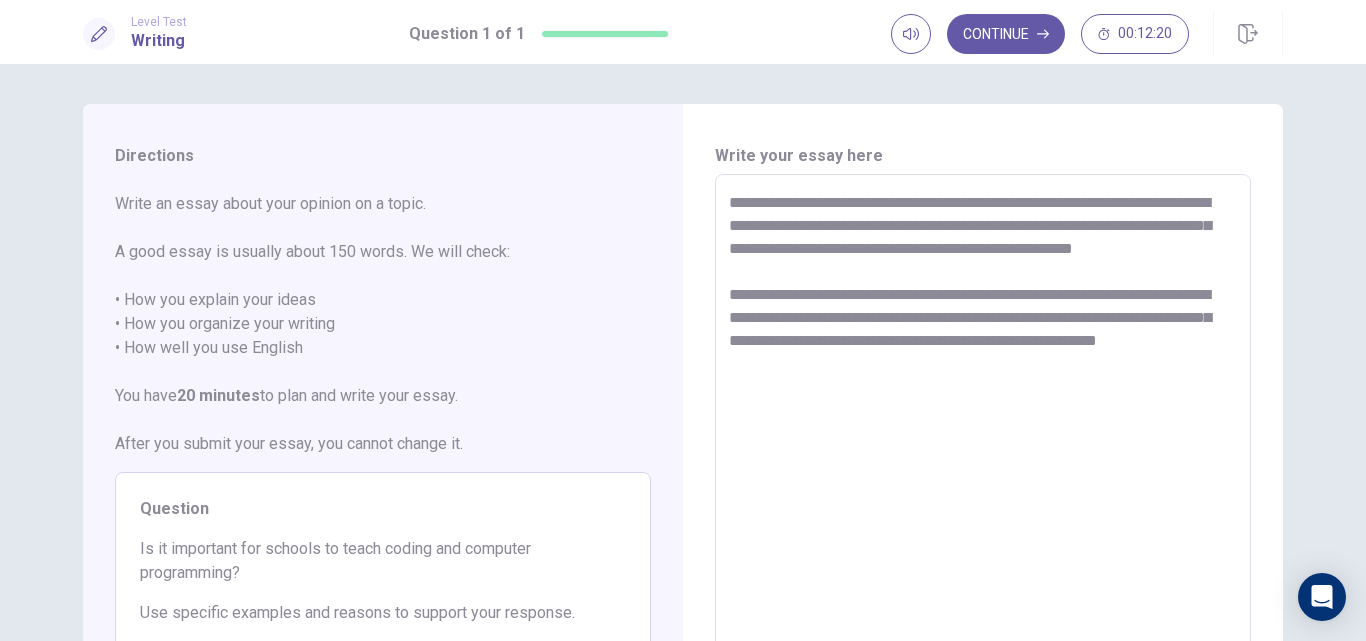 drag, startPoint x: 944, startPoint y: 343, endPoint x: 830, endPoint y: 340, distance: 114.03947 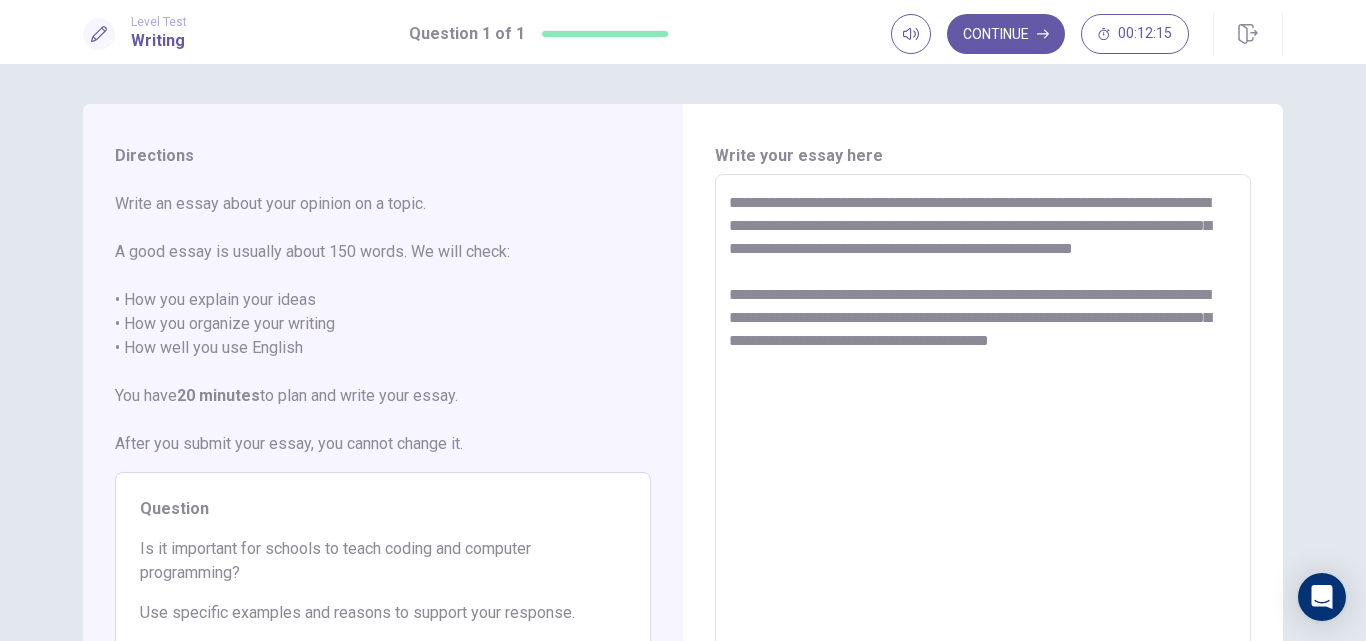 click on "**********" at bounding box center [983, 451] 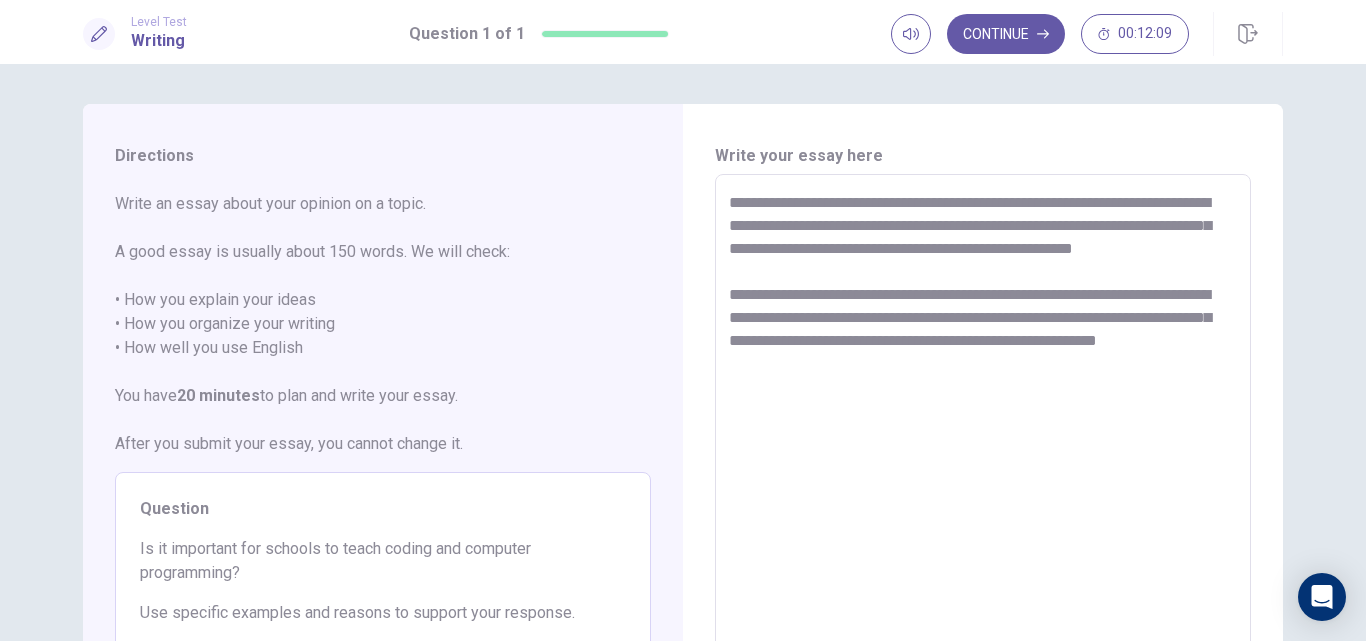 click on "**********" at bounding box center (983, 451) 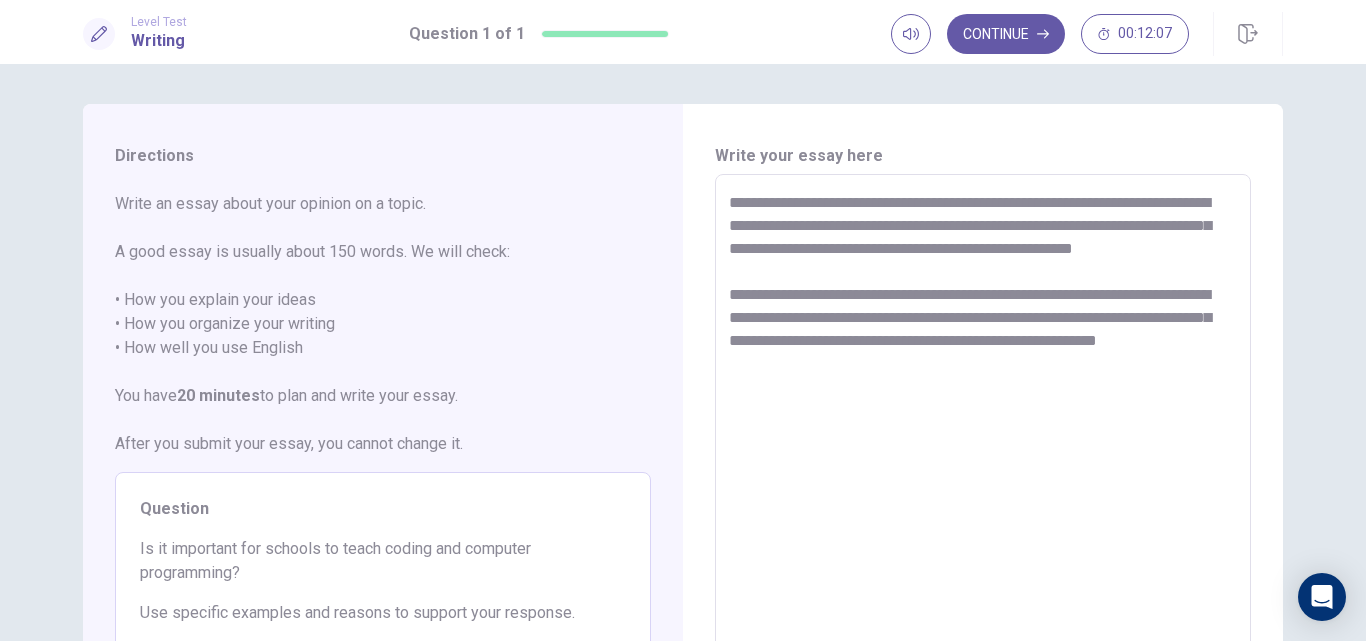 click on "**********" at bounding box center [983, 451] 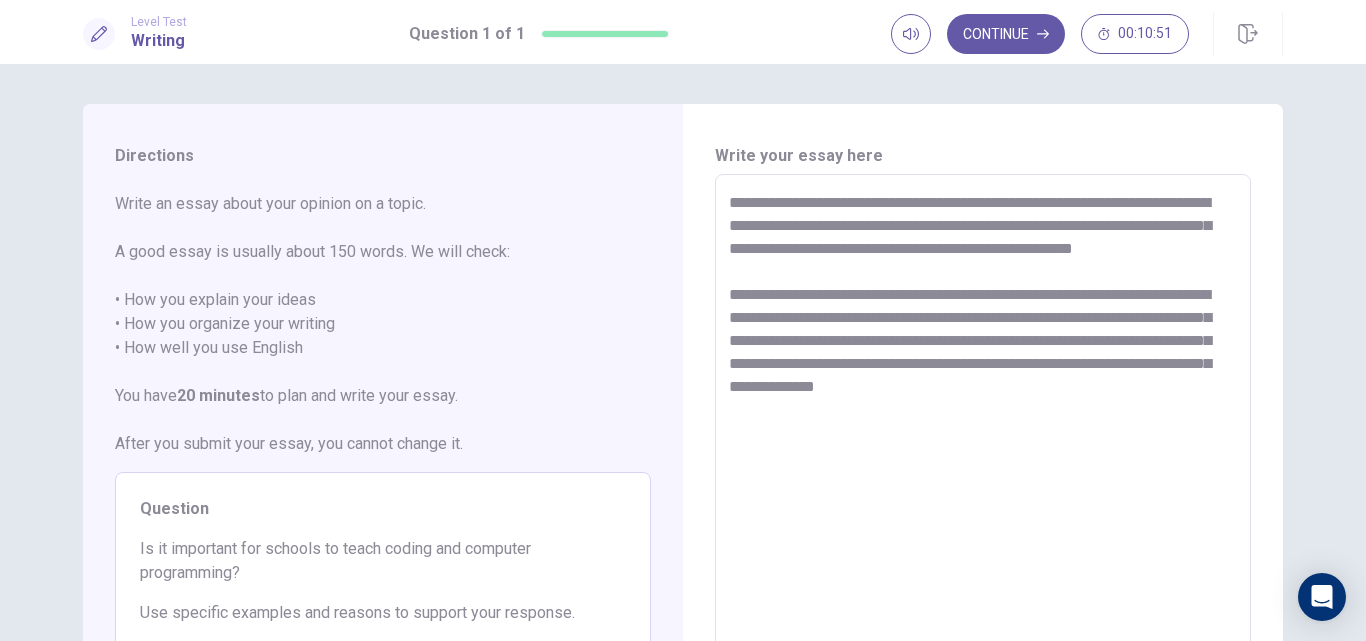 click on "**********" at bounding box center [983, 451] 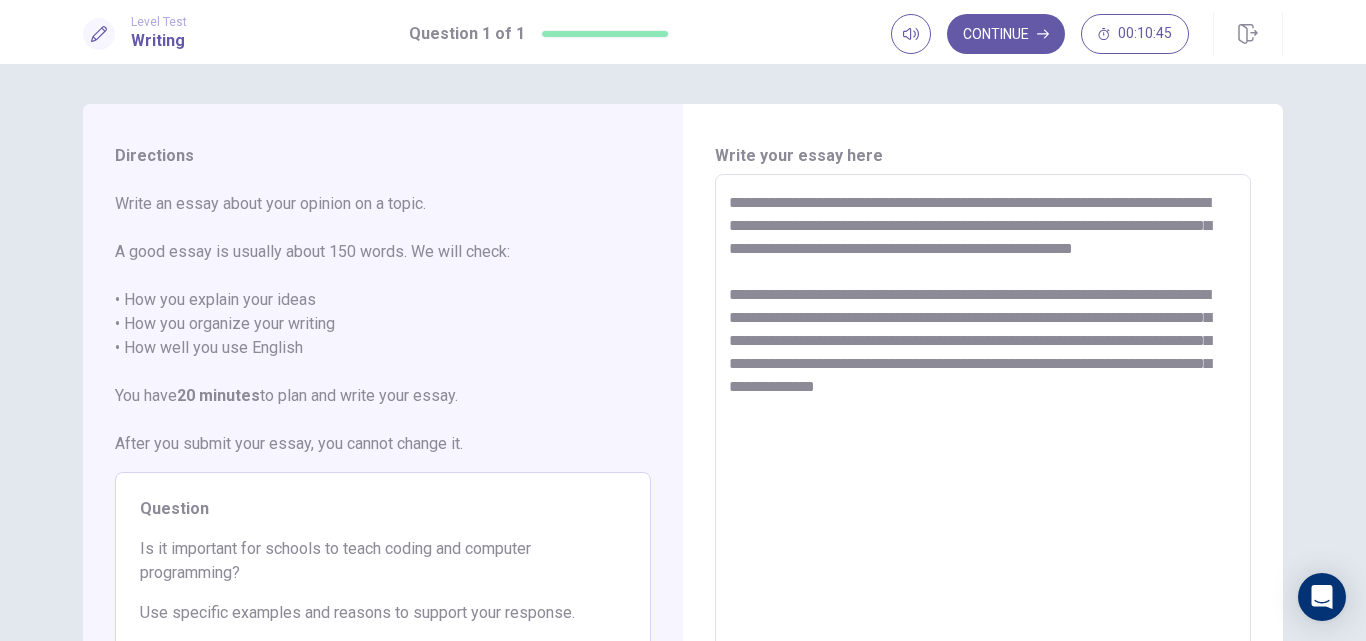 click on "**********" at bounding box center [983, 451] 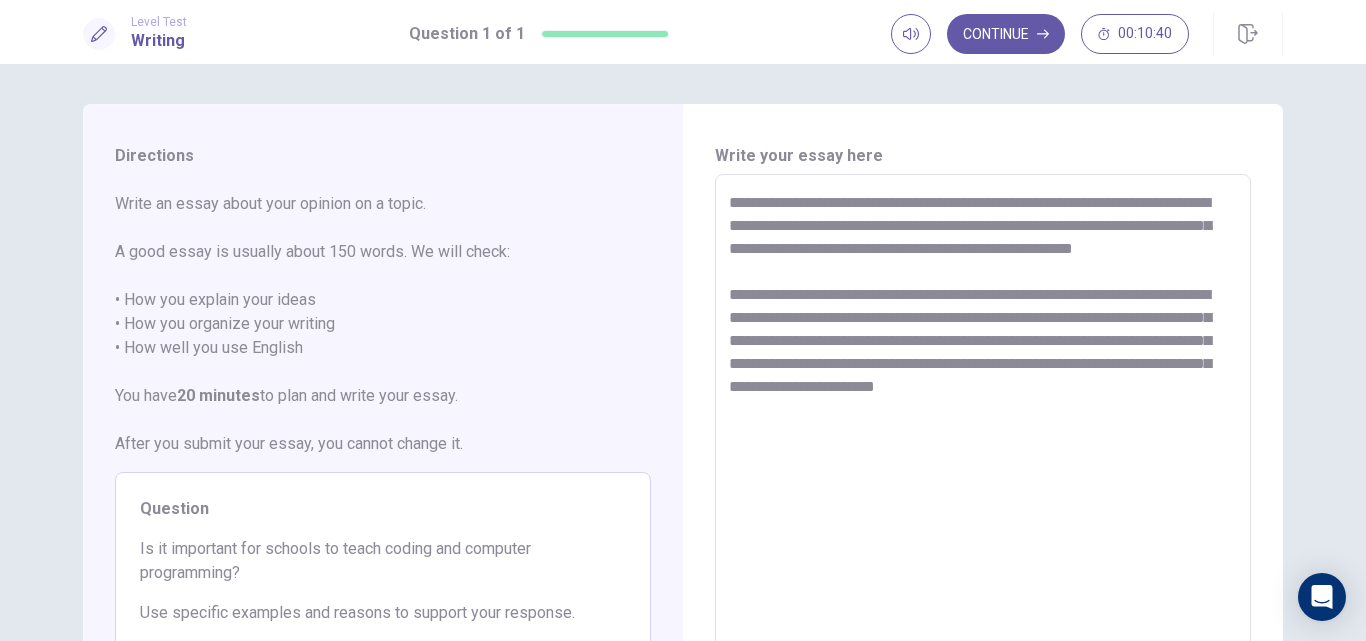 click on "**********" at bounding box center (983, 451) 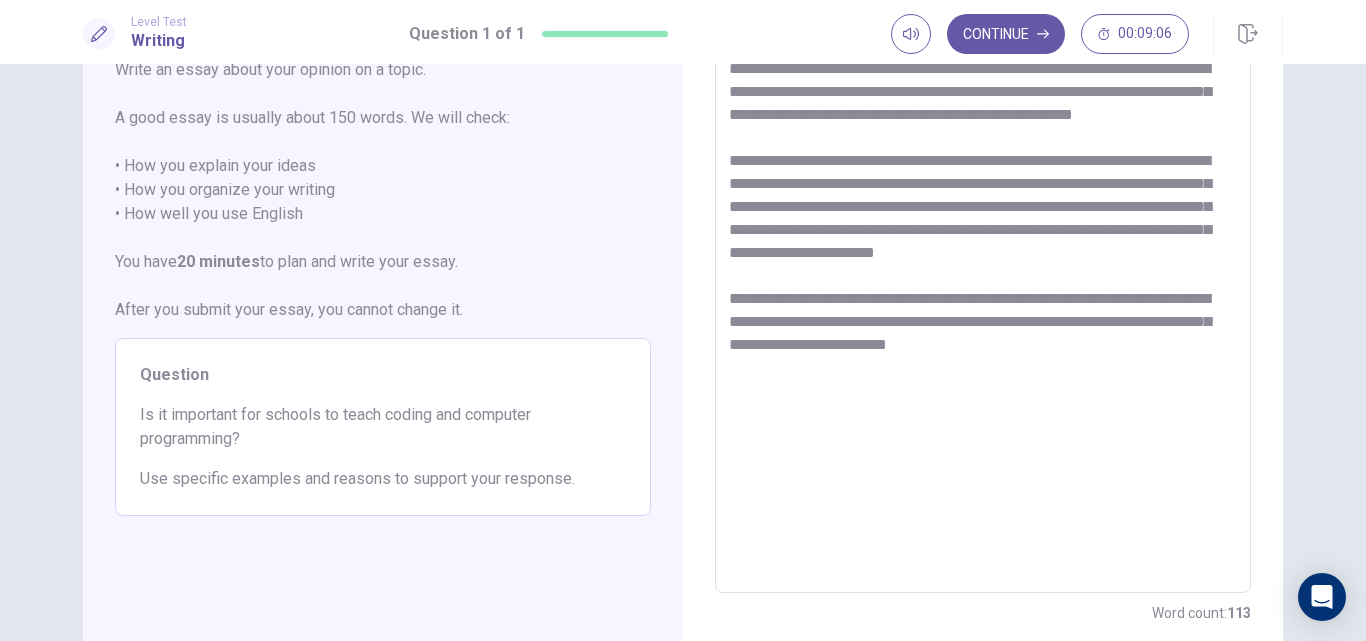scroll, scrollTop: 0, scrollLeft: 0, axis: both 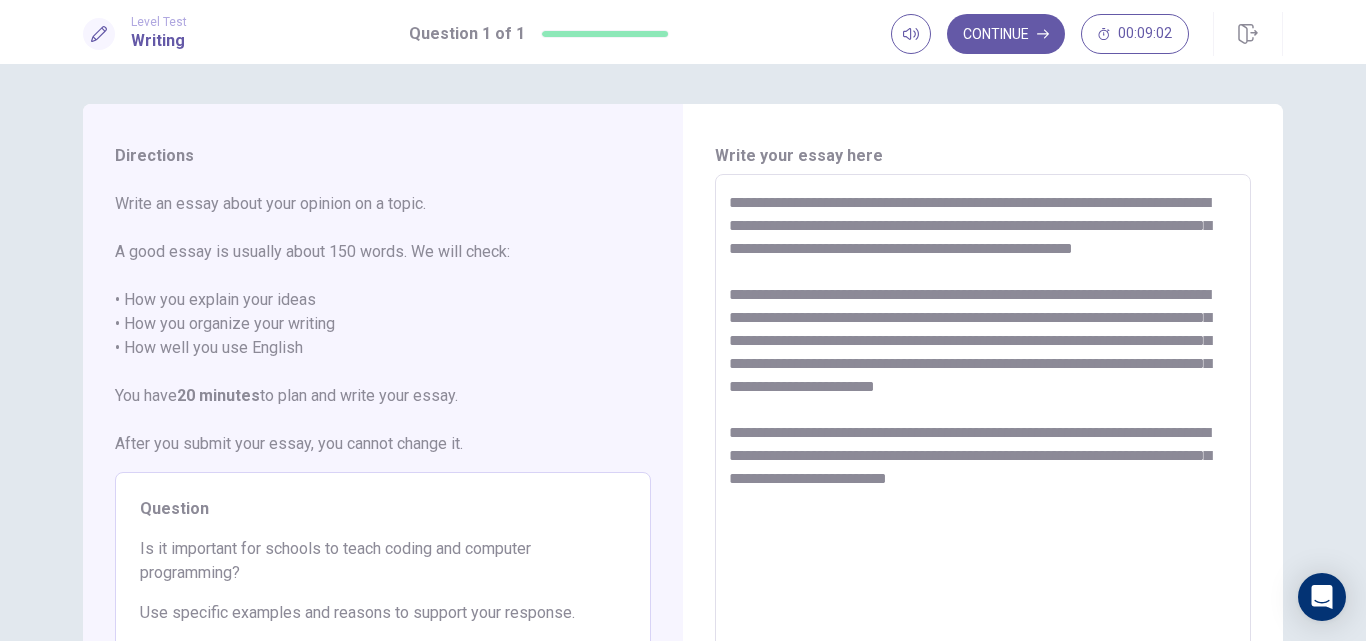 click on "**********" at bounding box center (983, 451) 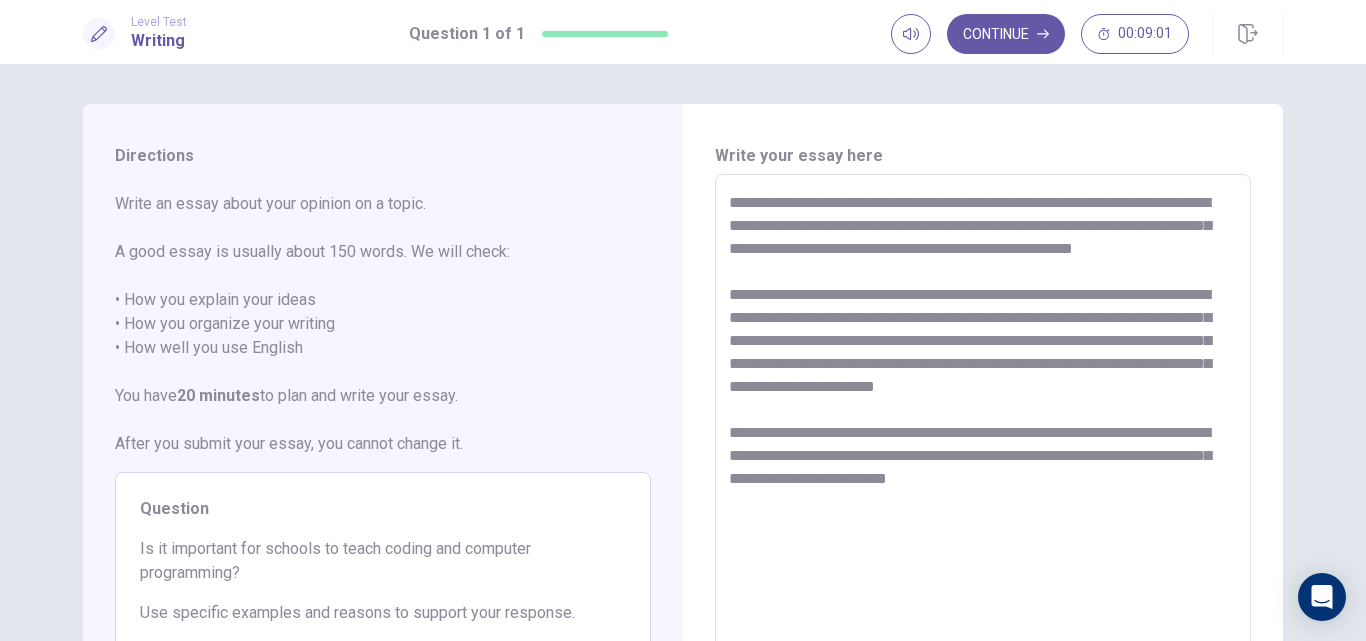 click on "**********" at bounding box center (983, 451) 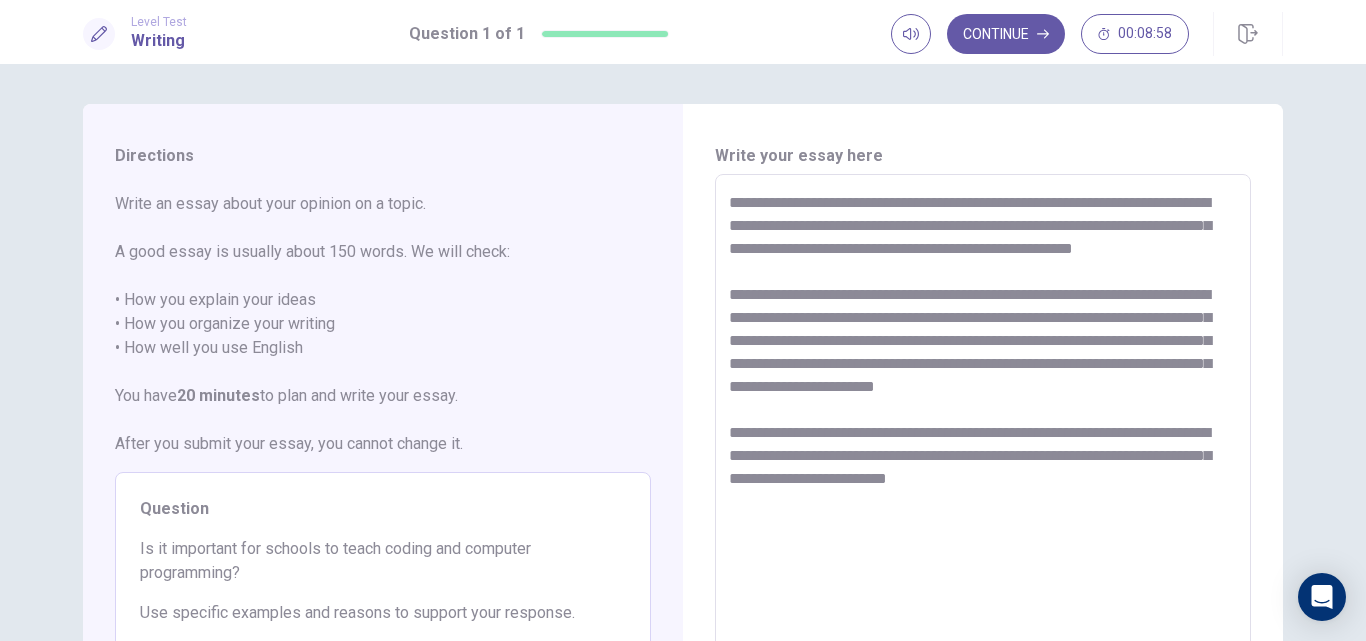click on "**********" at bounding box center [983, 451] 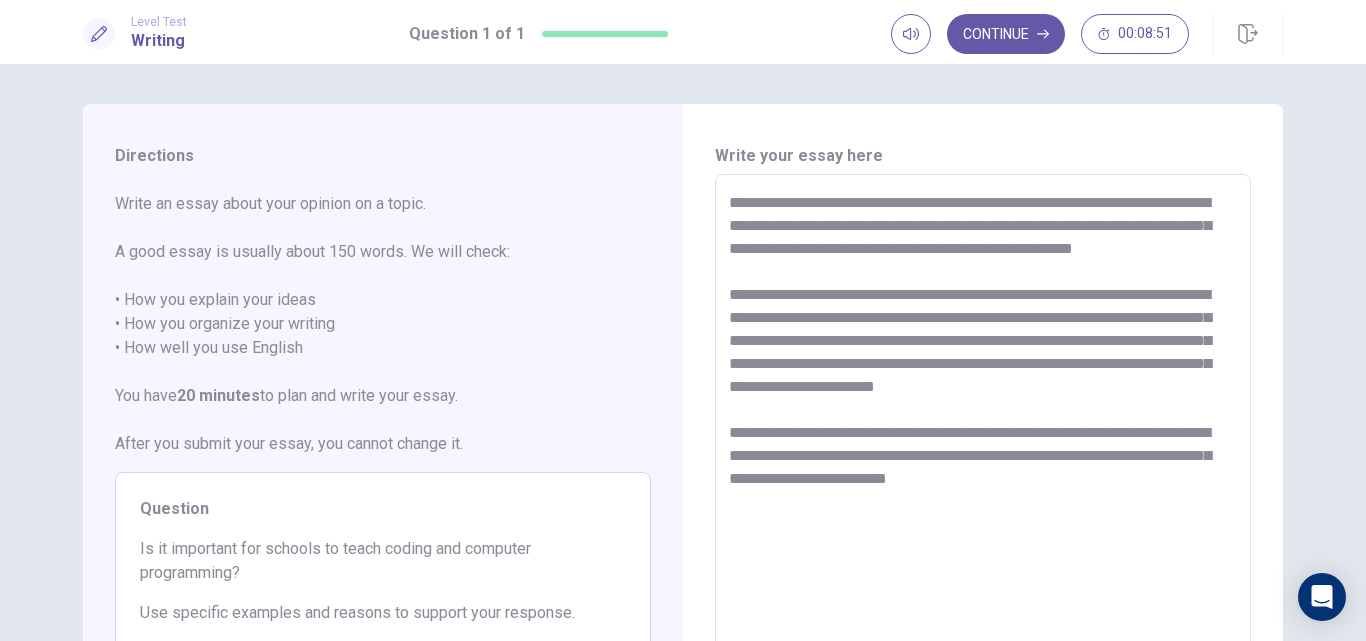 click on "**********" at bounding box center [983, 451] 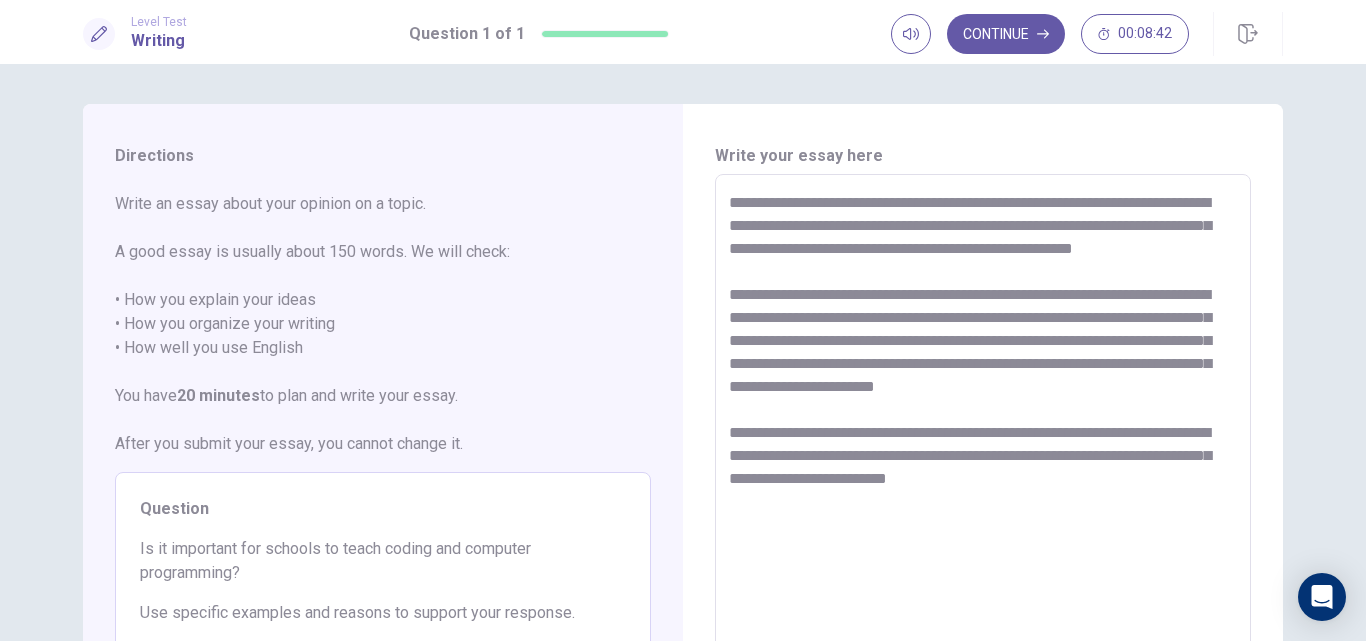 drag, startPoint x: 836, startPoint y: 272, endPoint x: 850, endPoint y: 301, distance: 32.202484 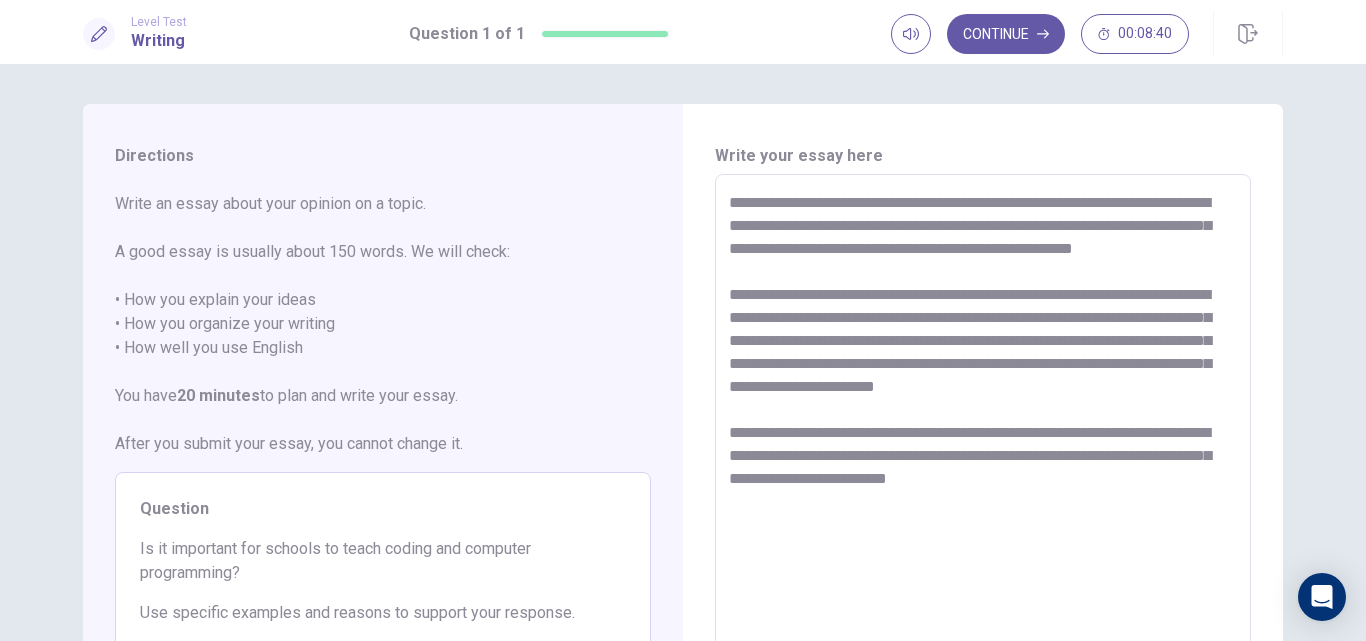 click on "**********" at bounding box center (983, 451) 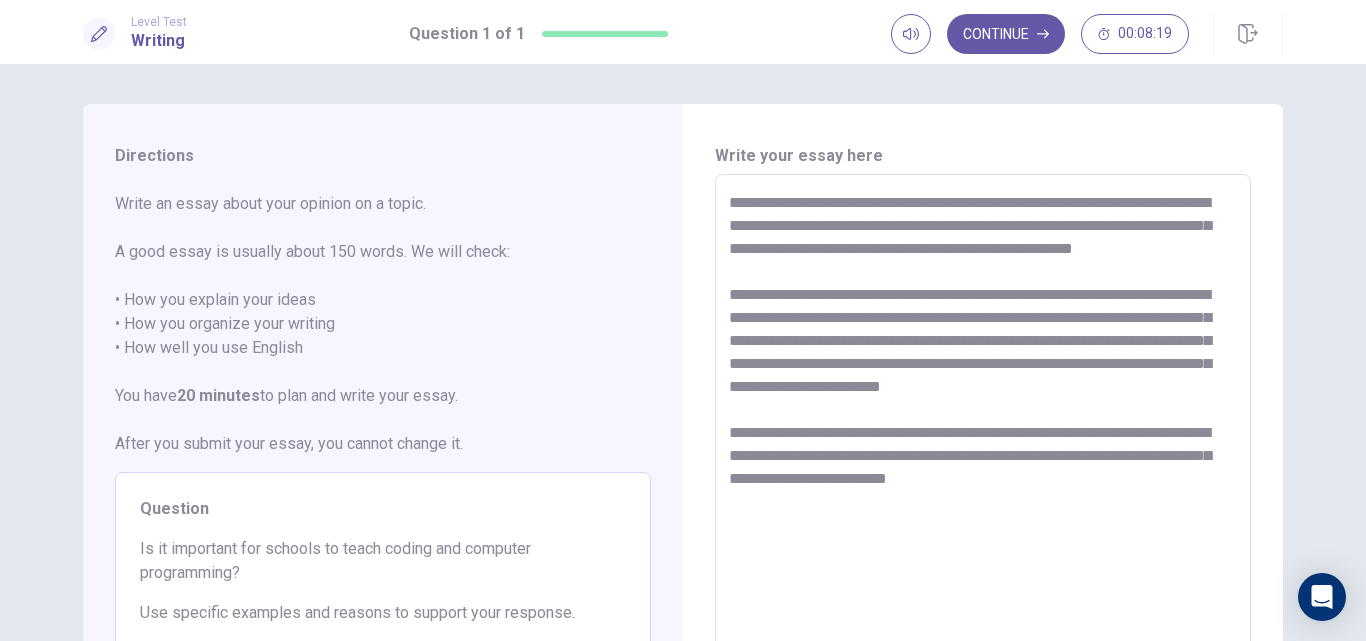 click on "**********" at bounding box center (983, 451) 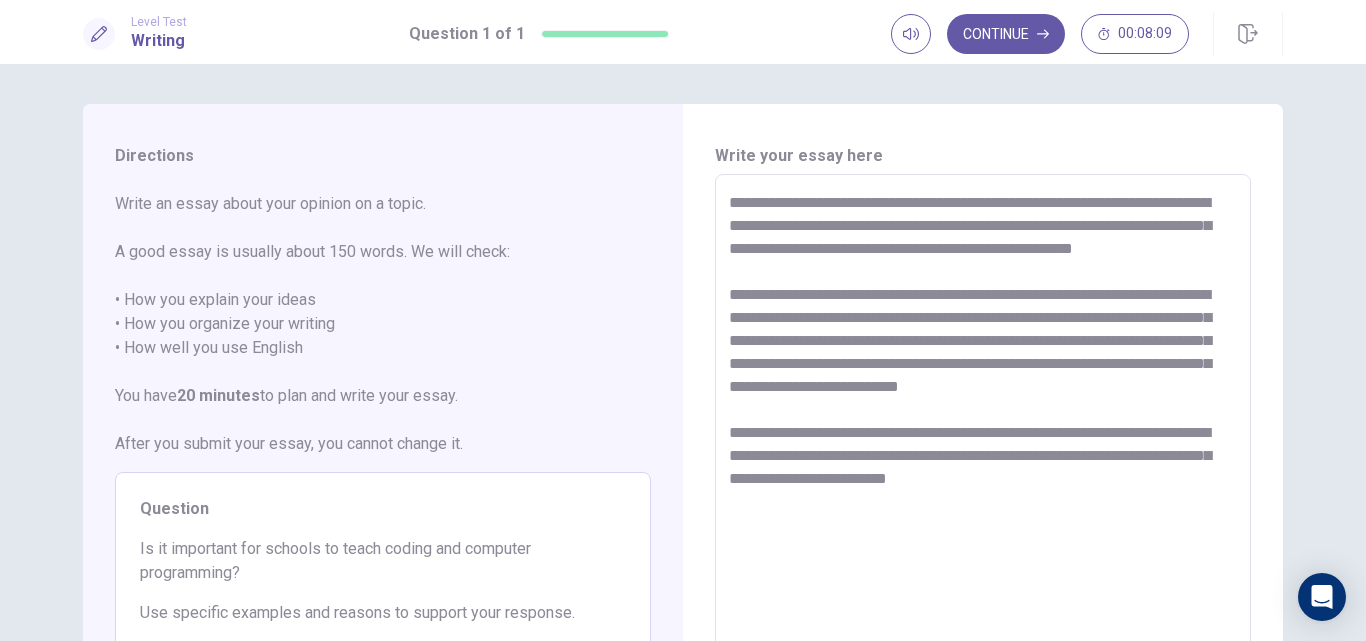 click on "**********" at bounding box center [983, 451] 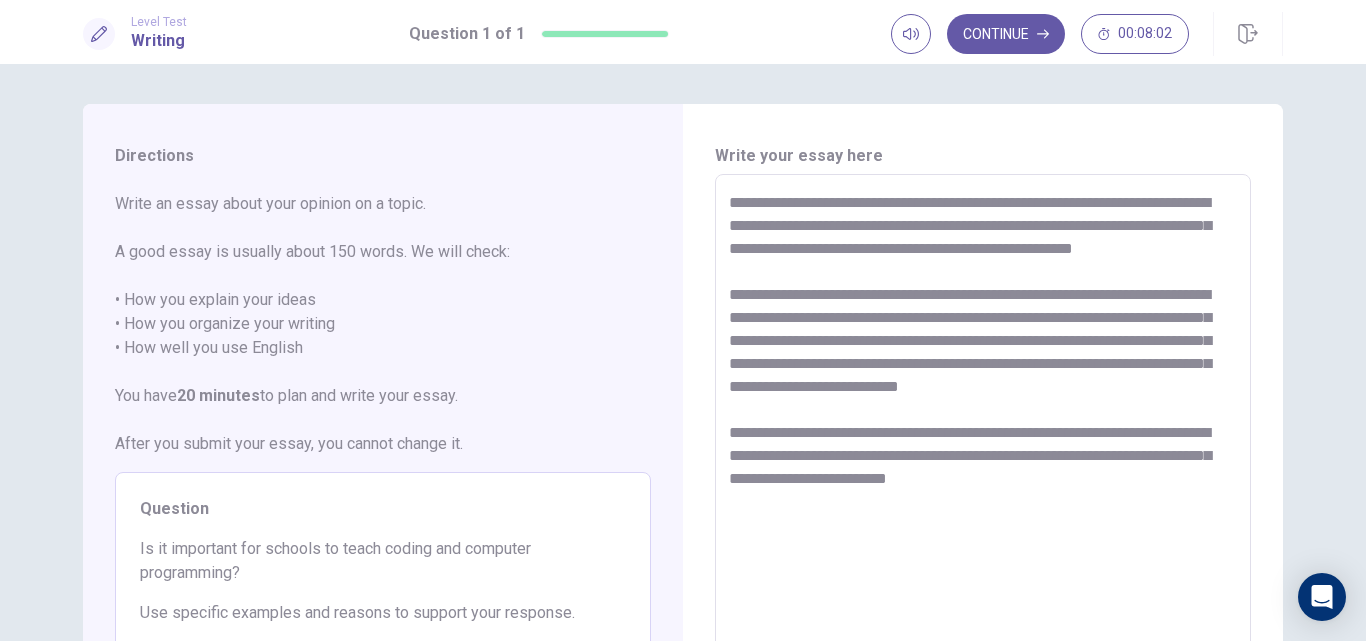 drag, startPoint x: 790, startPoint y: 388, endPoint x: 690, endPoint y: 388, distance: 100 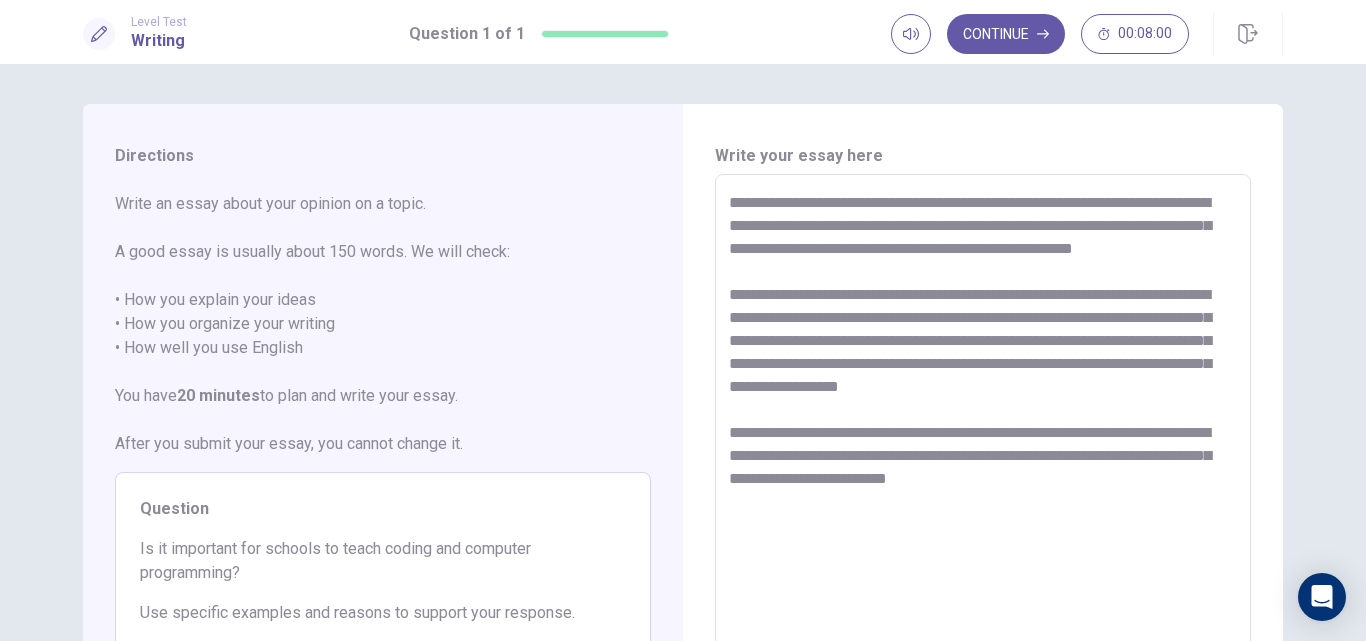 click on "**********" at bounding box center [983, 451] 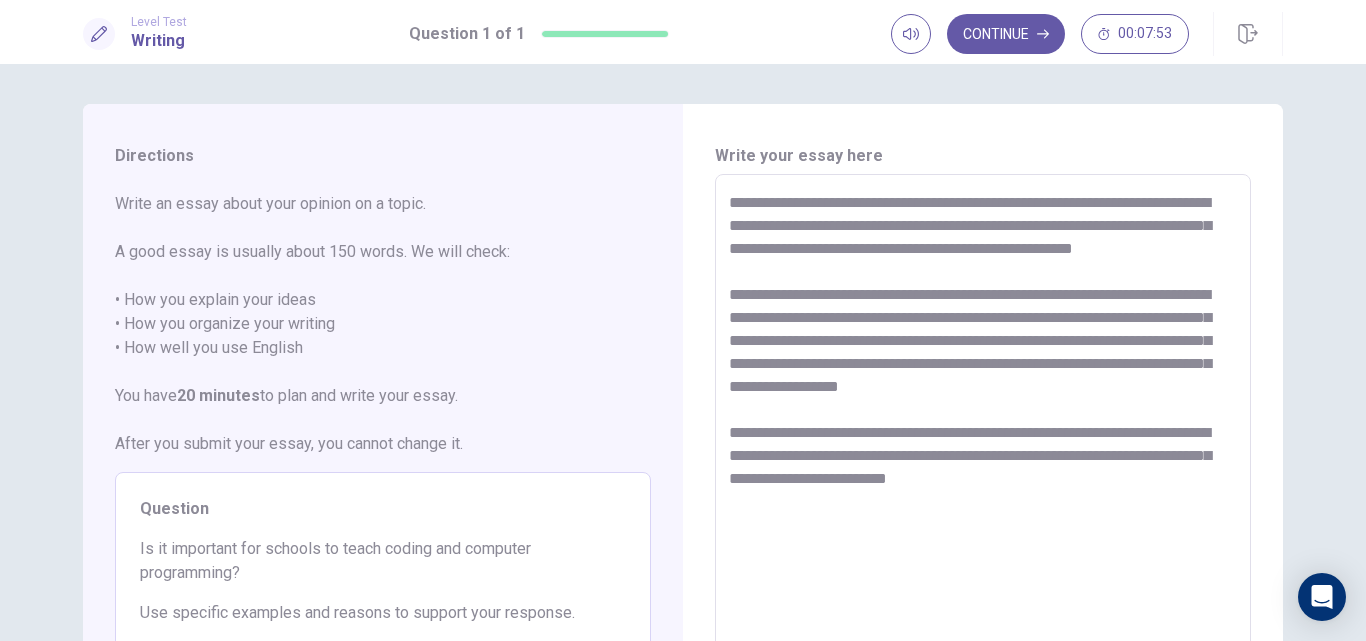 click on "**********" at bounding box center (983, 451) 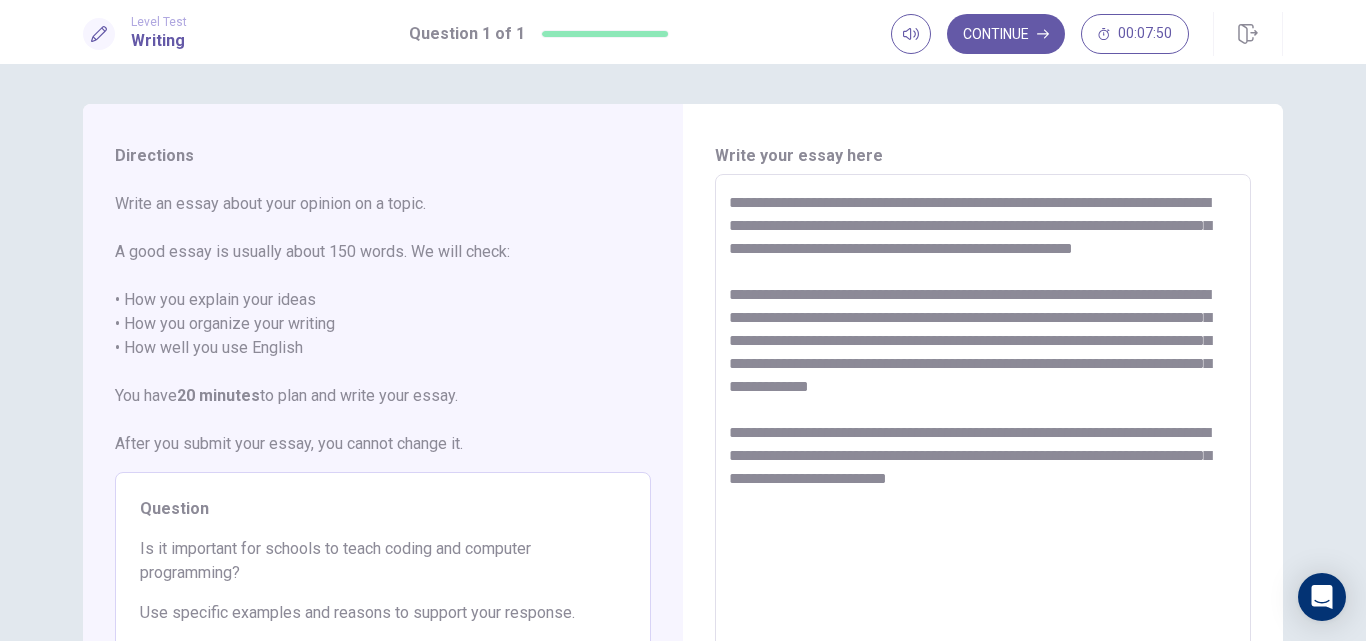 click on "**********" at bounding box center (983, 451) 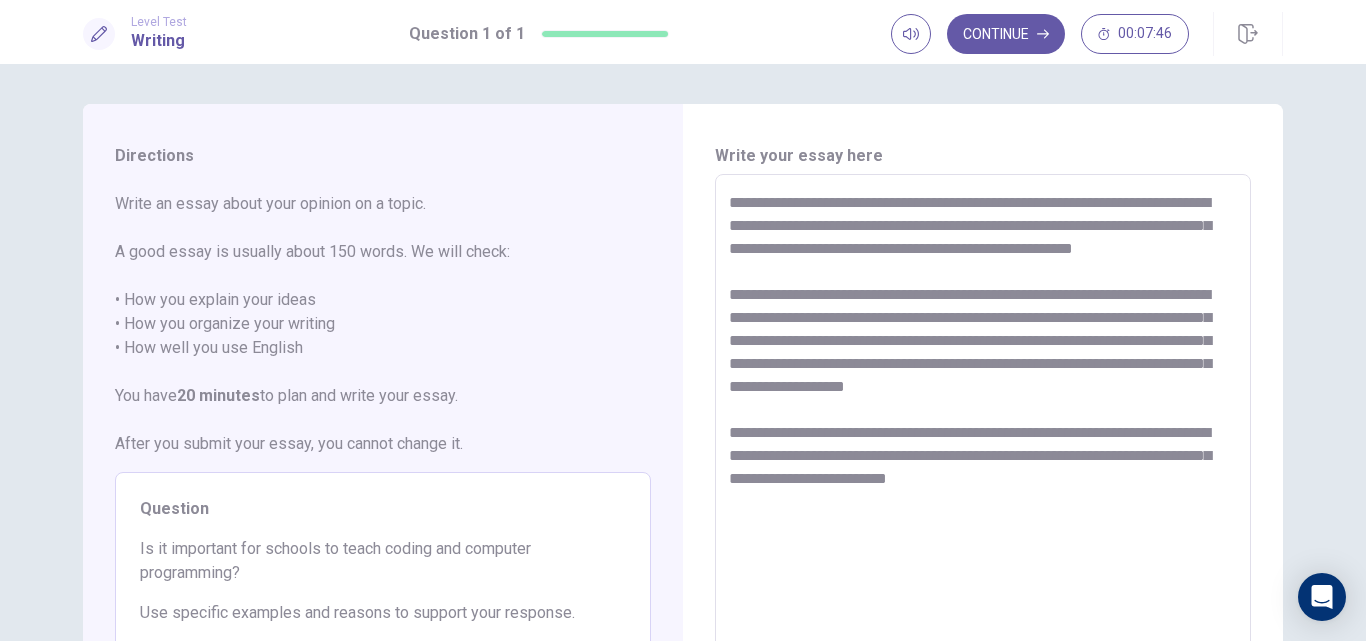 click on "**********" at bounding box center [983, 451] 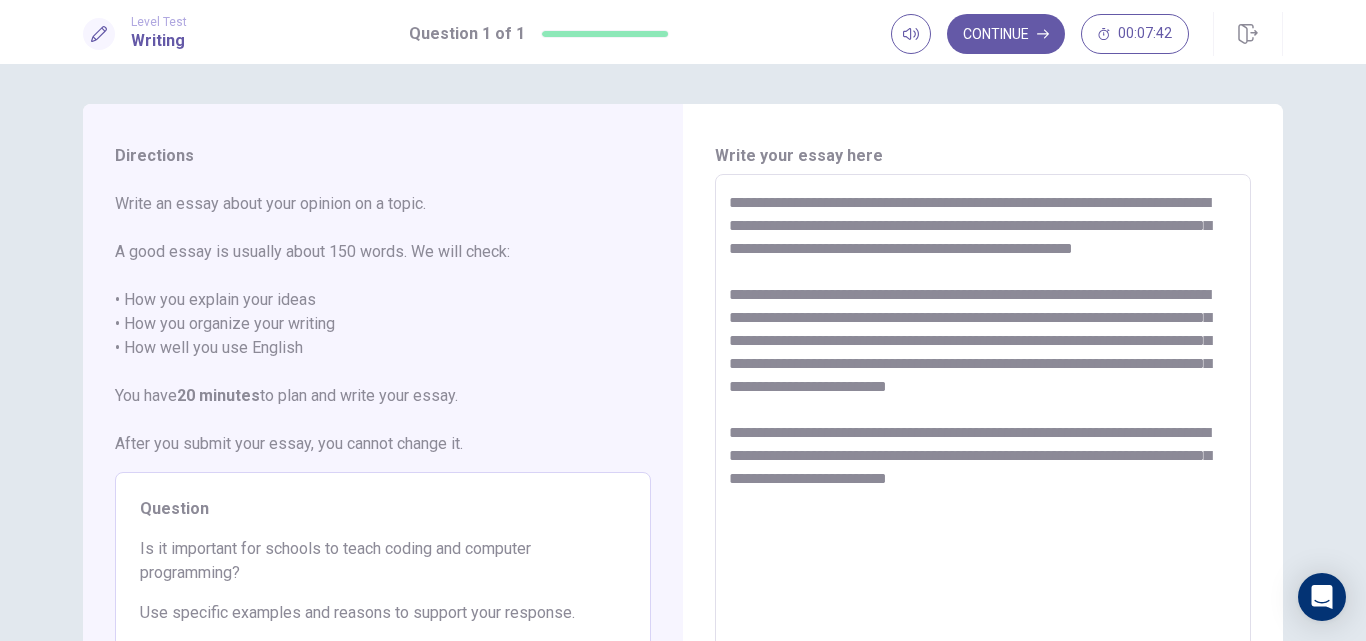 click on "**********" at bounding box center (983, 451) 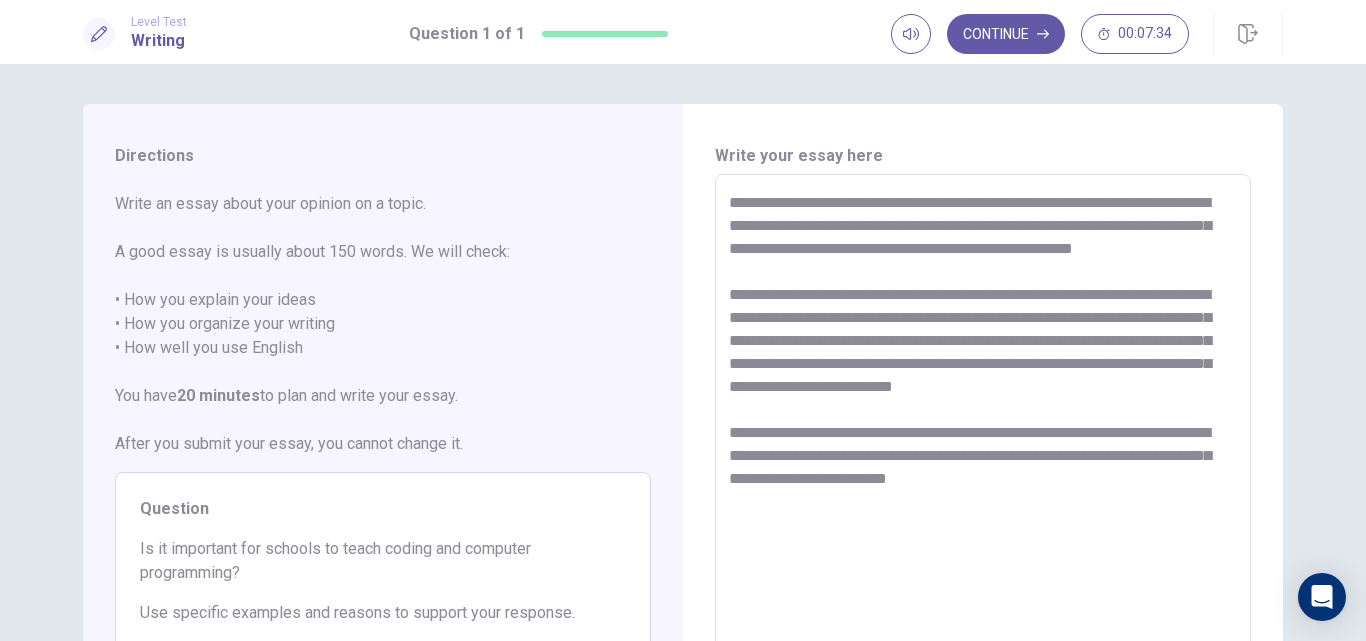 click on "**********" at bounding box center [983, 451] 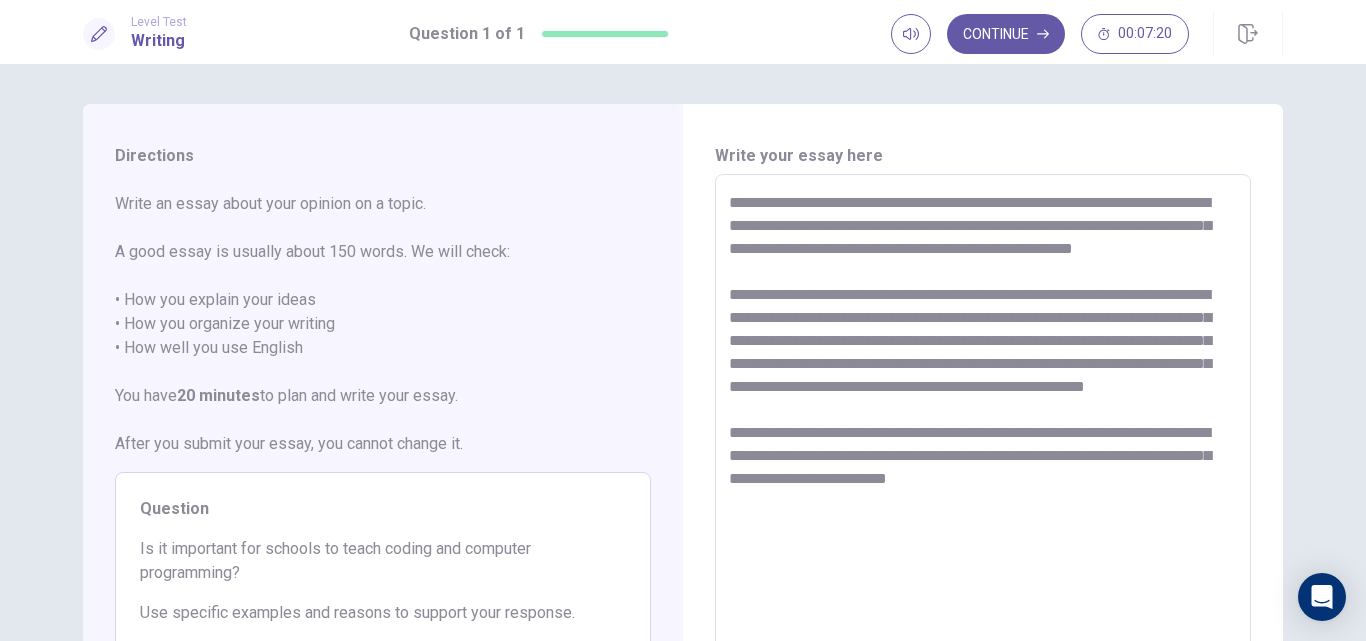 click on "**********" at bounding box center (983, 451) 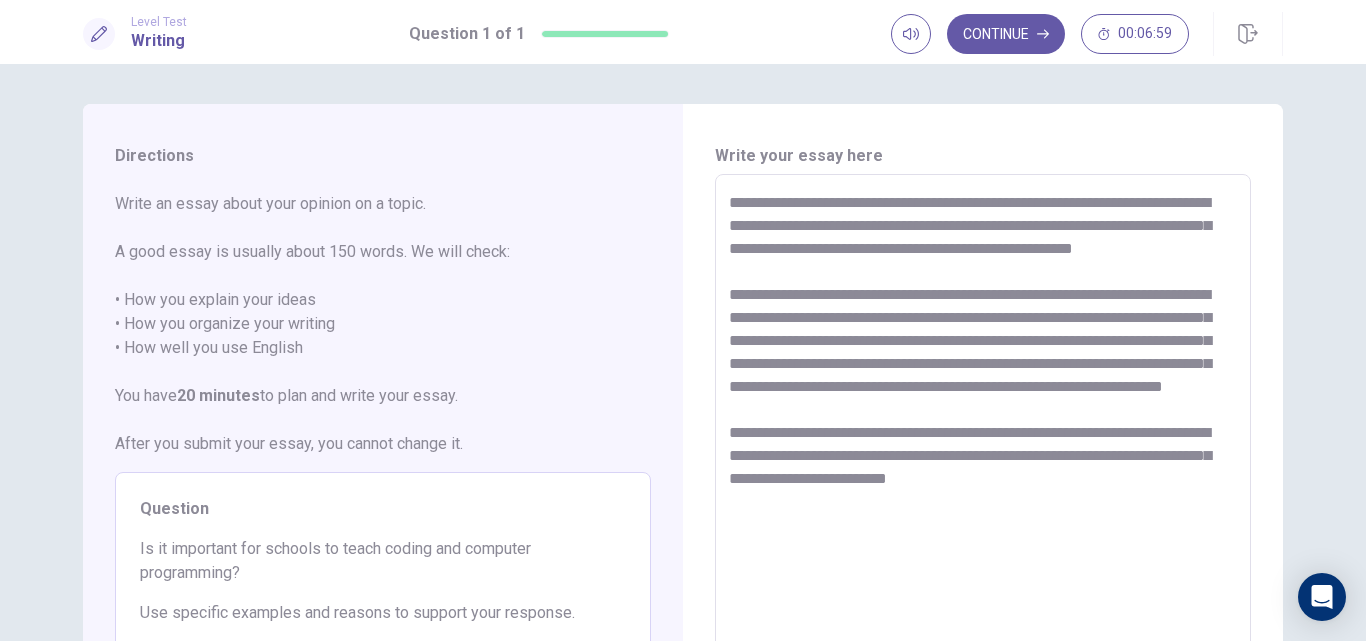 click on "**********" at bounding box center [983, 451] 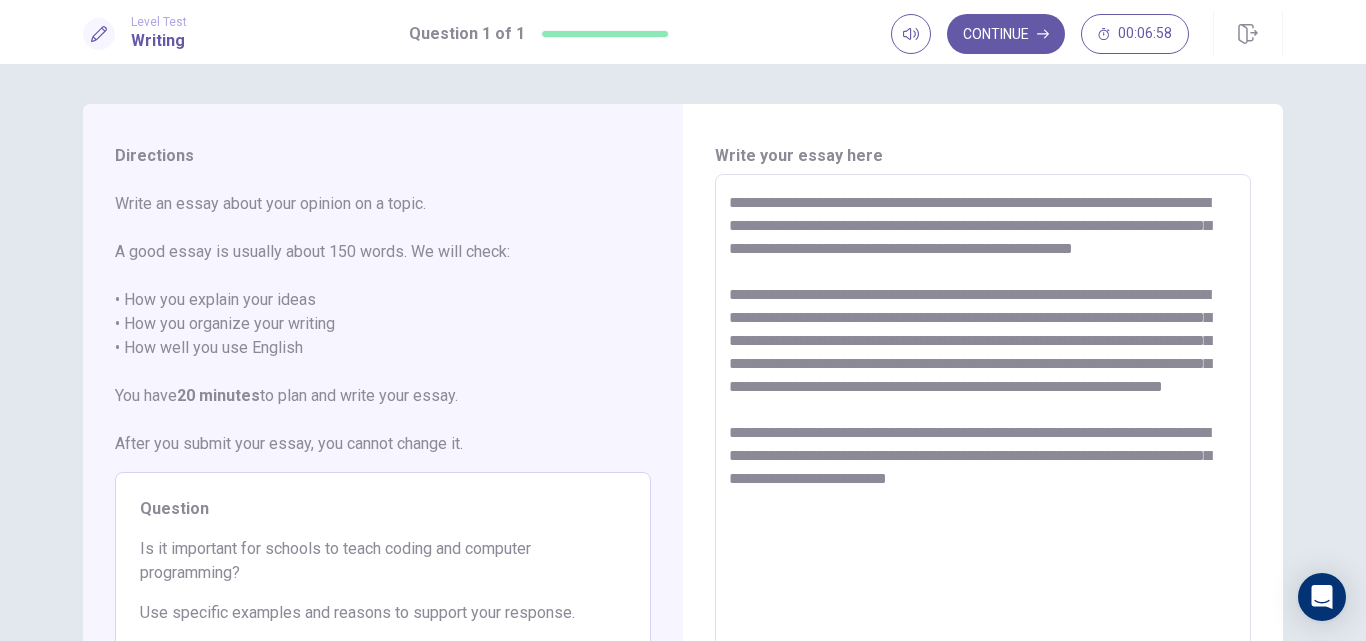 click on "**********" at bounding box center [983, 451] 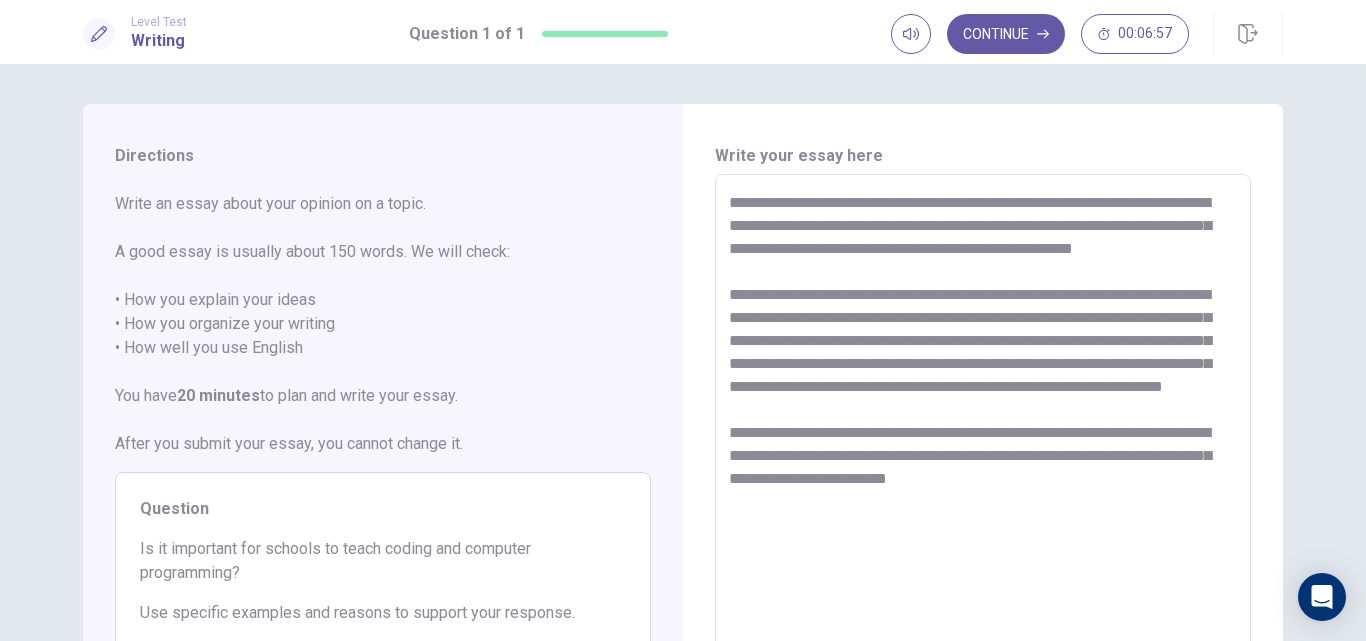 click on "**********" at bounding box center [983, 451] 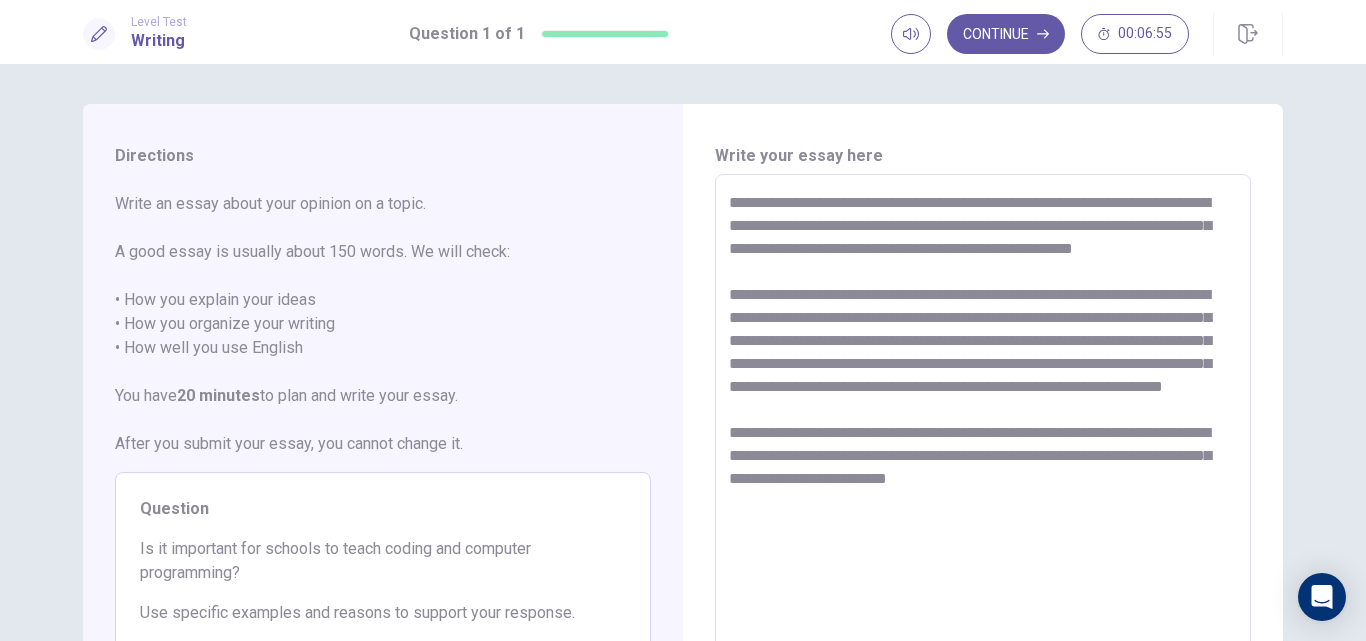 click on "**********" at bounding box center [983, 451] 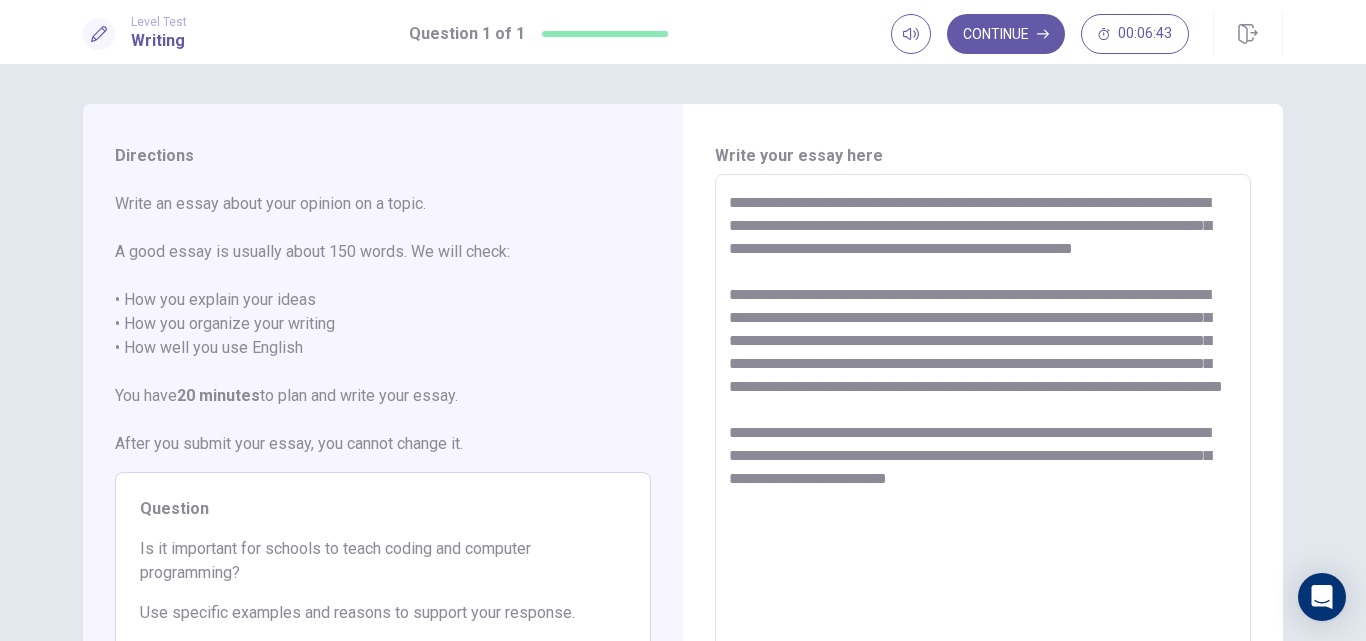 click on "**********" at bounding box center [983, 451] 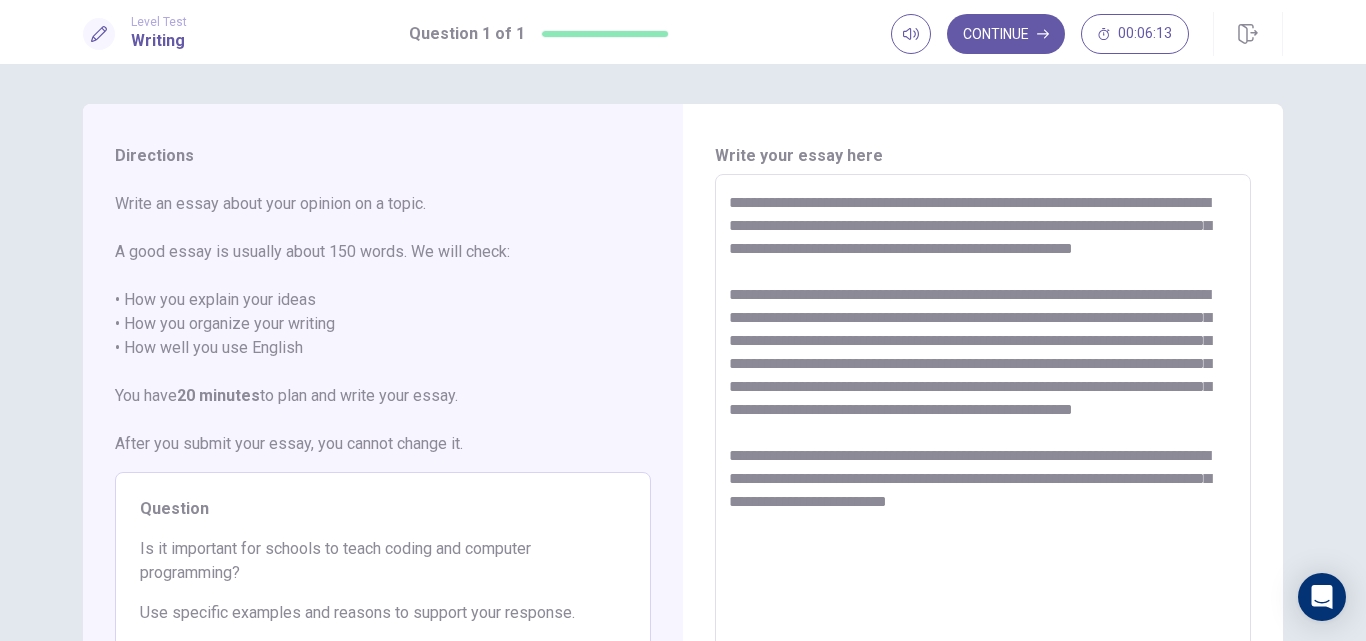click on "**********" at bounding box center (983, 451) 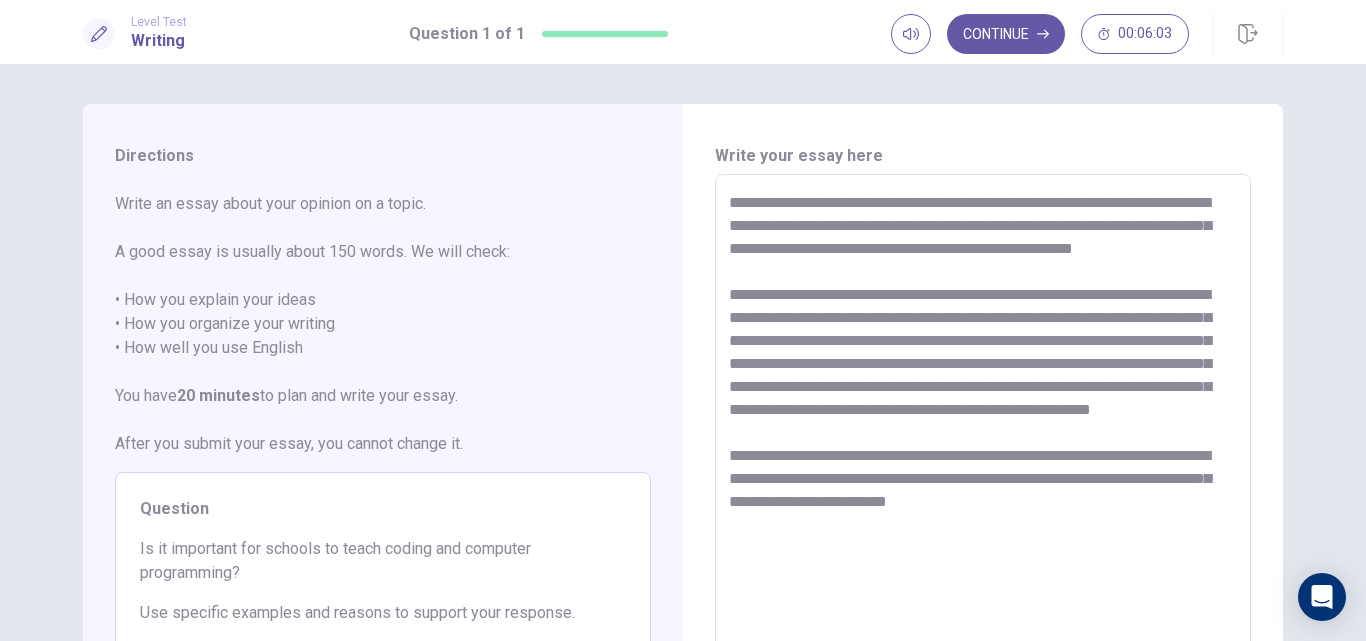 click on "**********" at bounding box center [983, 451] 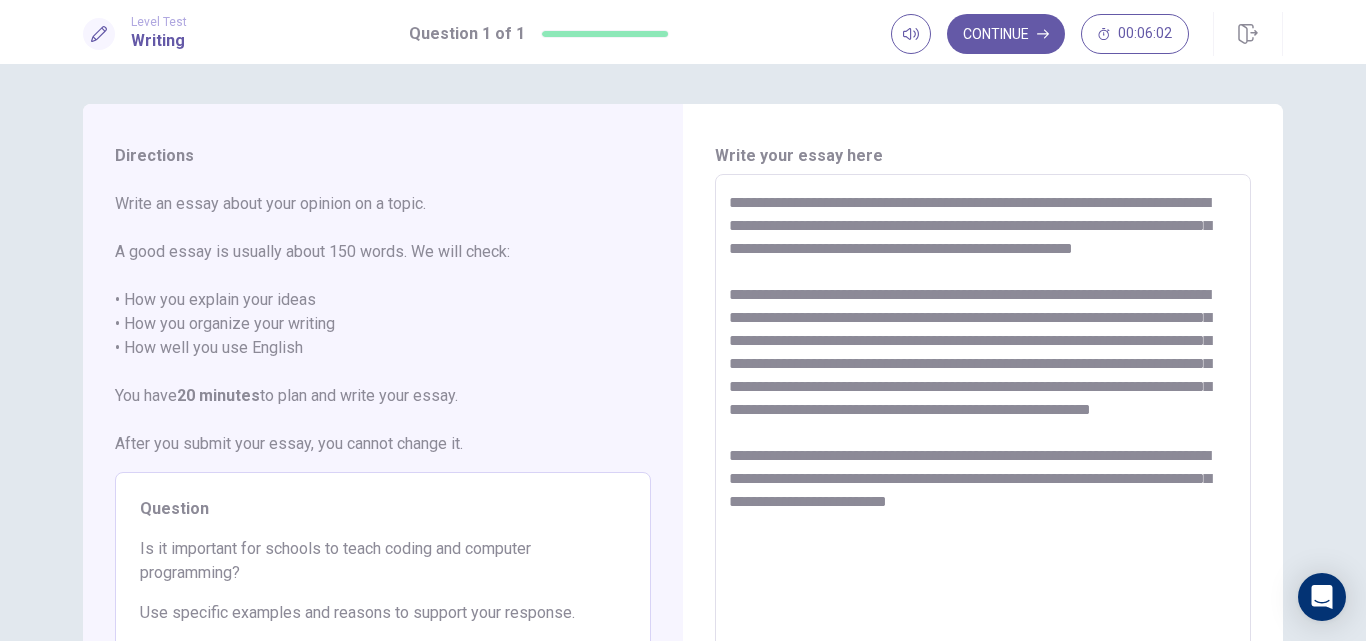 click on "**********" at bounding box center (983, 451) 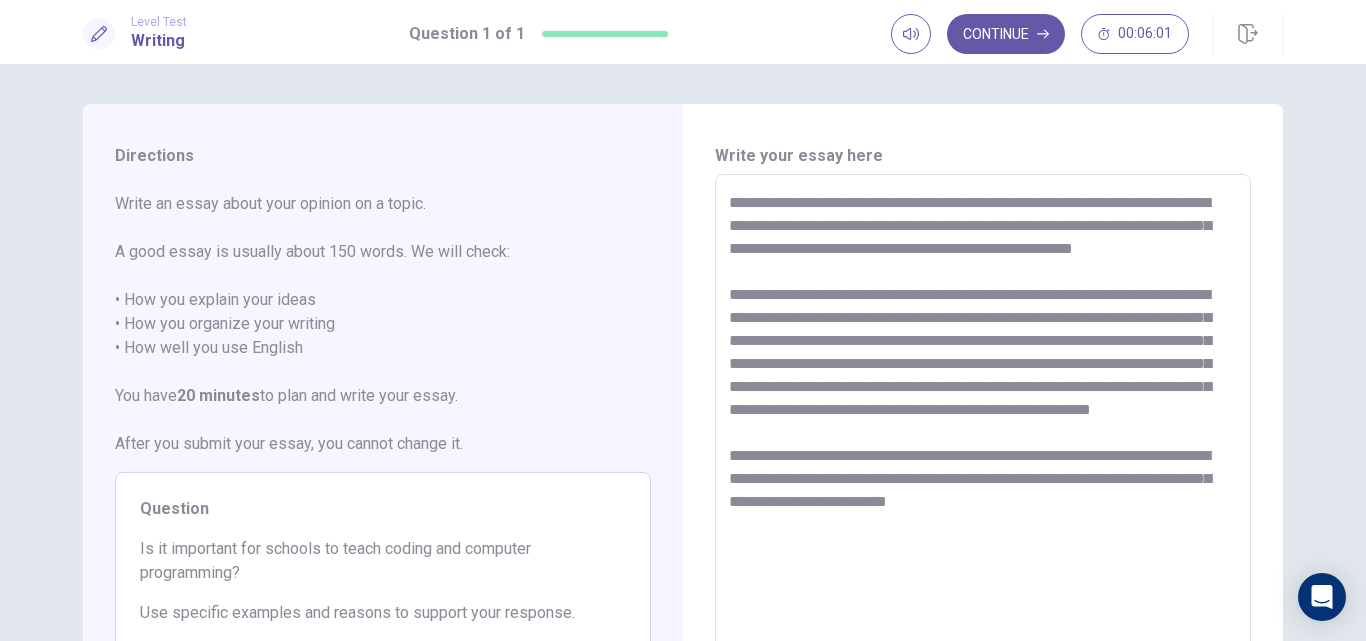 click on "**********" at bounding box center [983, 451] 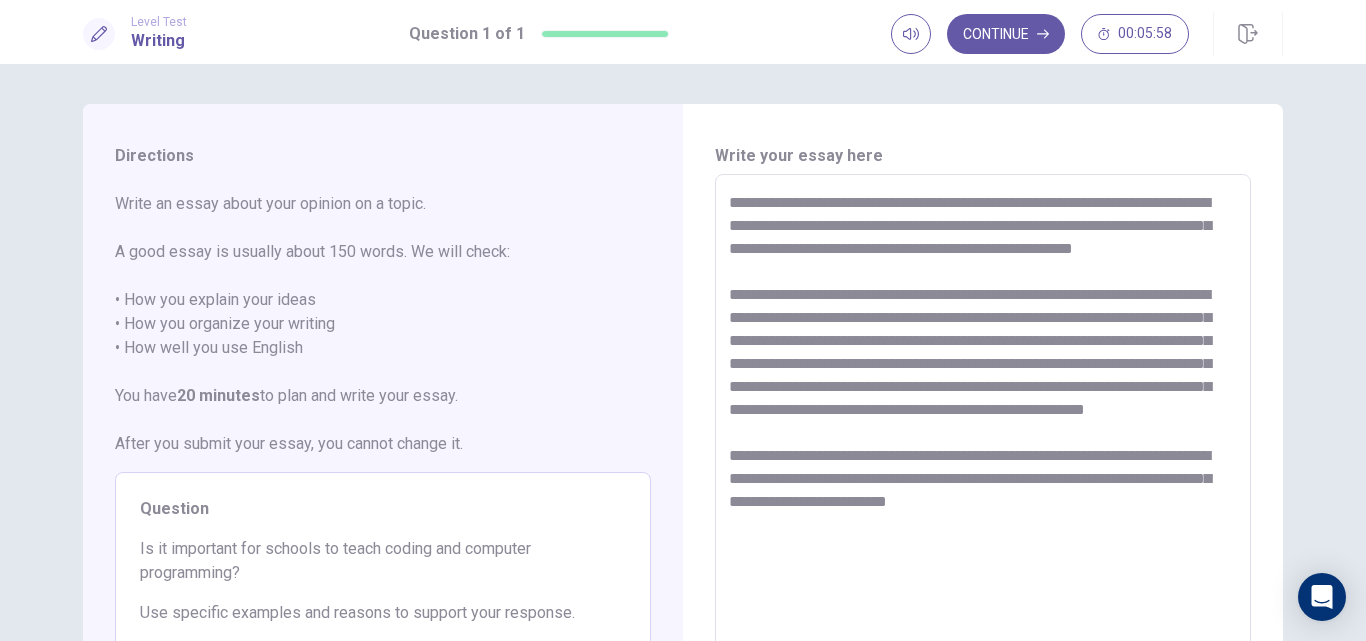 click on "**********" at bounding box center (983, 451) 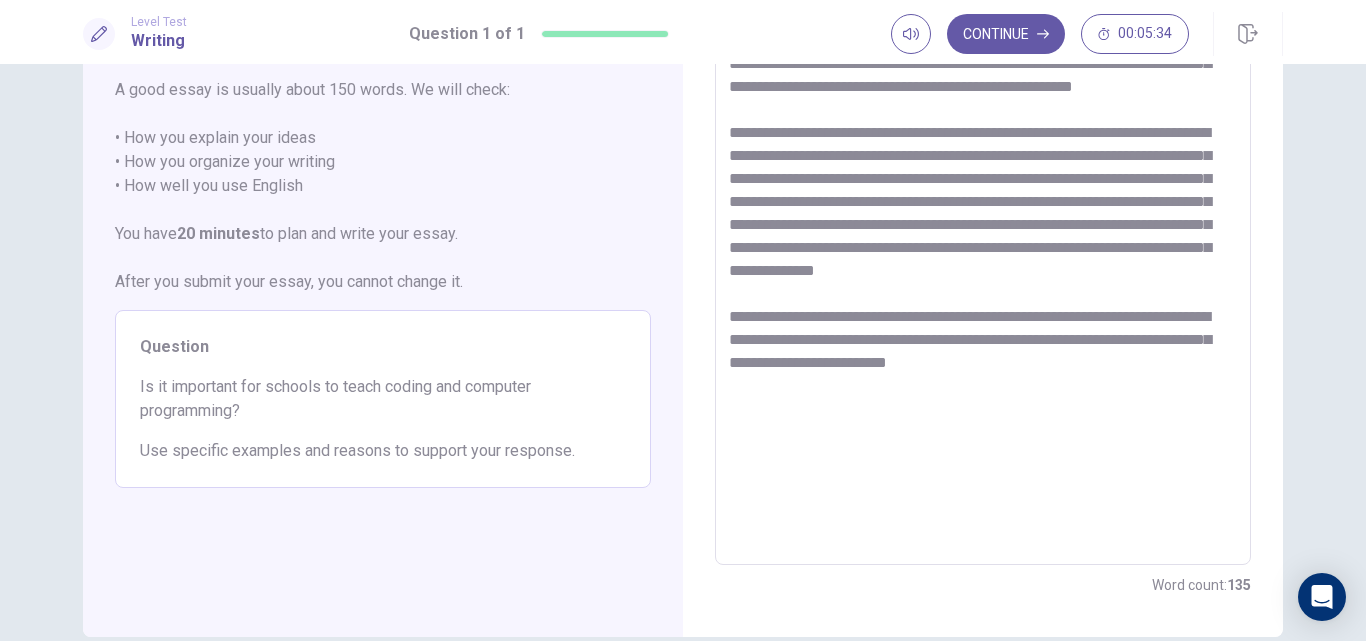 scroll, scrollTop: 62, scrollLeft: 0, axis: vertical 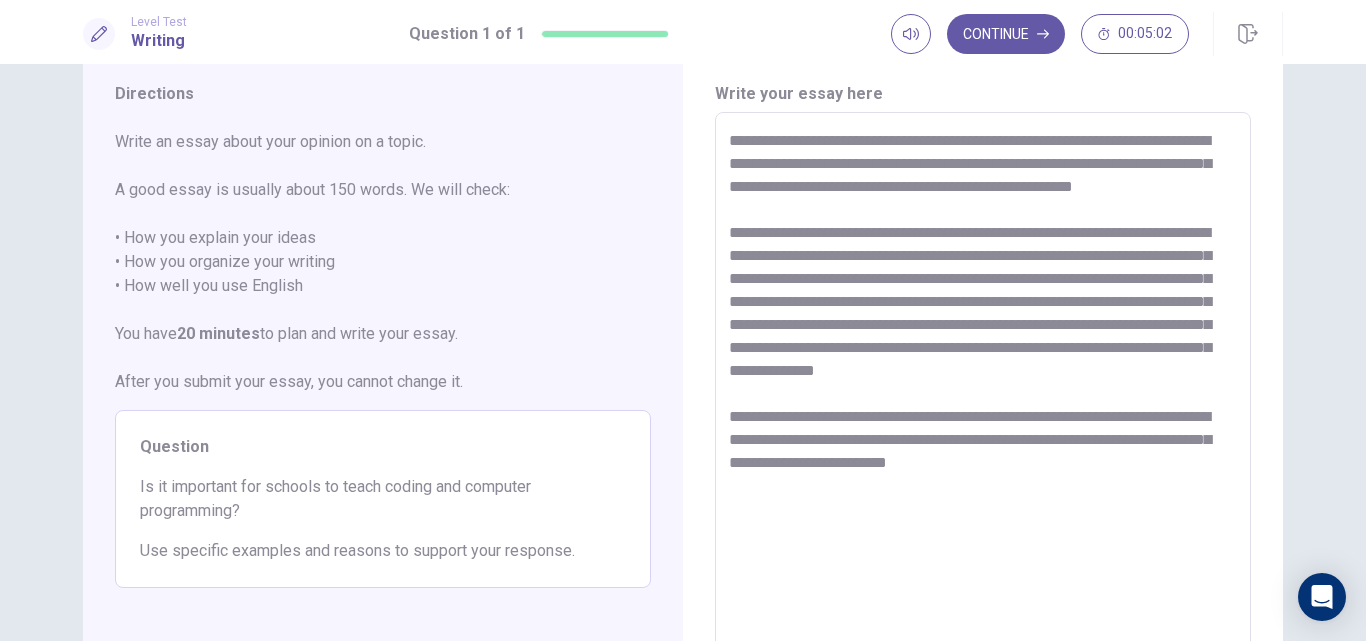 click on "**********" at bounding box center (983, 389) 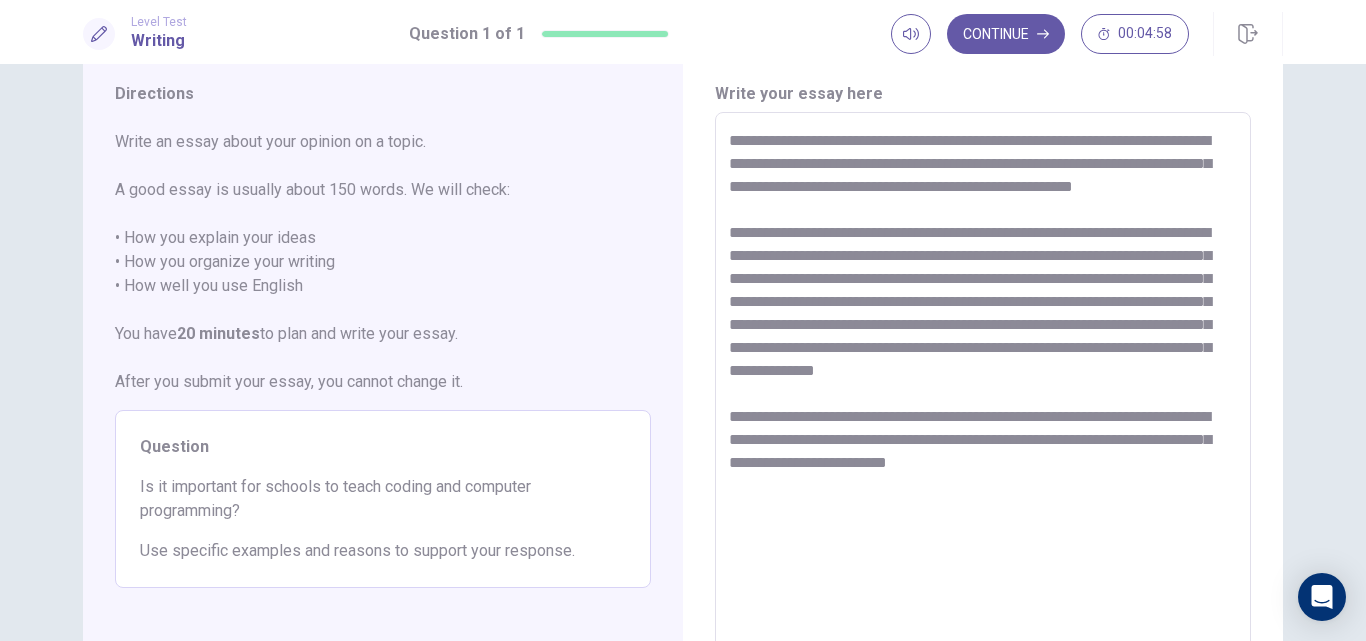click on "**********" at bounding box center [983, 389] 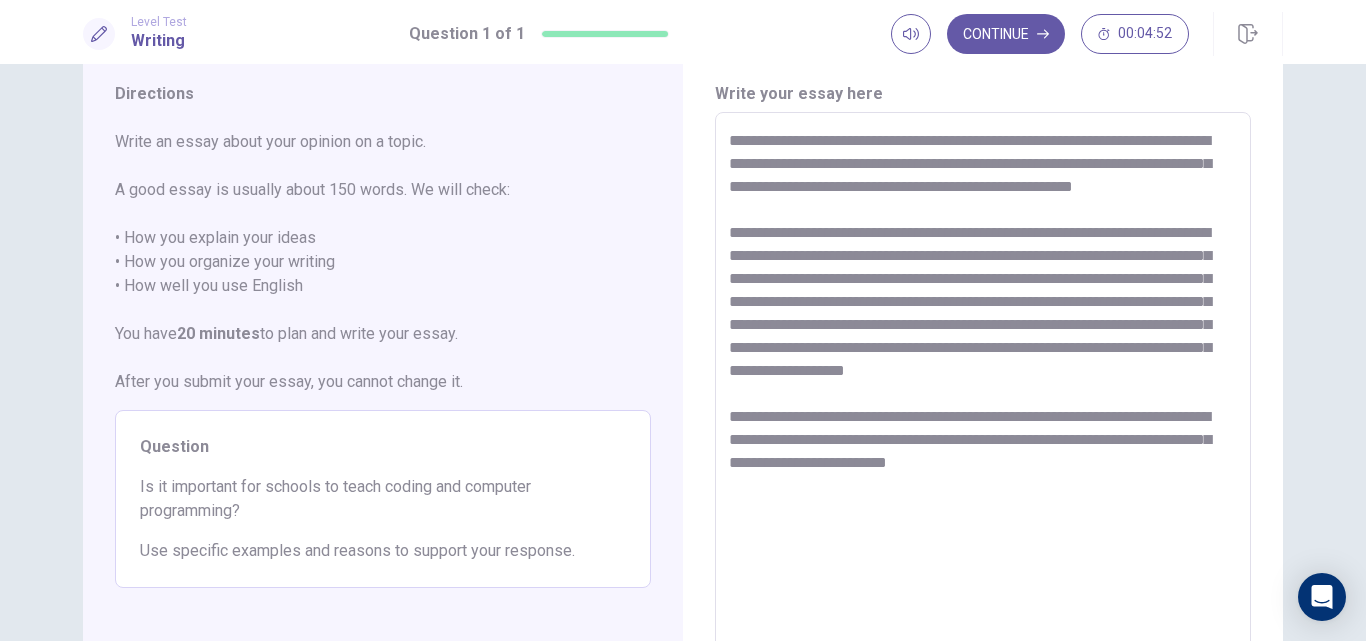 click on "**********" at bounding box center [983, 389] 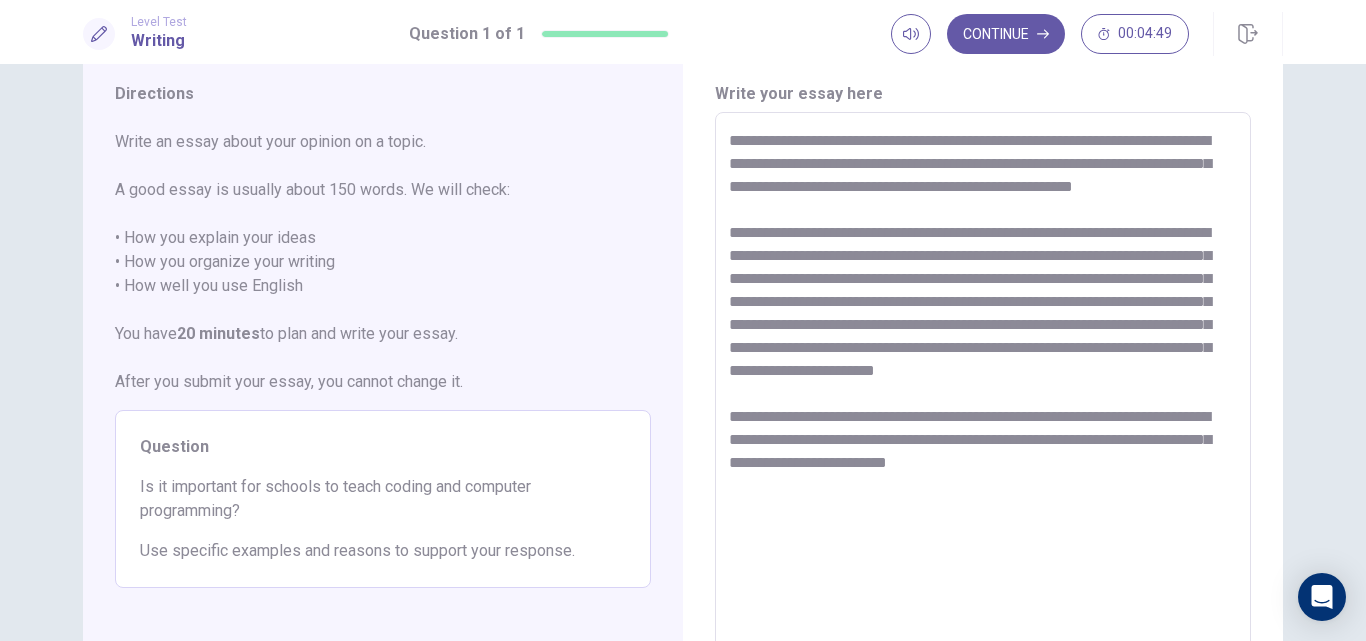 click on "**********" at bounding box center [983, 389] 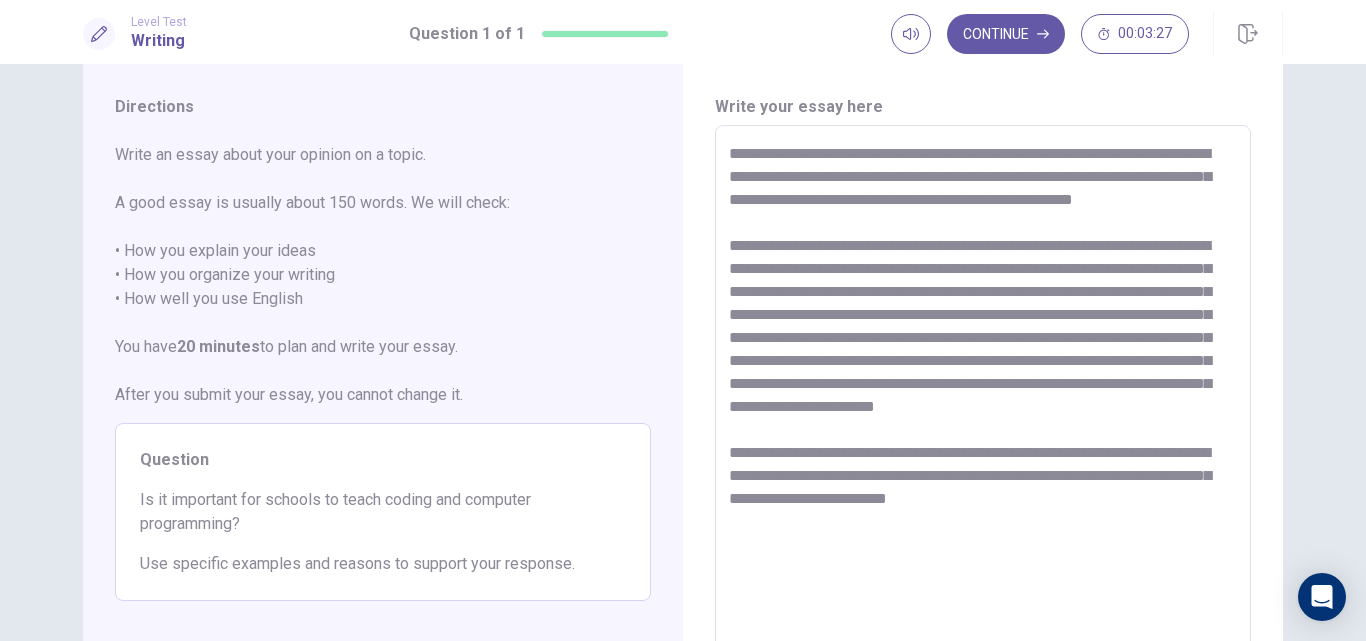 scroll, scrollTop: 0, scrollLeft: 0, axis: both 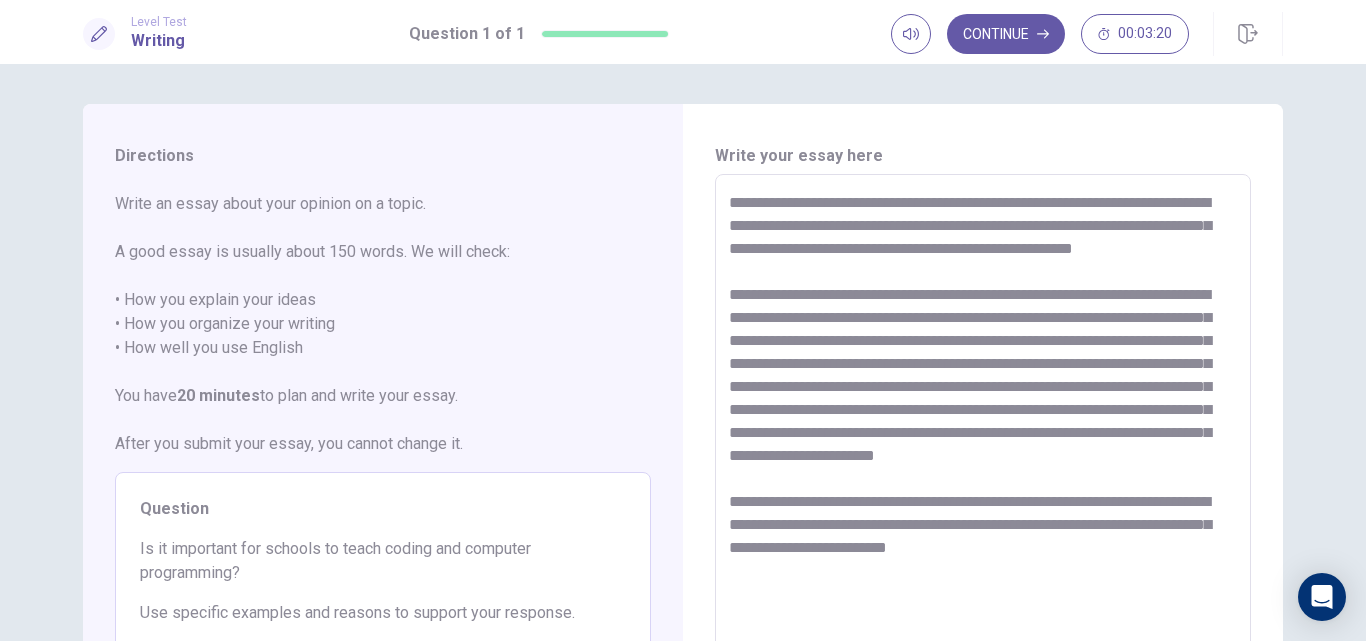 click on "**********" at bounding box center [983, 451] 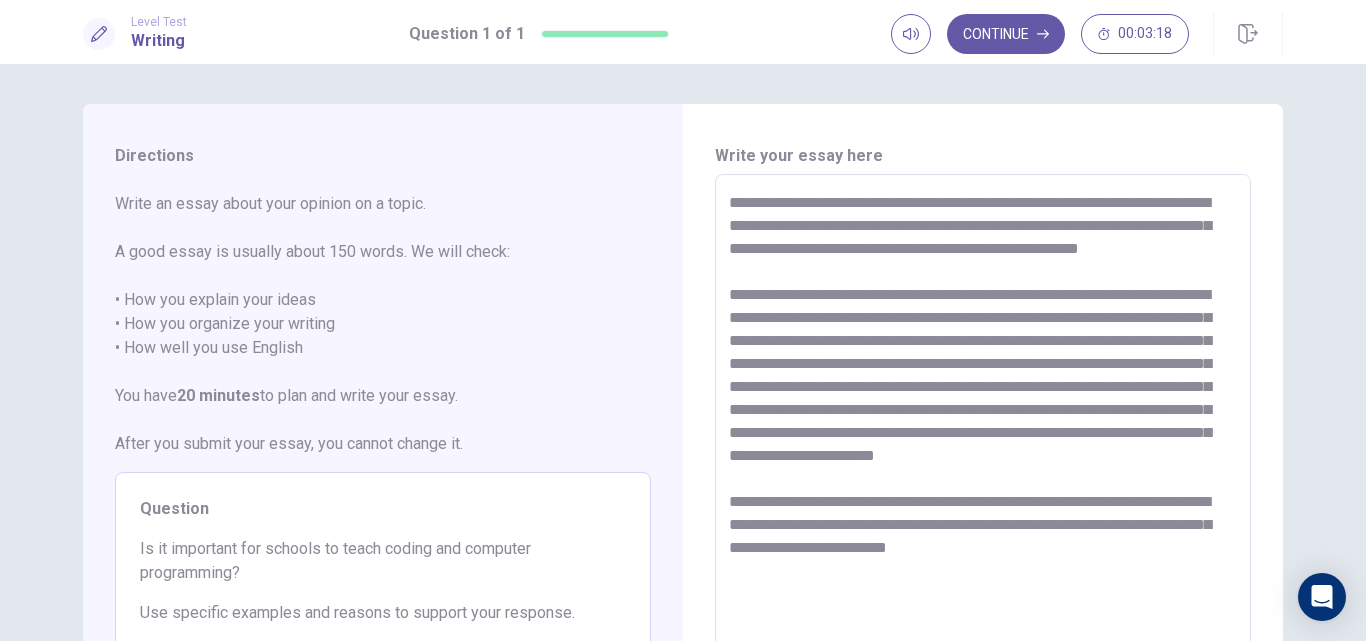 click on "**********" at bounding box center [983, 451] 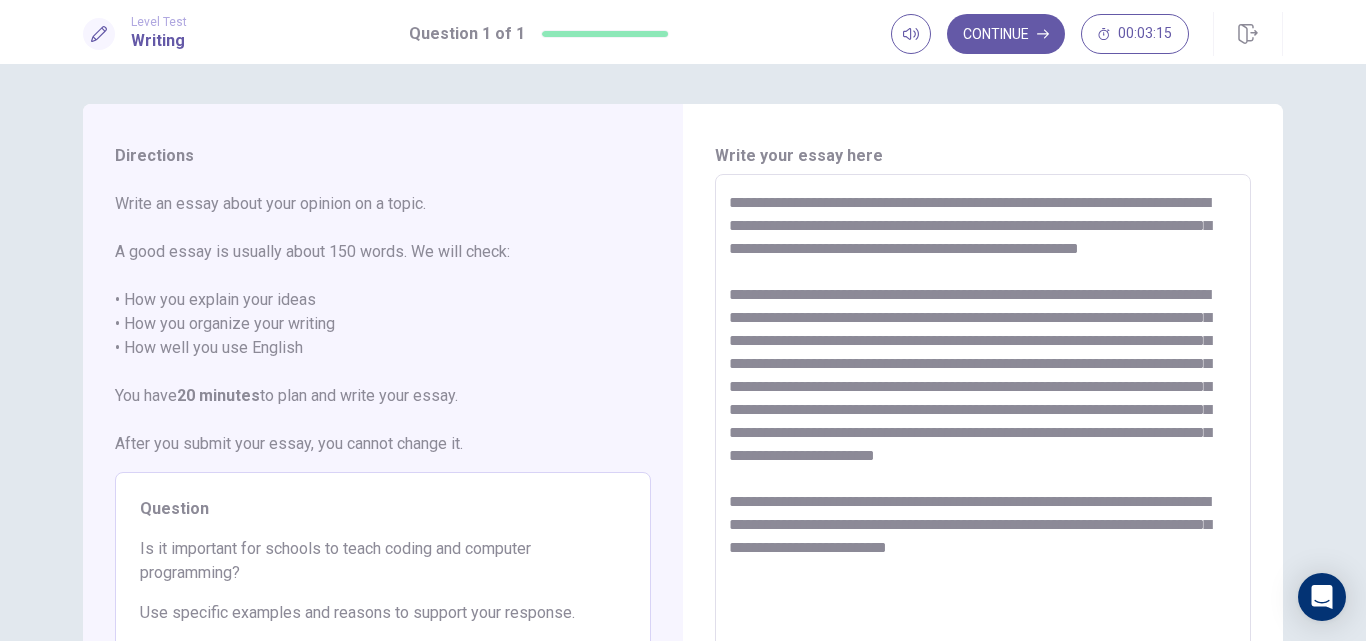 click on "**********" at bounding box center (983, 451) 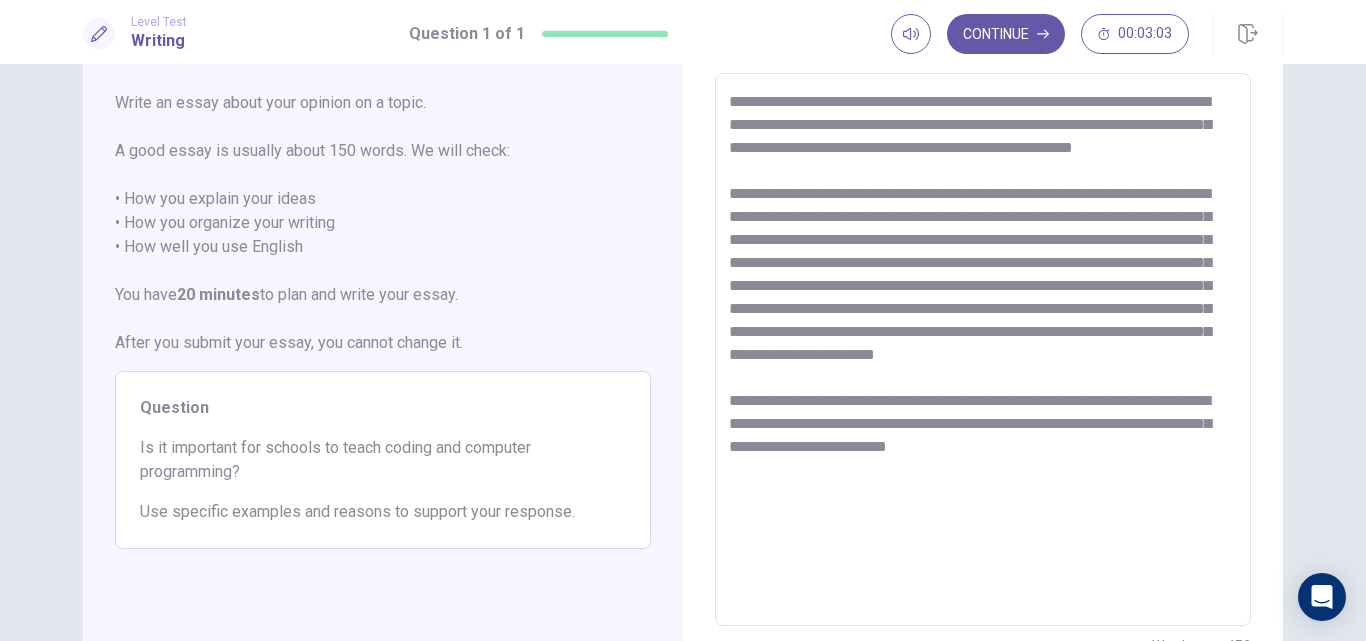 scroll, scrollTop: 100, scrollLeft: 0, axis: vertical 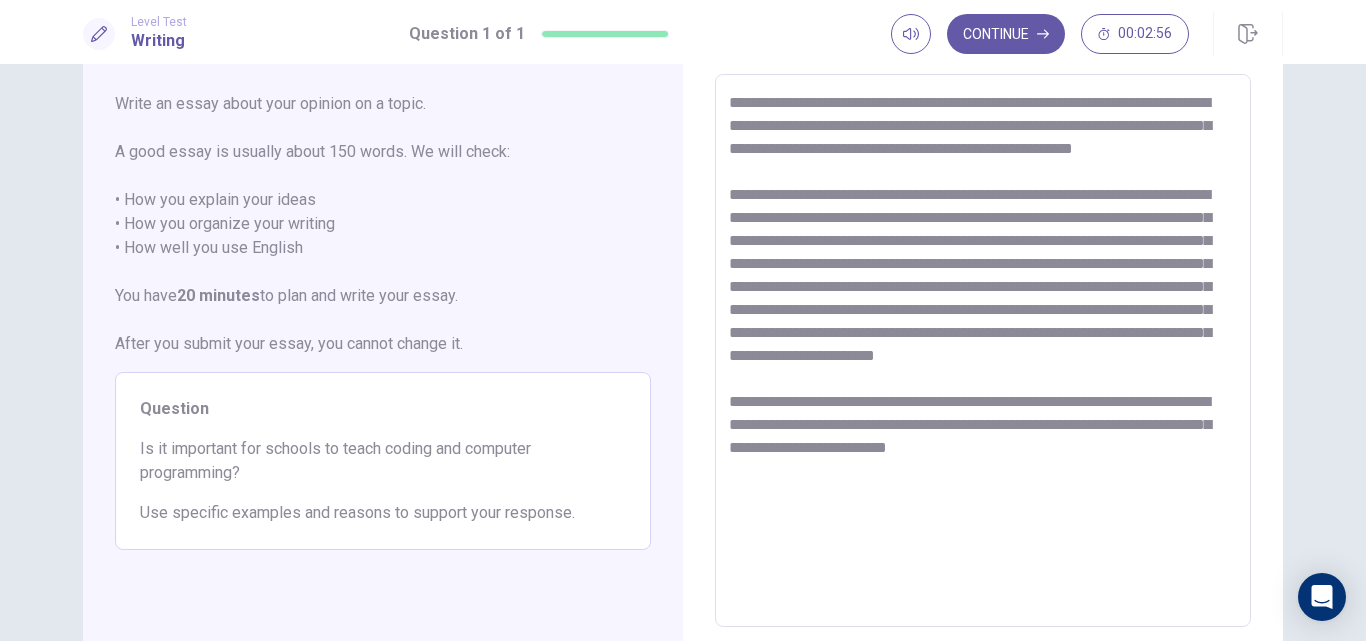 click on "**********" at bounding box center [983, 351] 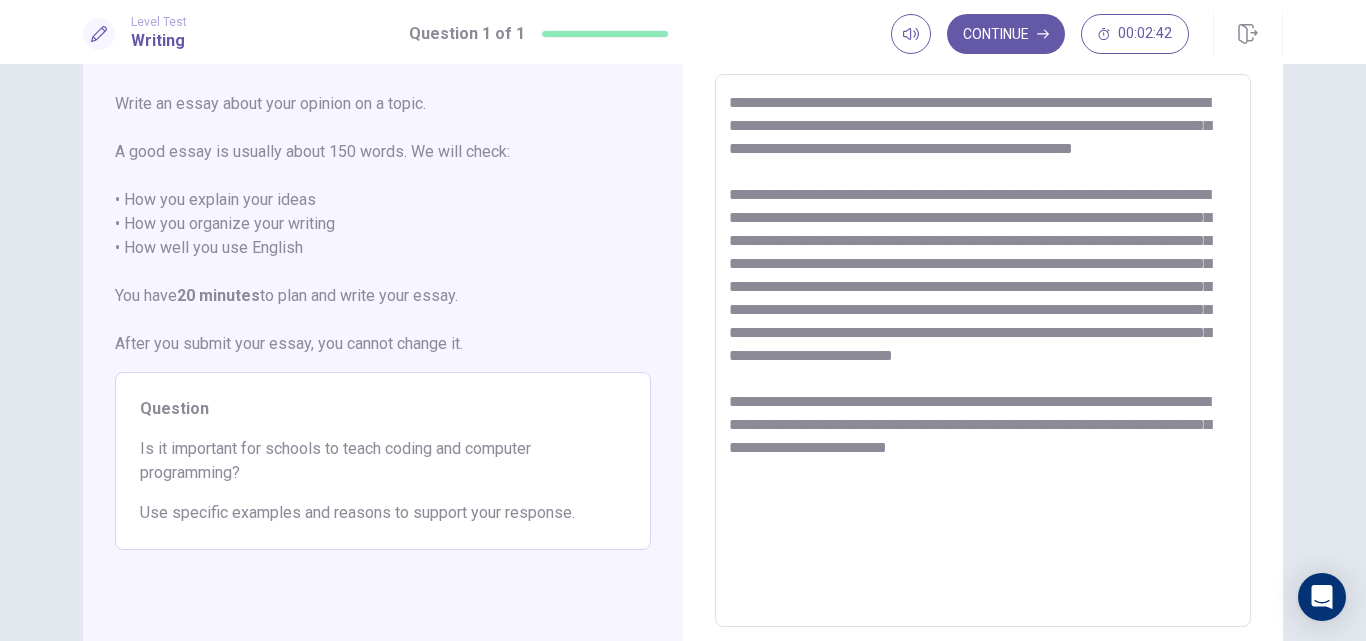 click on "**********" at bounding box center [983, 351] 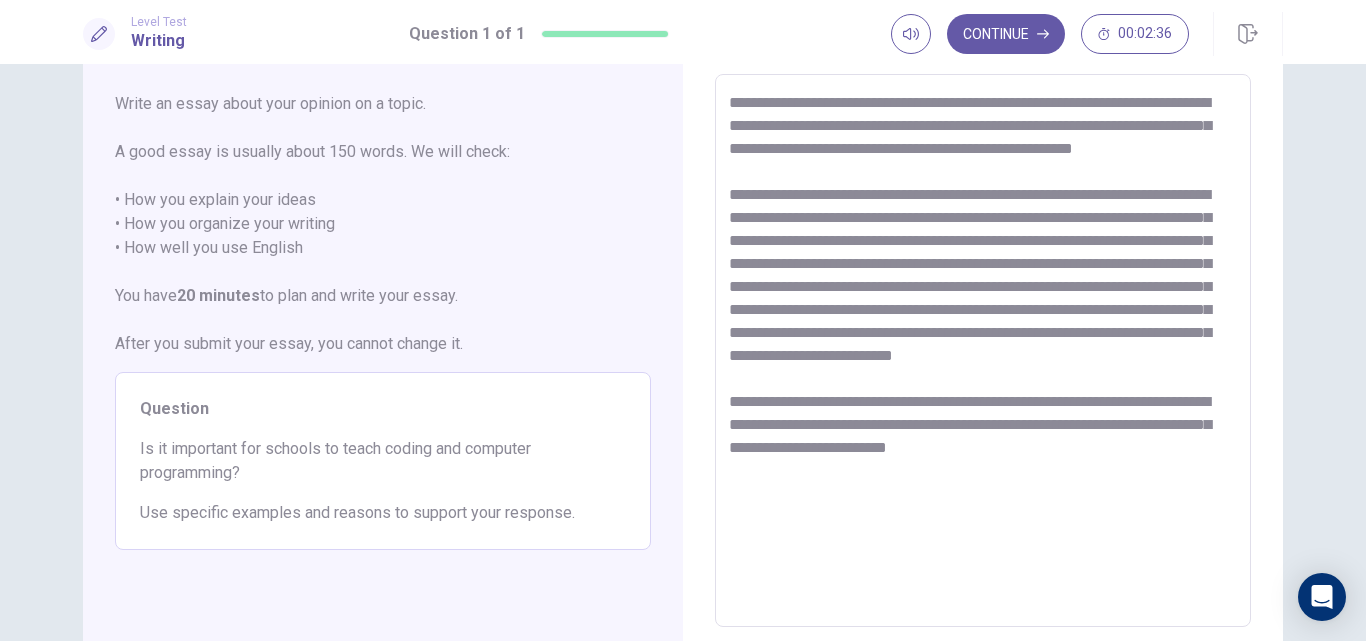 click on "**********" at bounding box center (983, 351) 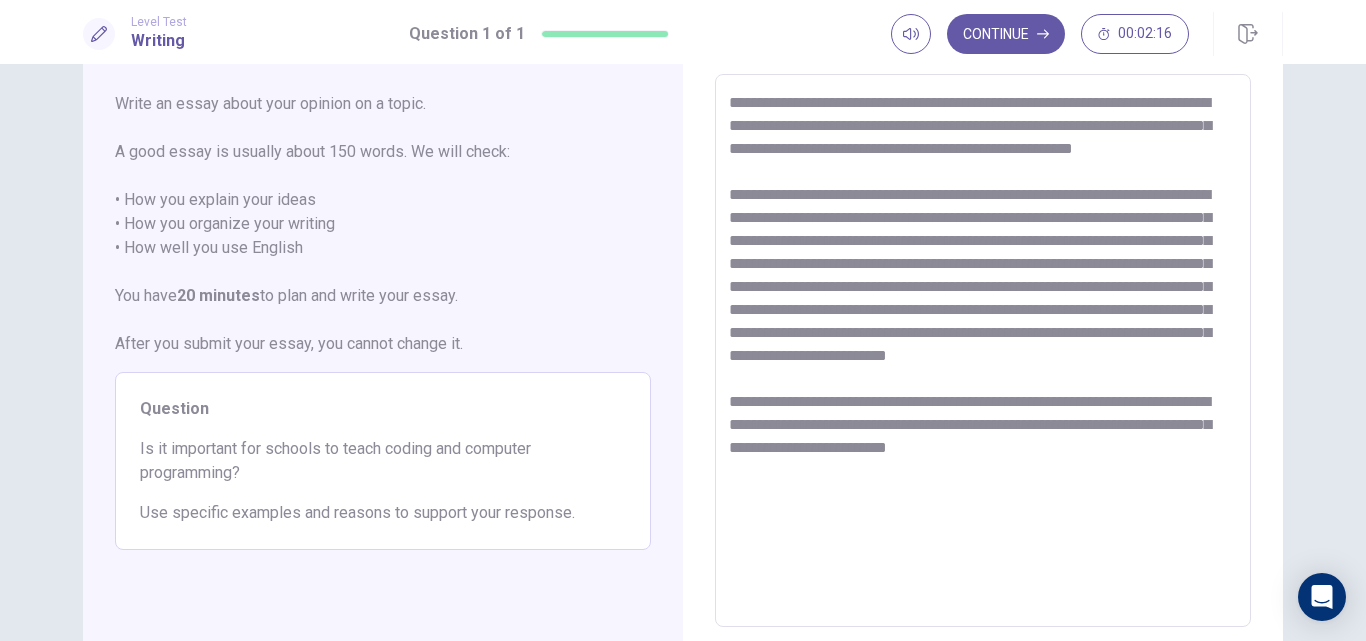 drag, startPoint x: 1122, startPoint y: 340, endPoint x: 1047, endPoint y: 334, distance: 75.23962 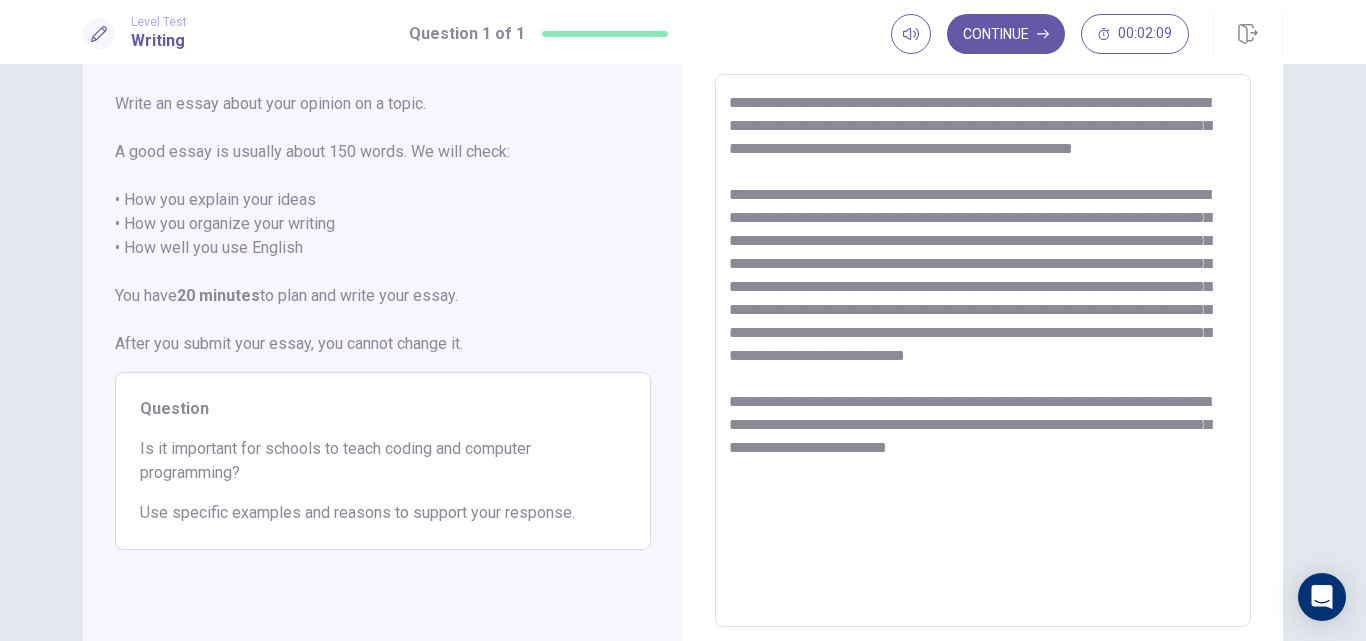 click on "**********" at bounding box center (983, 351) 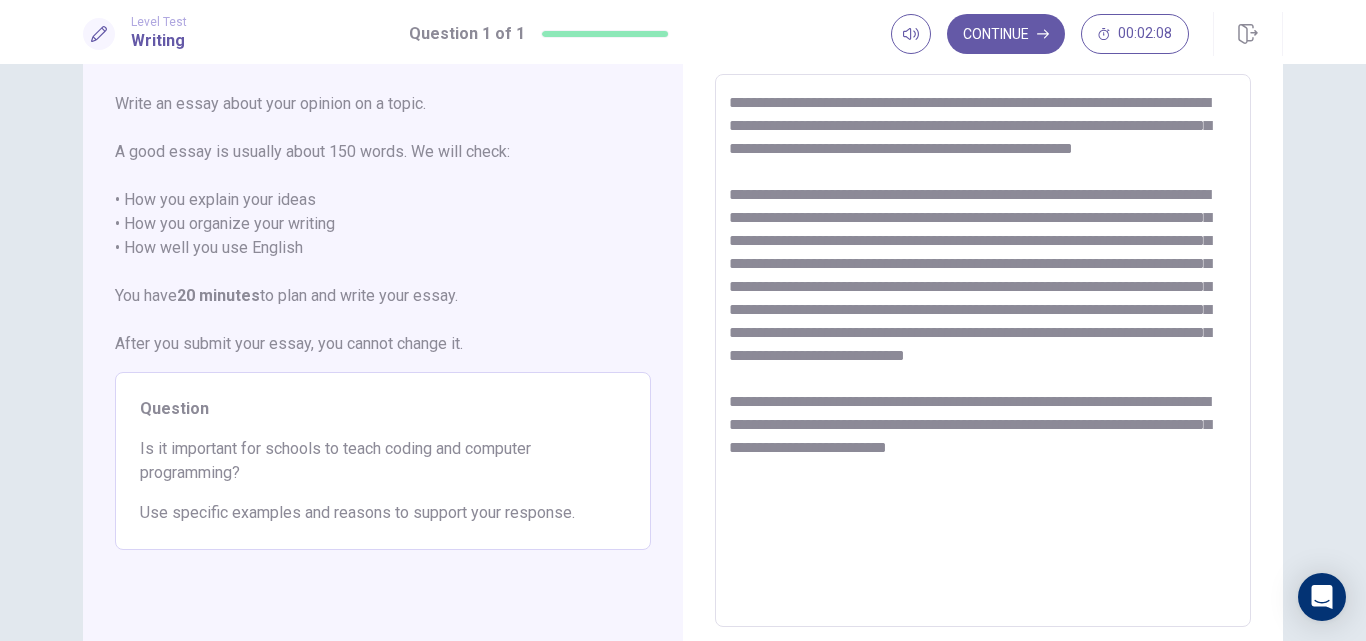 click on "**********" at bounding box center [983, 351] 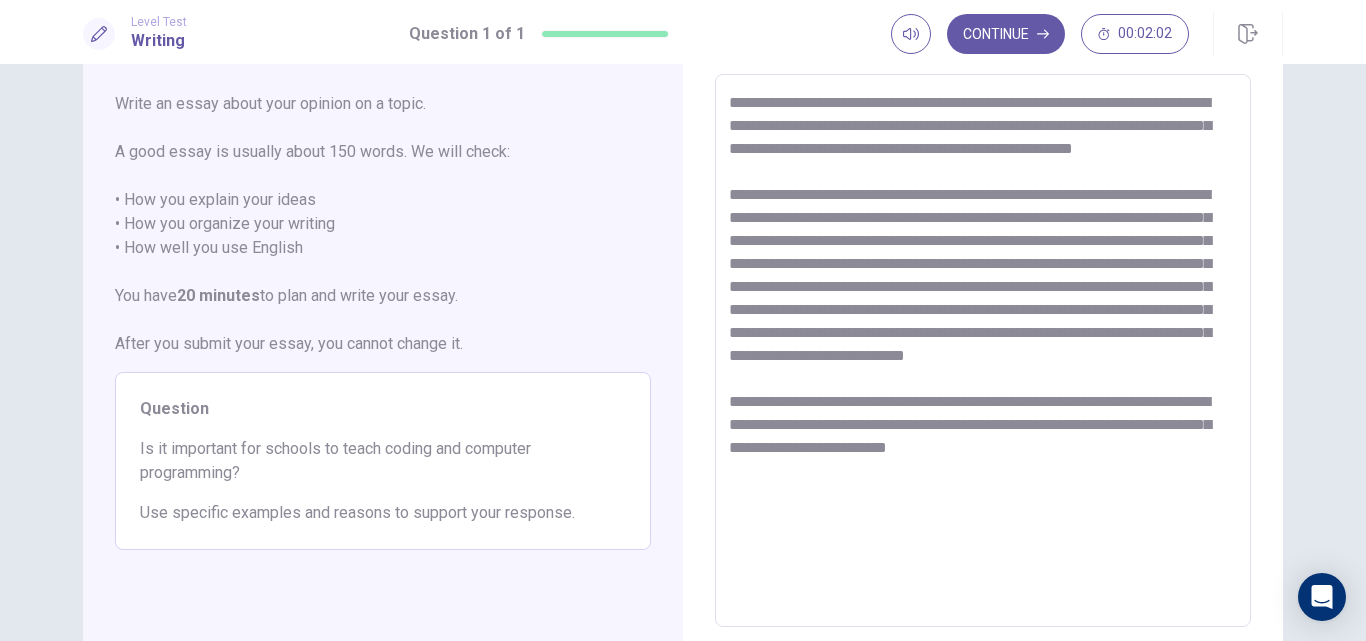click on "**********" at bounding box center [983, 351] 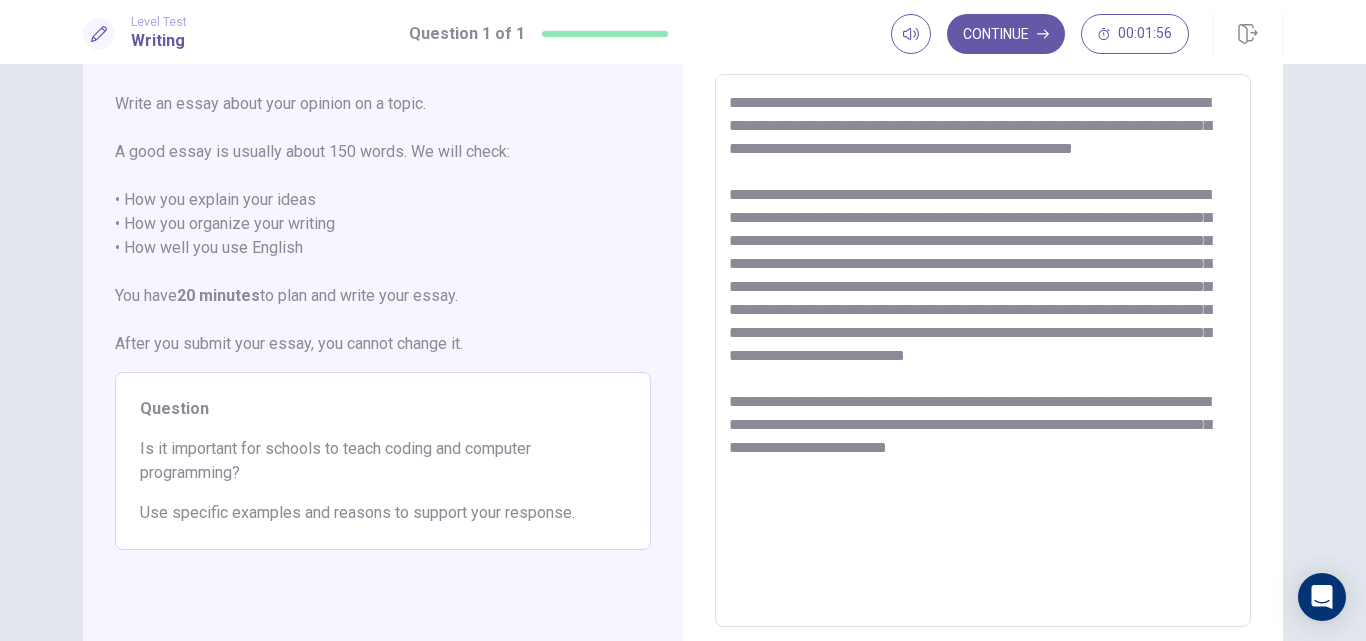 click on "**********" at bounding box center [983, 351] 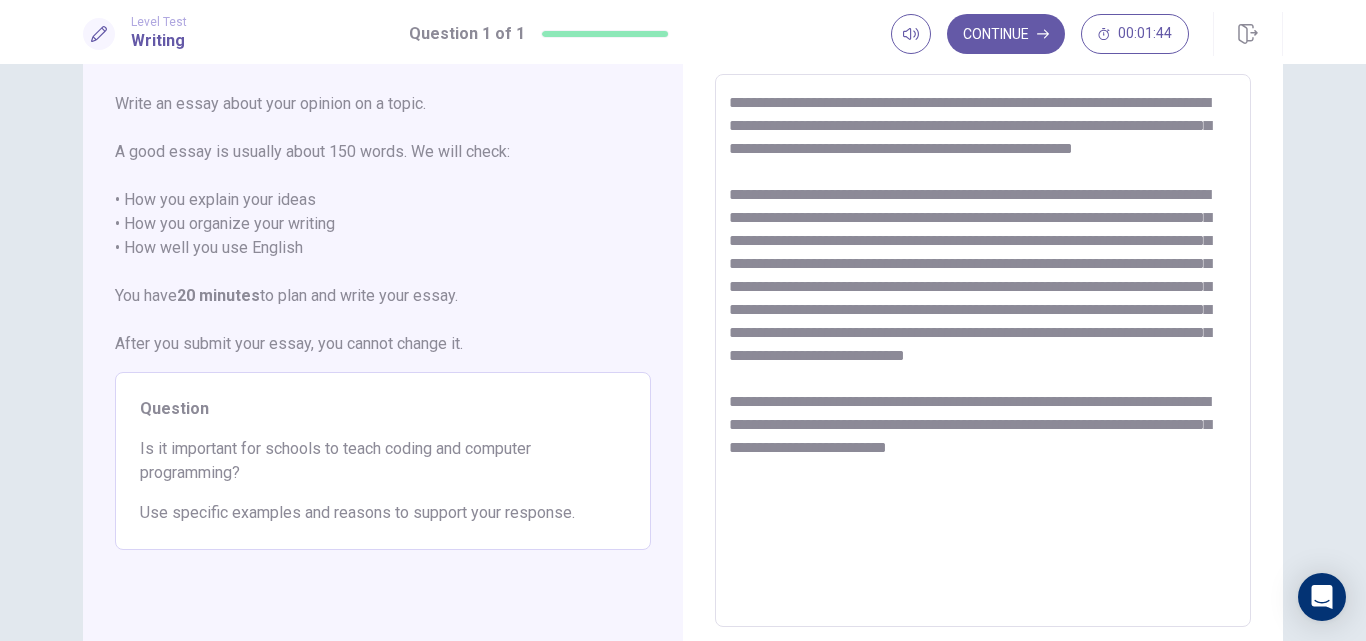 click on "**********" at bounding box center (983, 351) 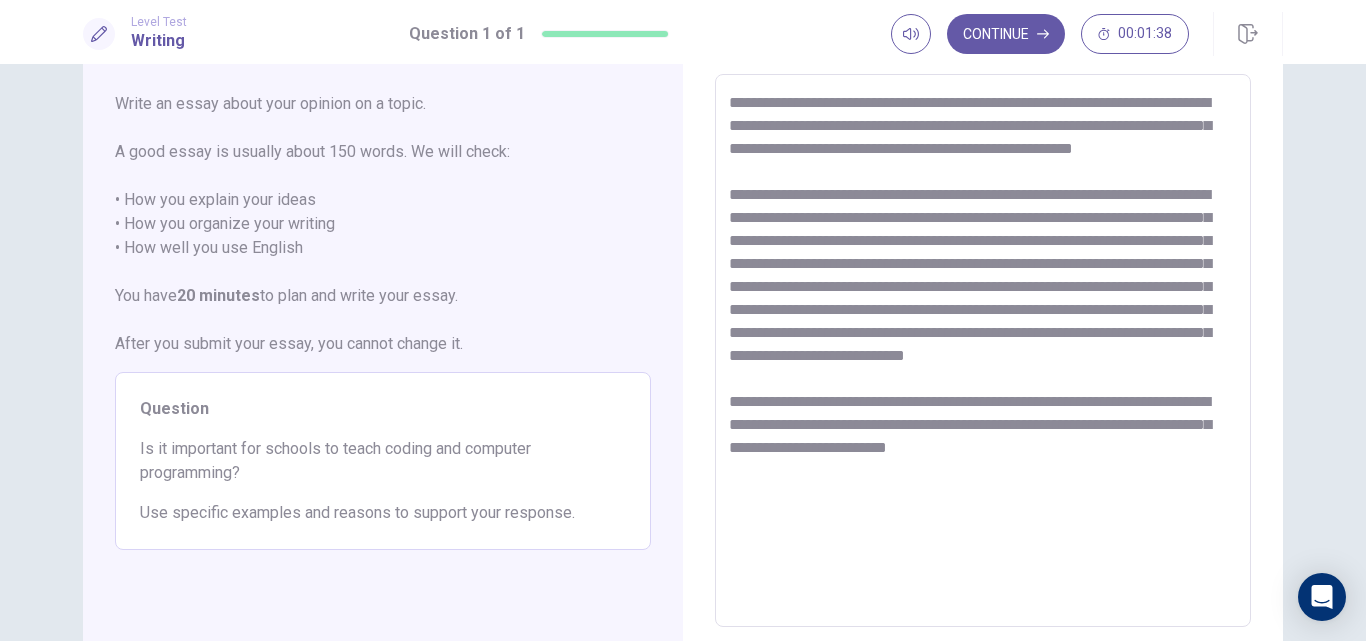click on "**********" at bounding box center [983, 351] 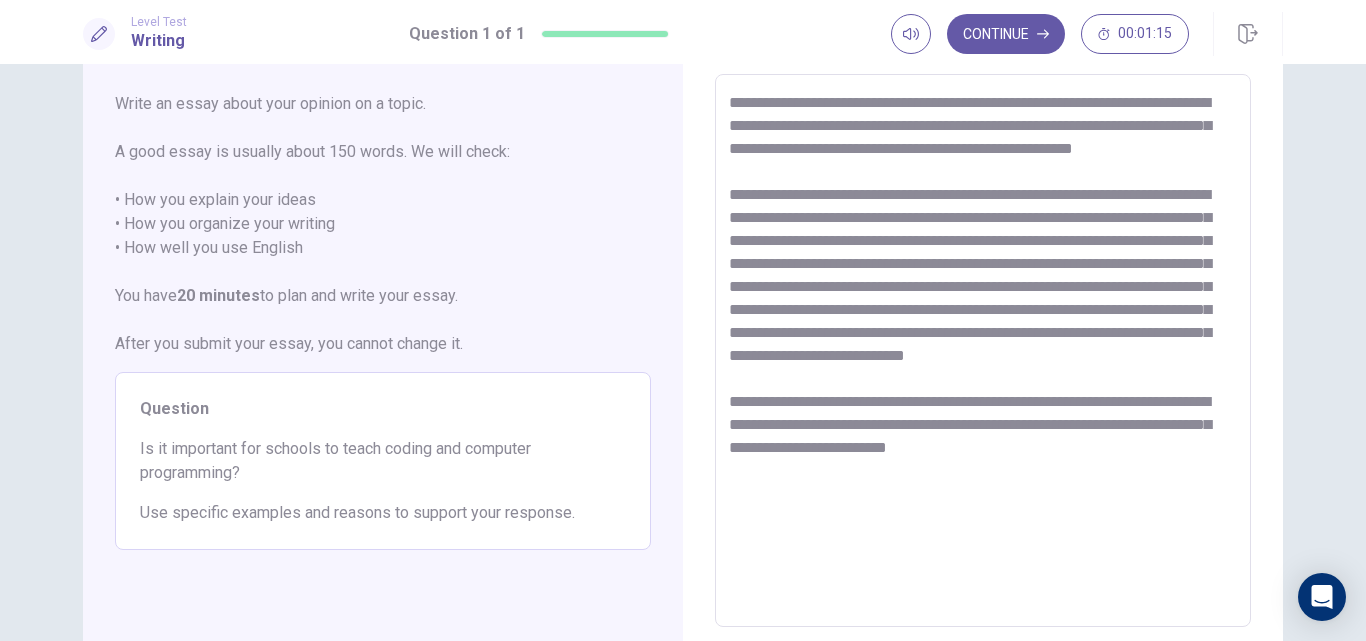 drag, startPoint x: 797, startPoint y: 497, endPoint x: 731, endPoint y: 492, distance: 66.189125 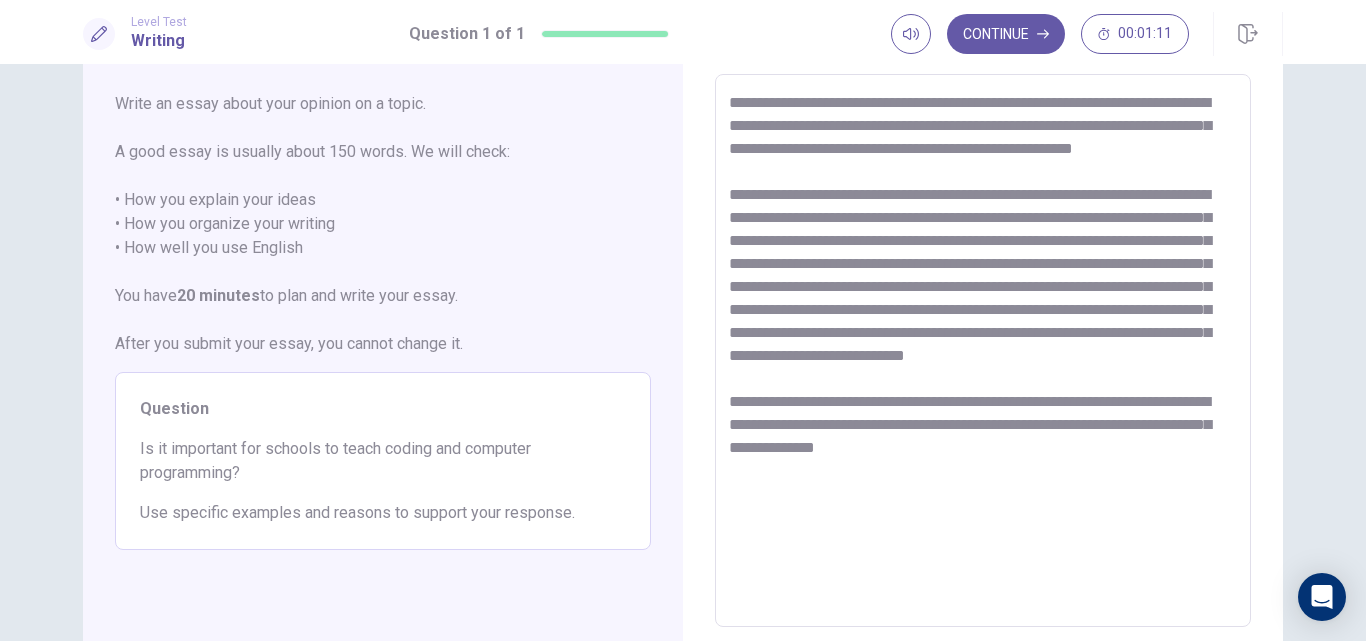 click on "**********" at bounding box center (983, 351) 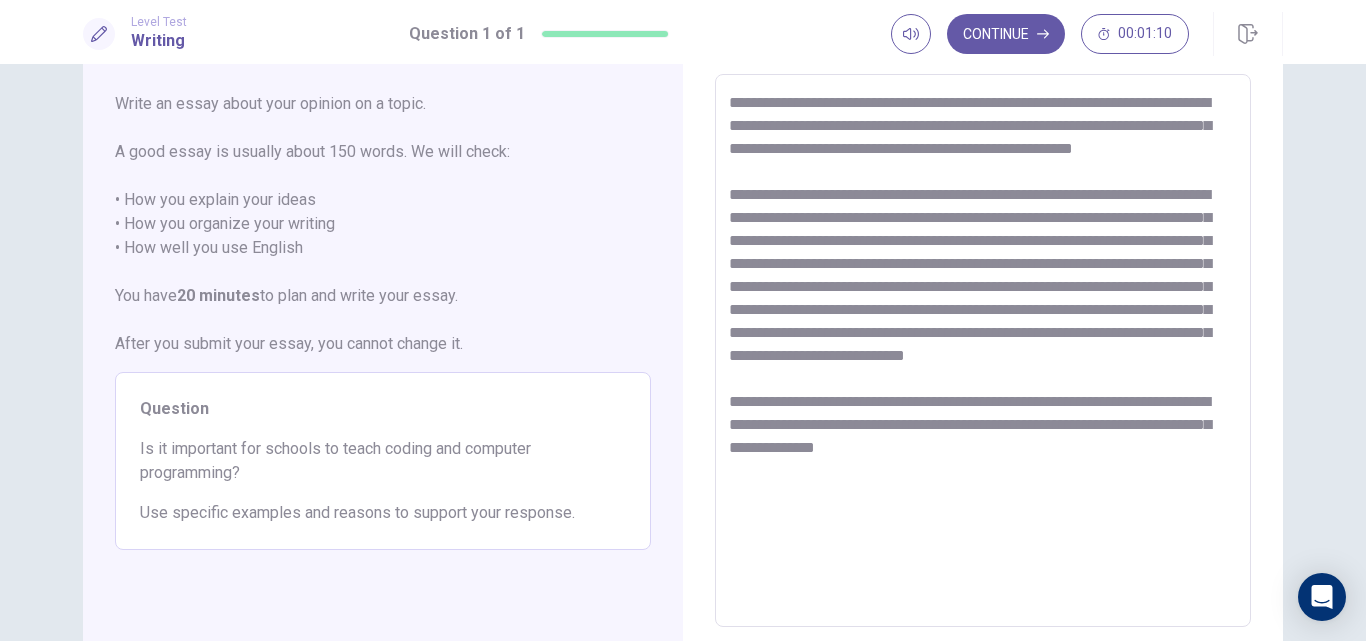 click on "**********" at bounding box center (983, 351) 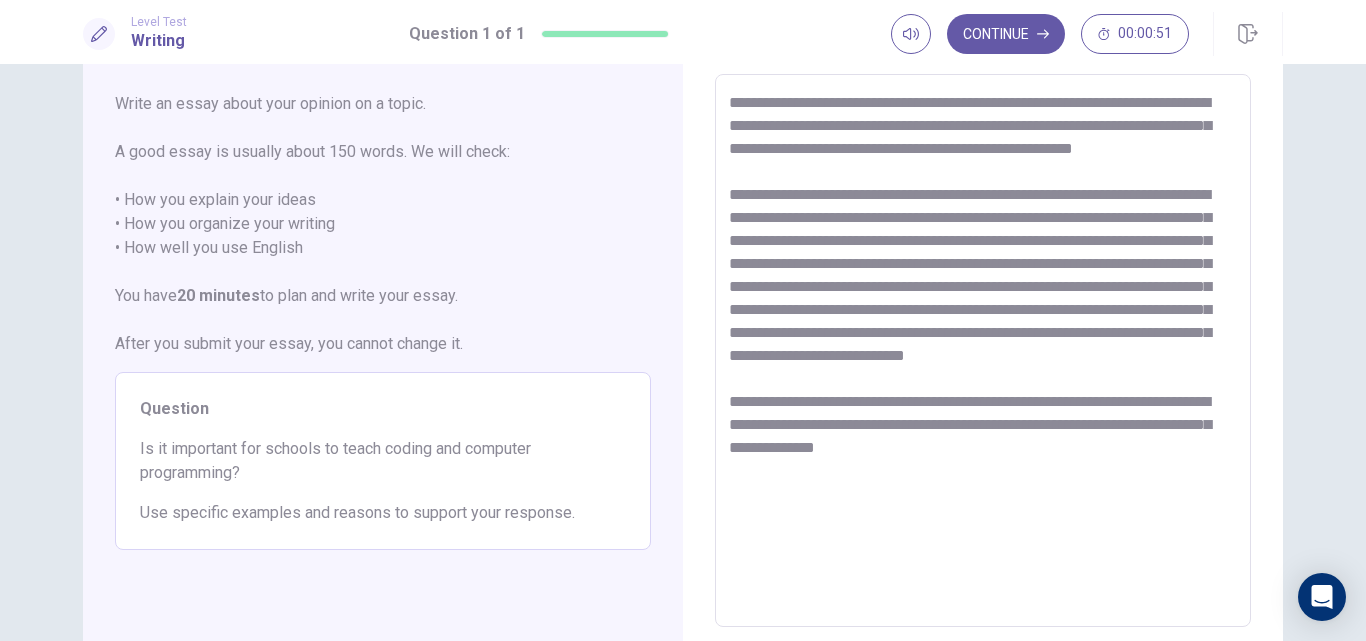 click on "**********" at bounding box center (983, 351) 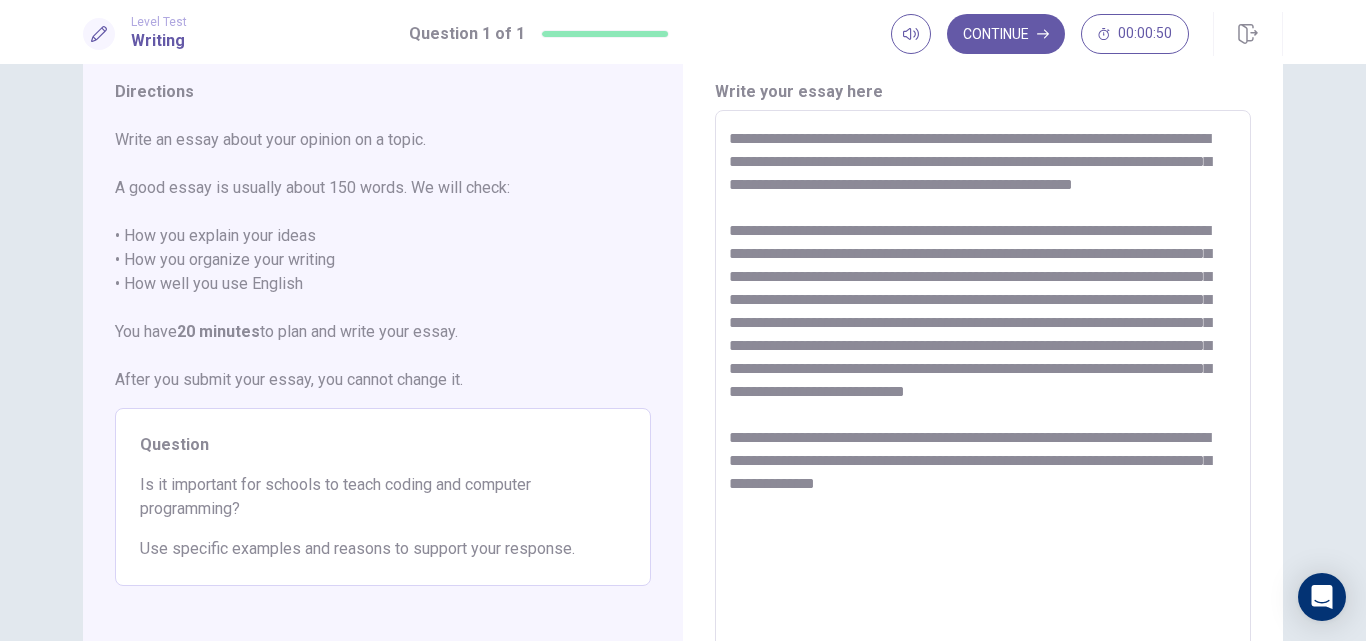 scroll, scrollTop: 62, scrollLeft: 0, axis: vertical 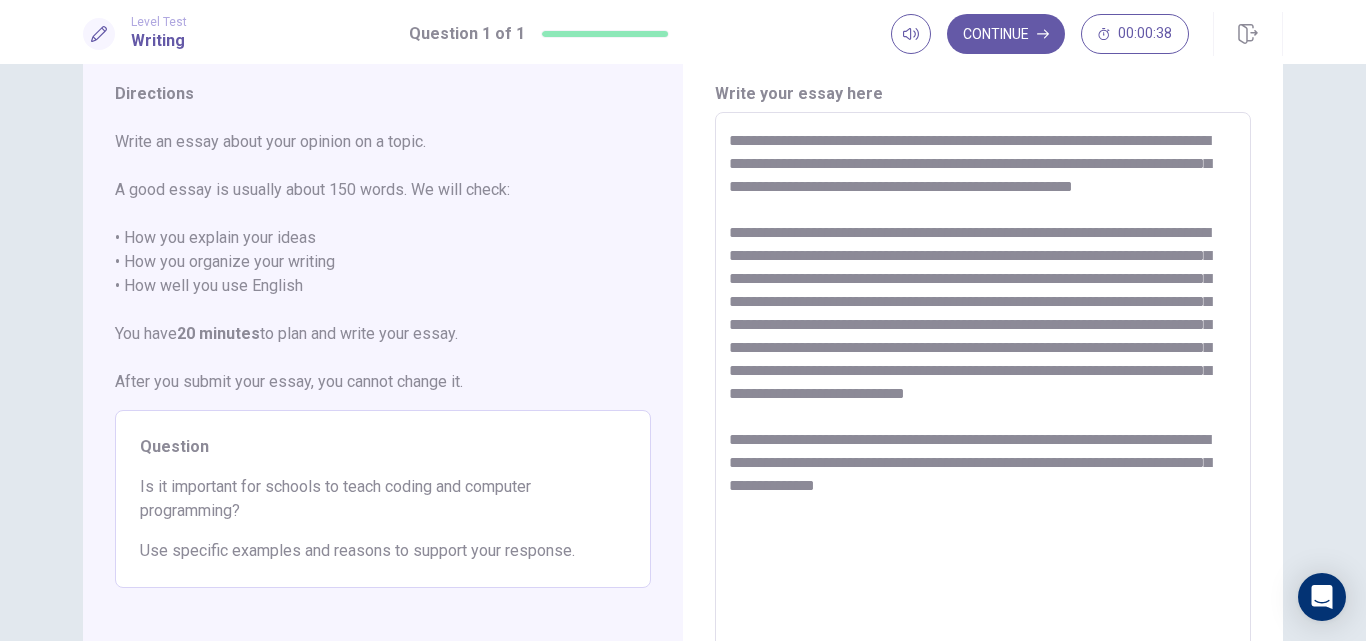 click on "**********" at bounding box center [983, 389] 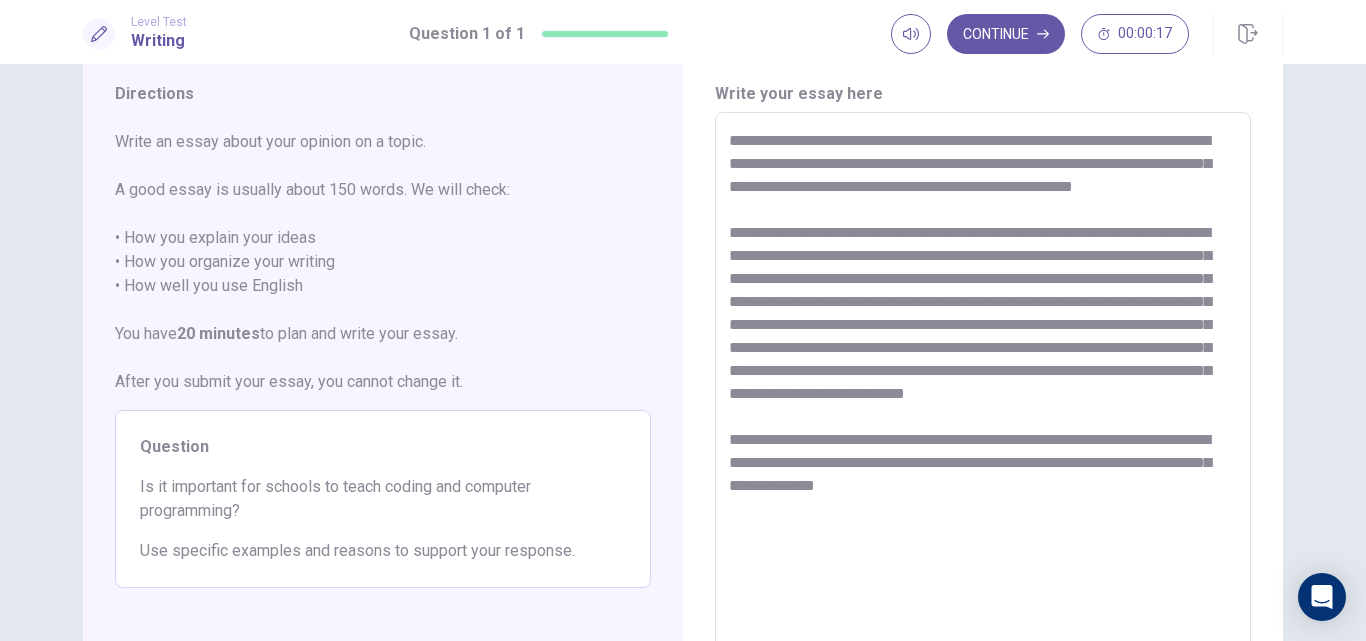 click on "**********" at bounding box center (983, 389) 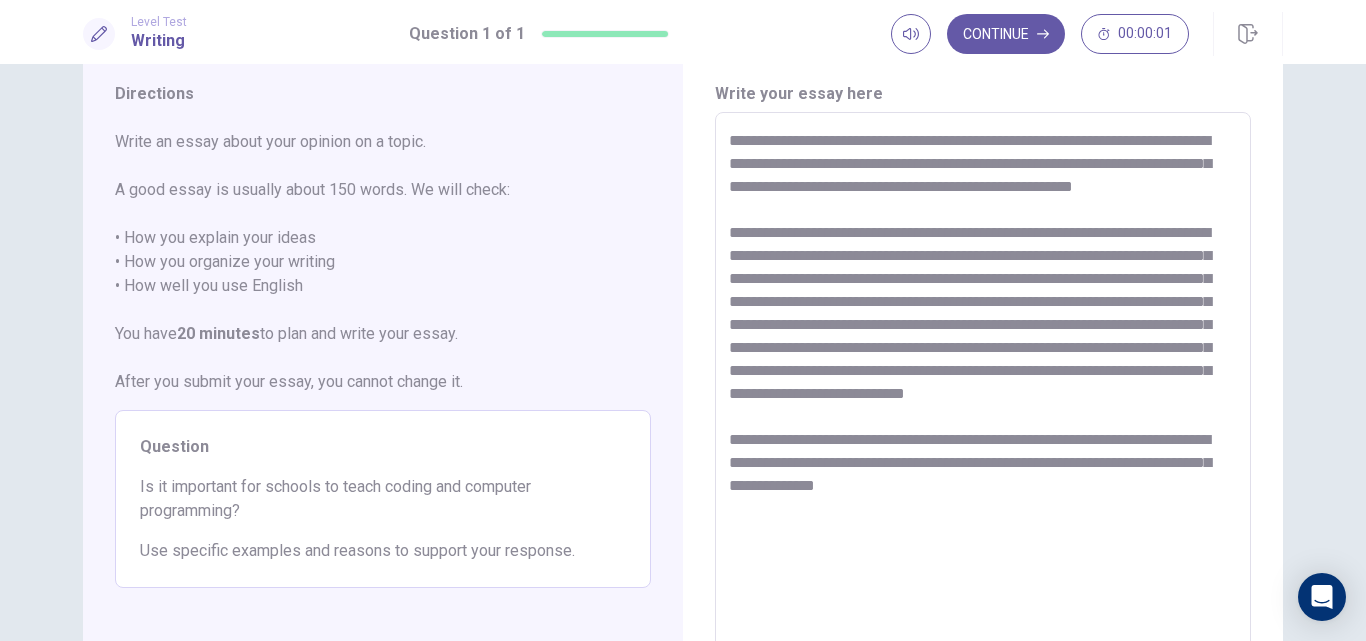 click on "**********" at bounding box center [983, 389] 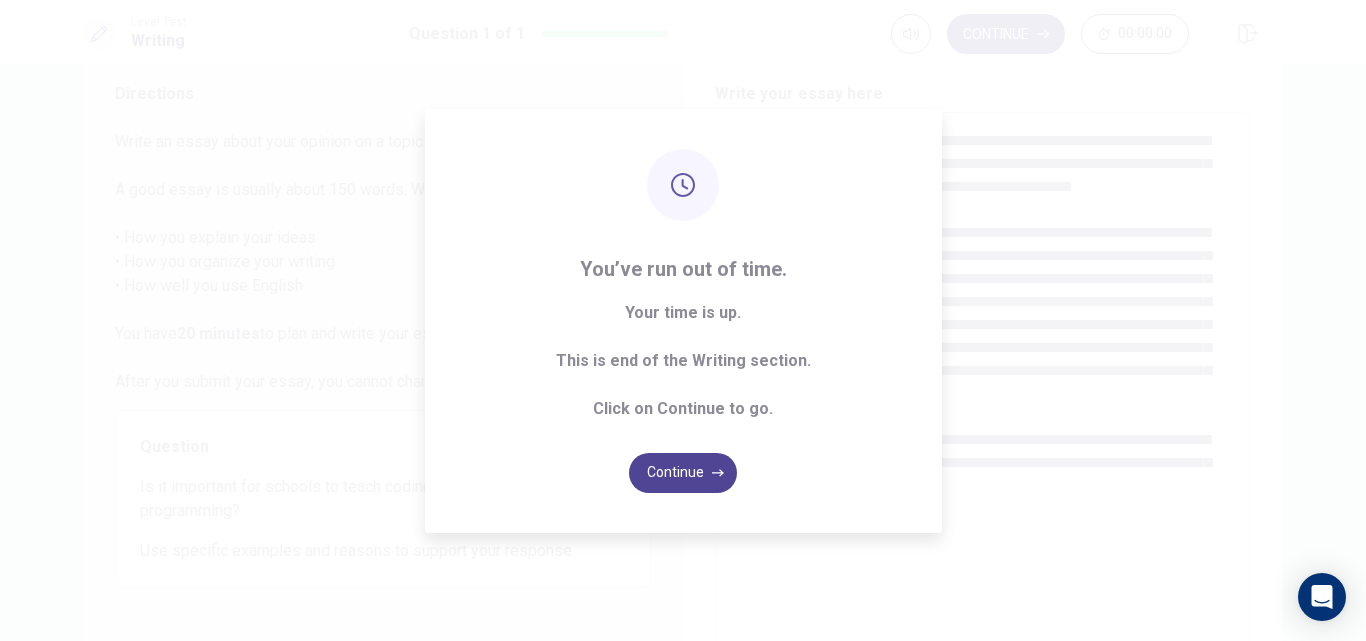 type on "**********" 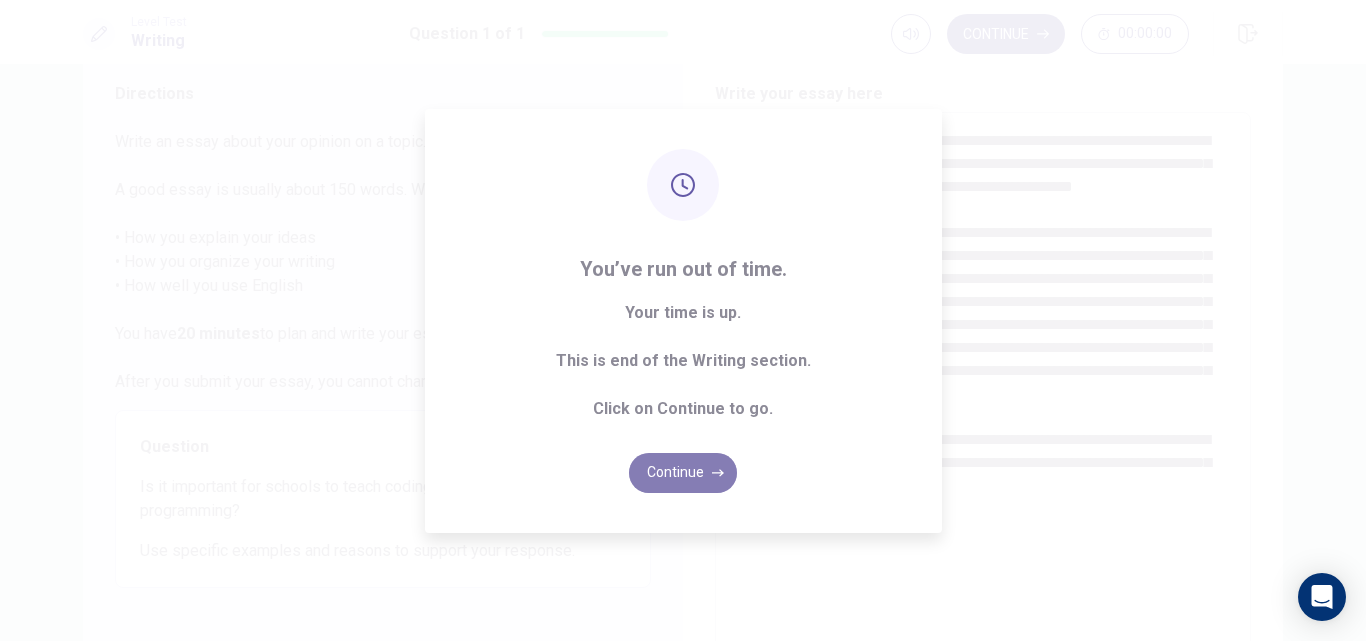 click on "Continue" at bounding box center [683, 473] 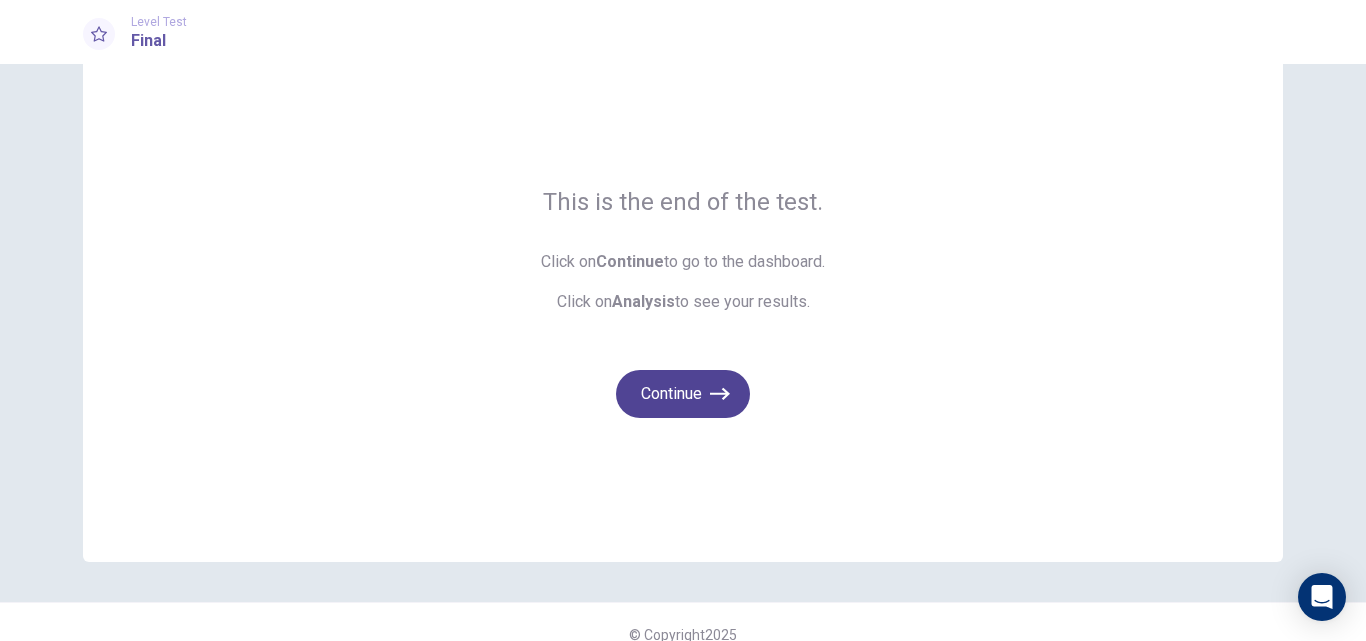click on "Continue" at bounding box center [683, 394] 